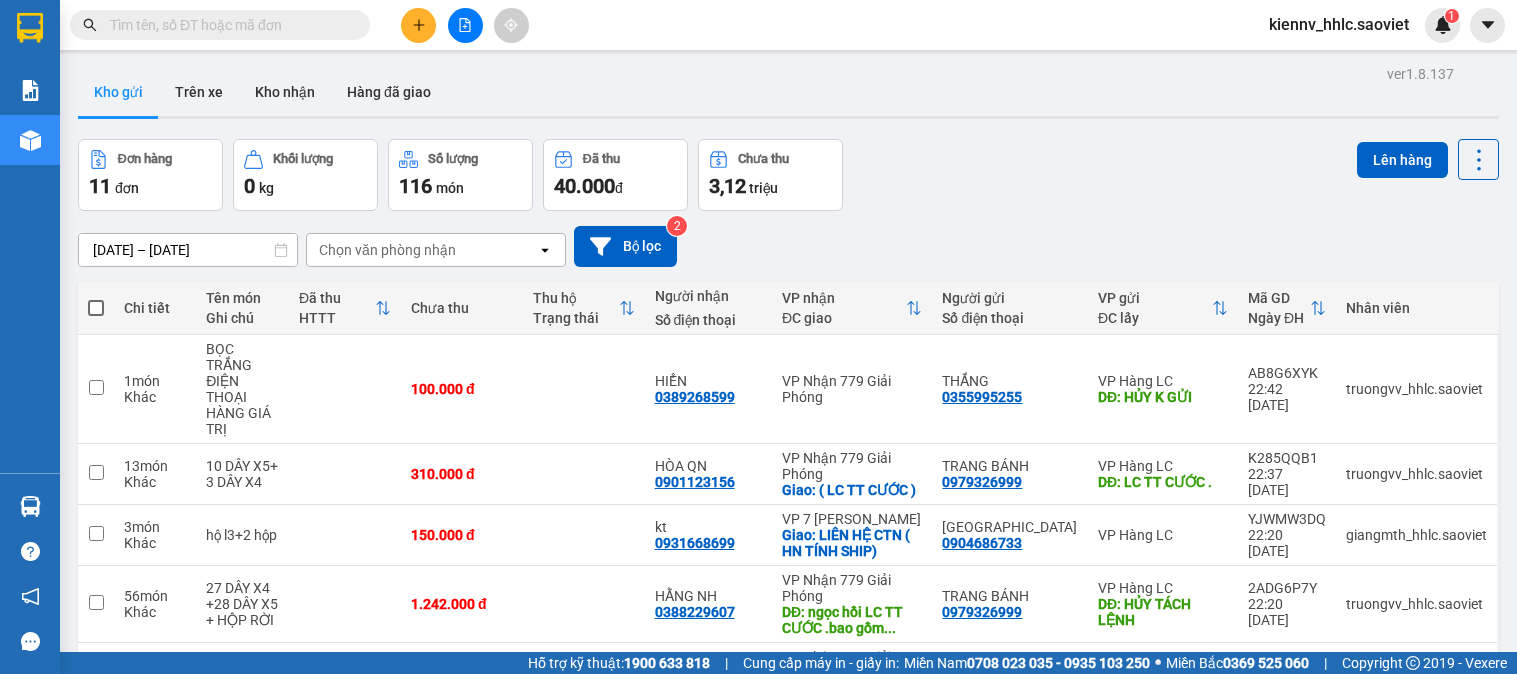 scroll, scrollTop: 0, scrollLeft: 0, axis: both 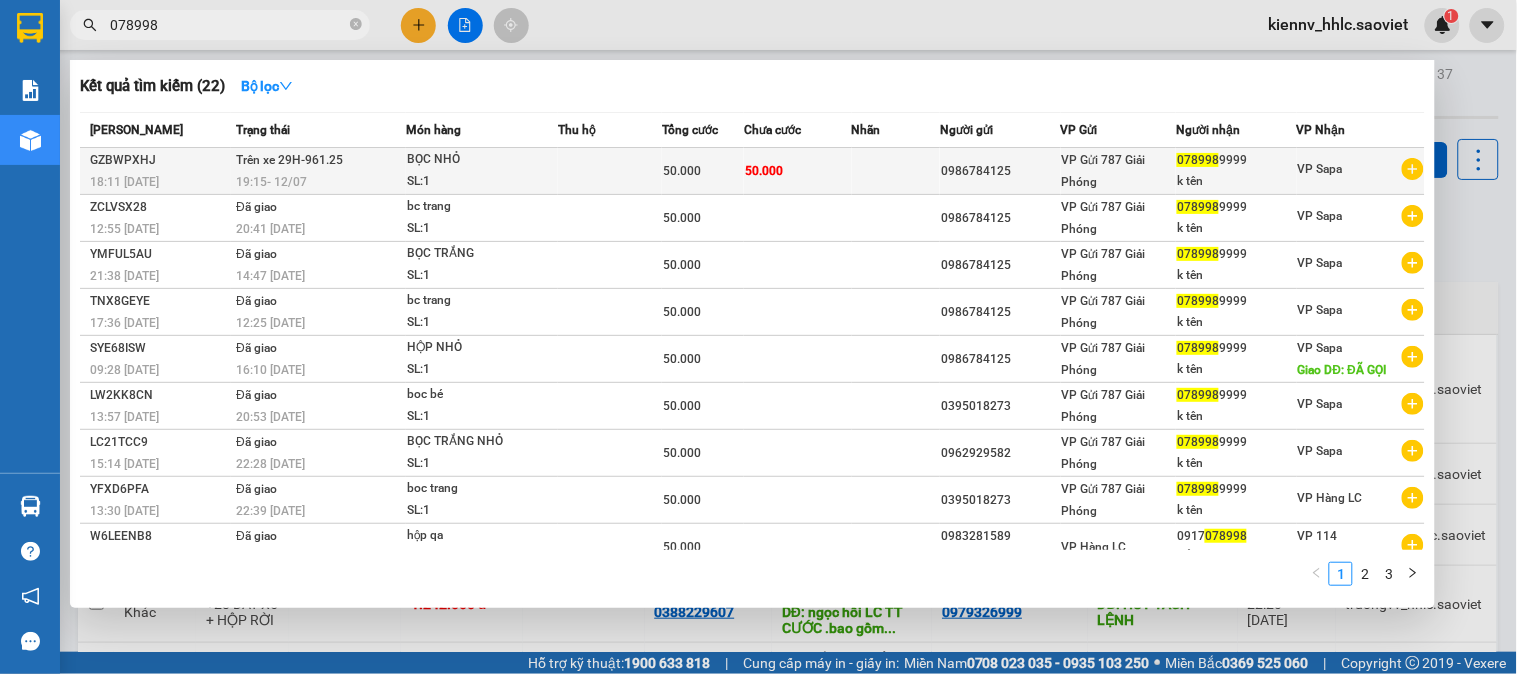 type on "078998" 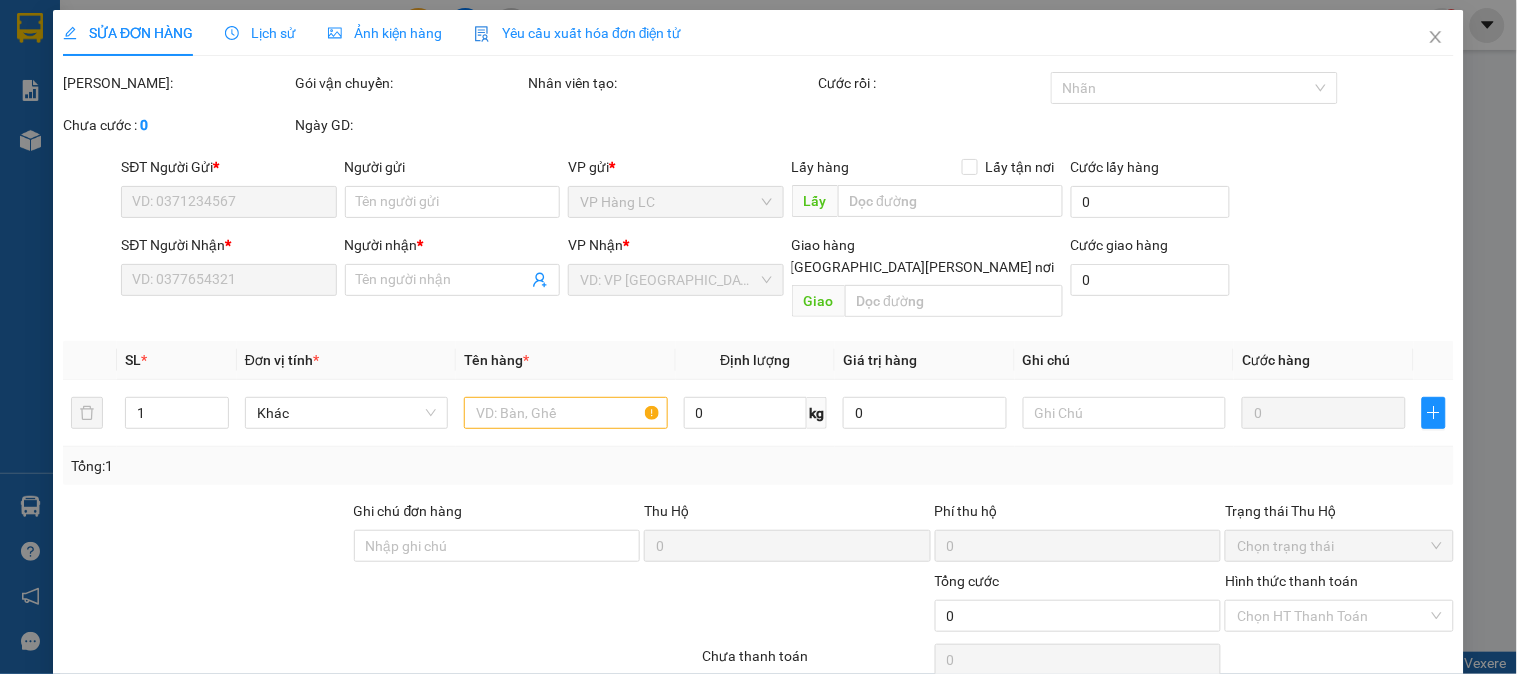 type on "0986784125" 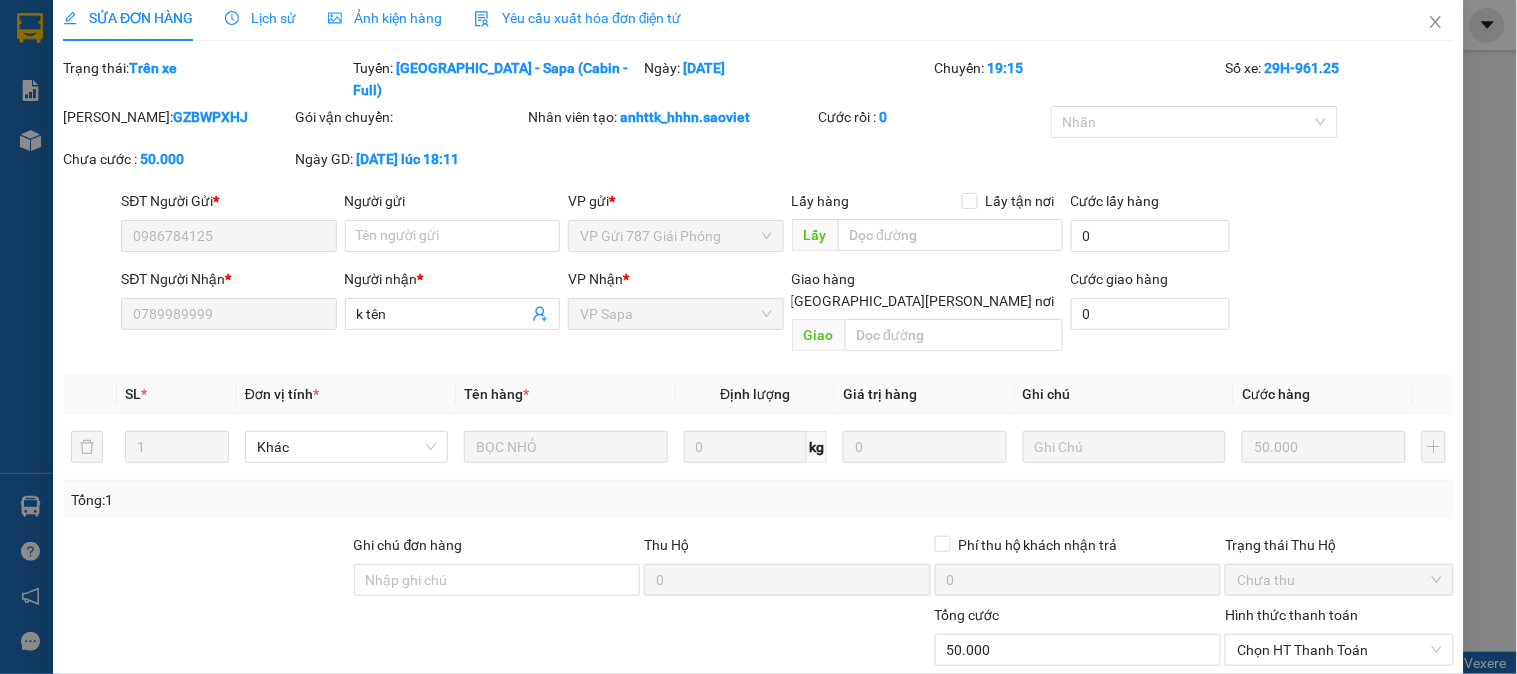 scroll, scrollTop: 0, scrollLeft: 0, axis: both 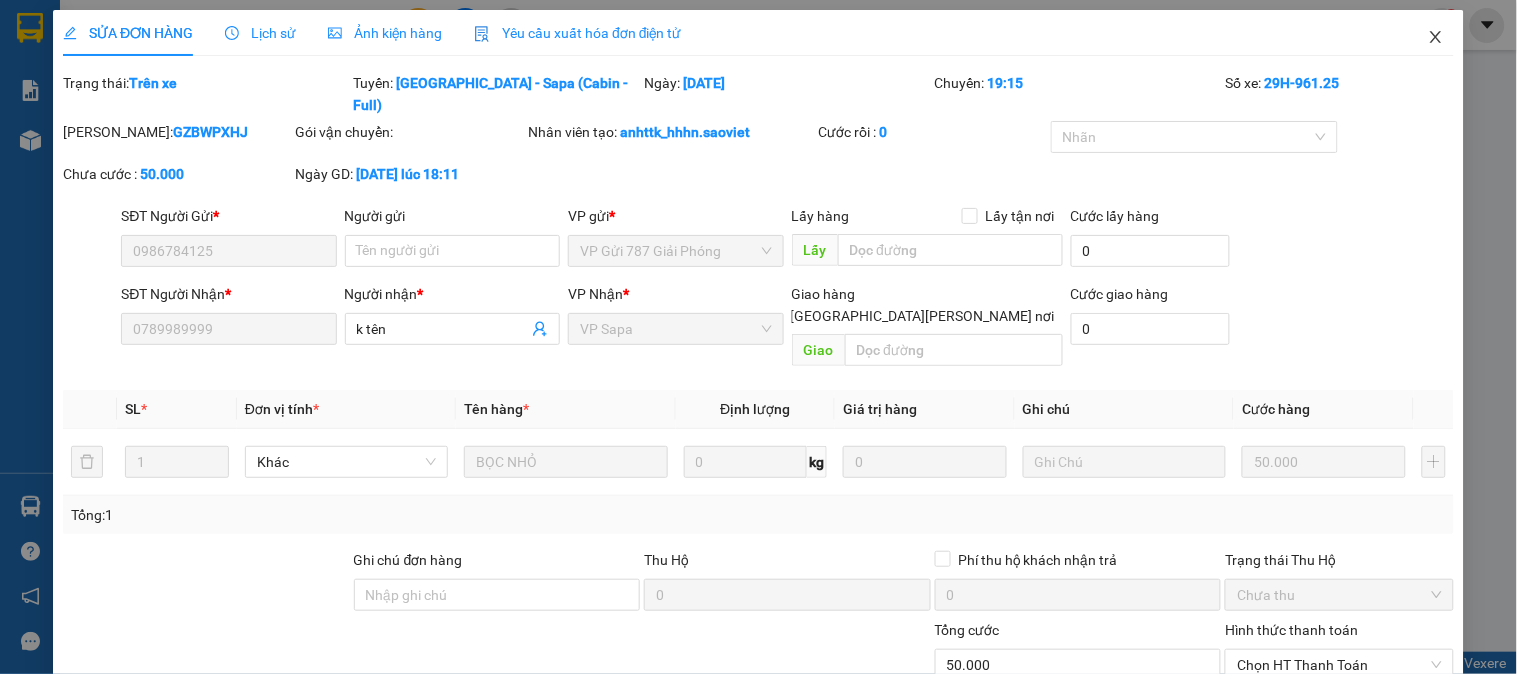 click 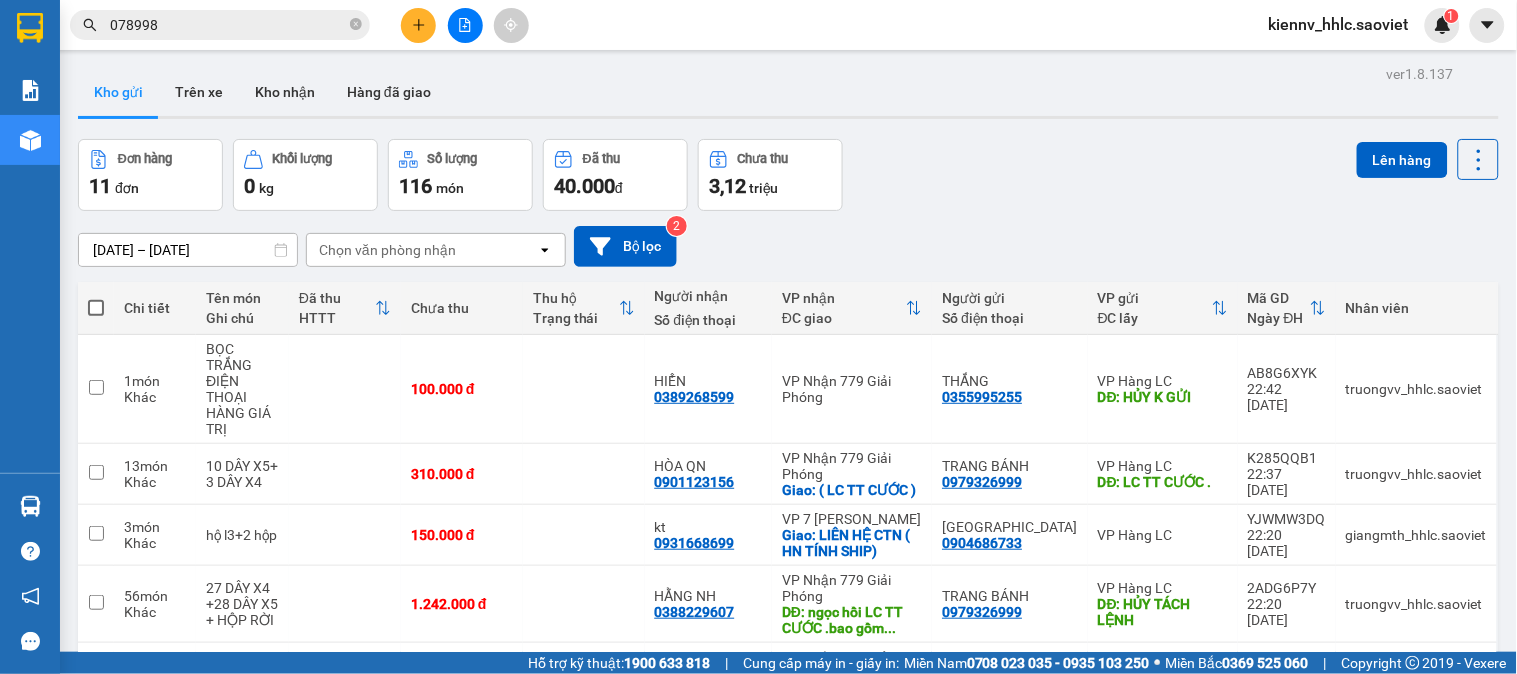 drag, startPoint x: 221, startPoint y: 0, endPoint x: 256, endPoint y: 31, distance: 46.75468 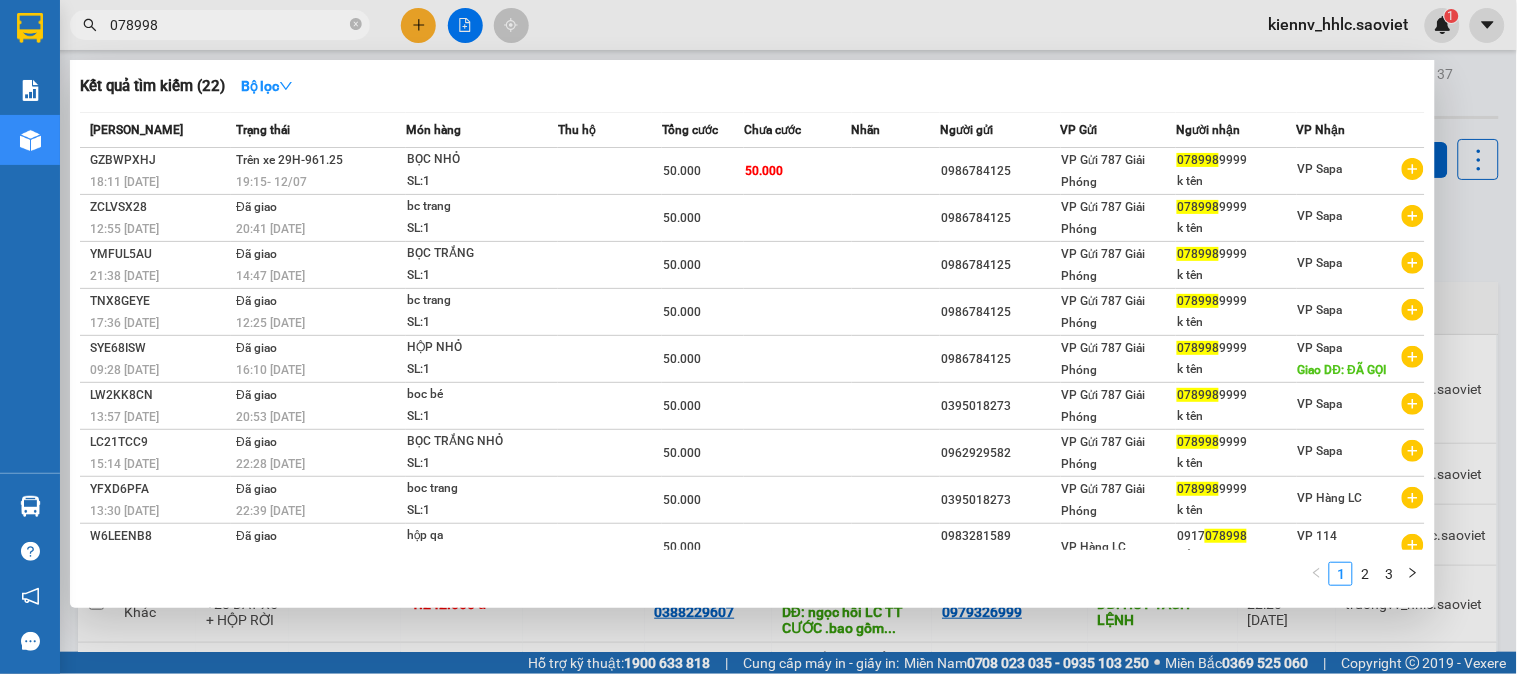 click on "078998" at bounding box center (228, 25) 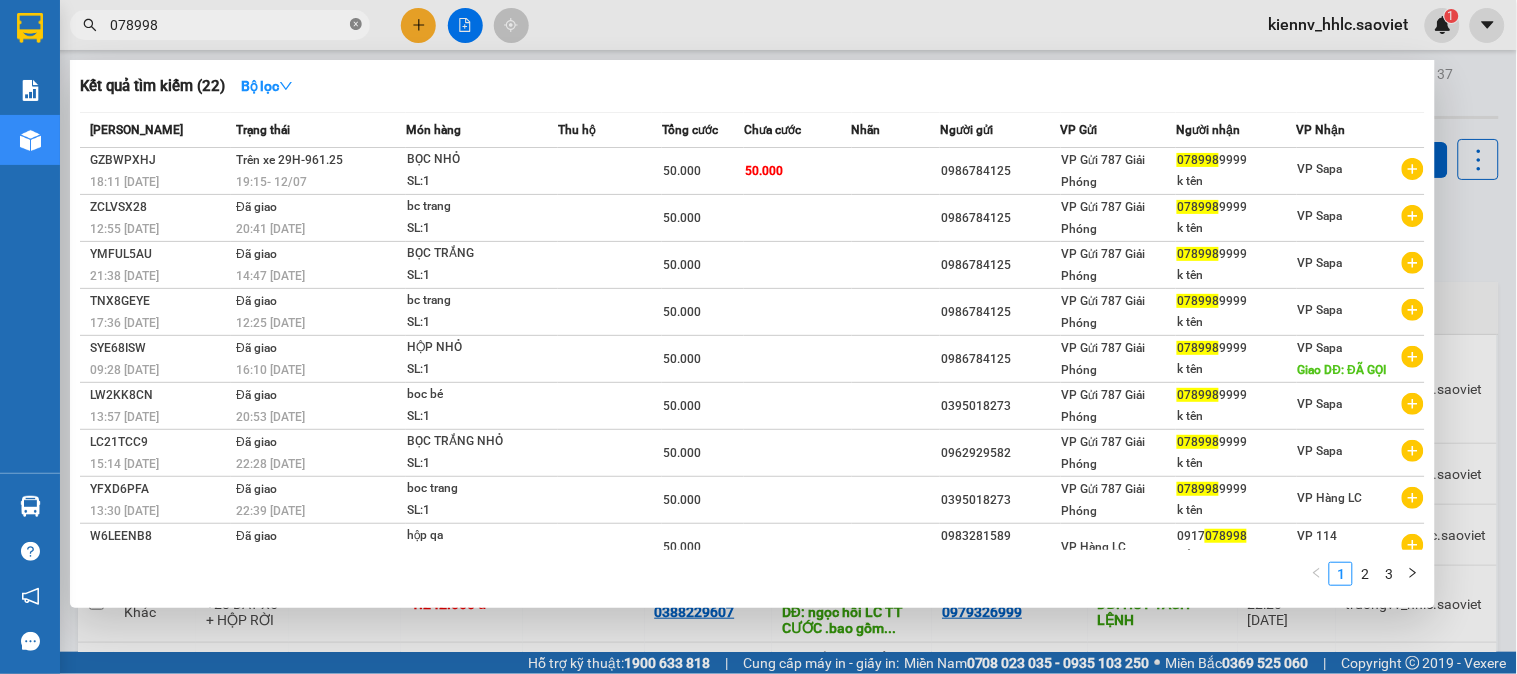 click 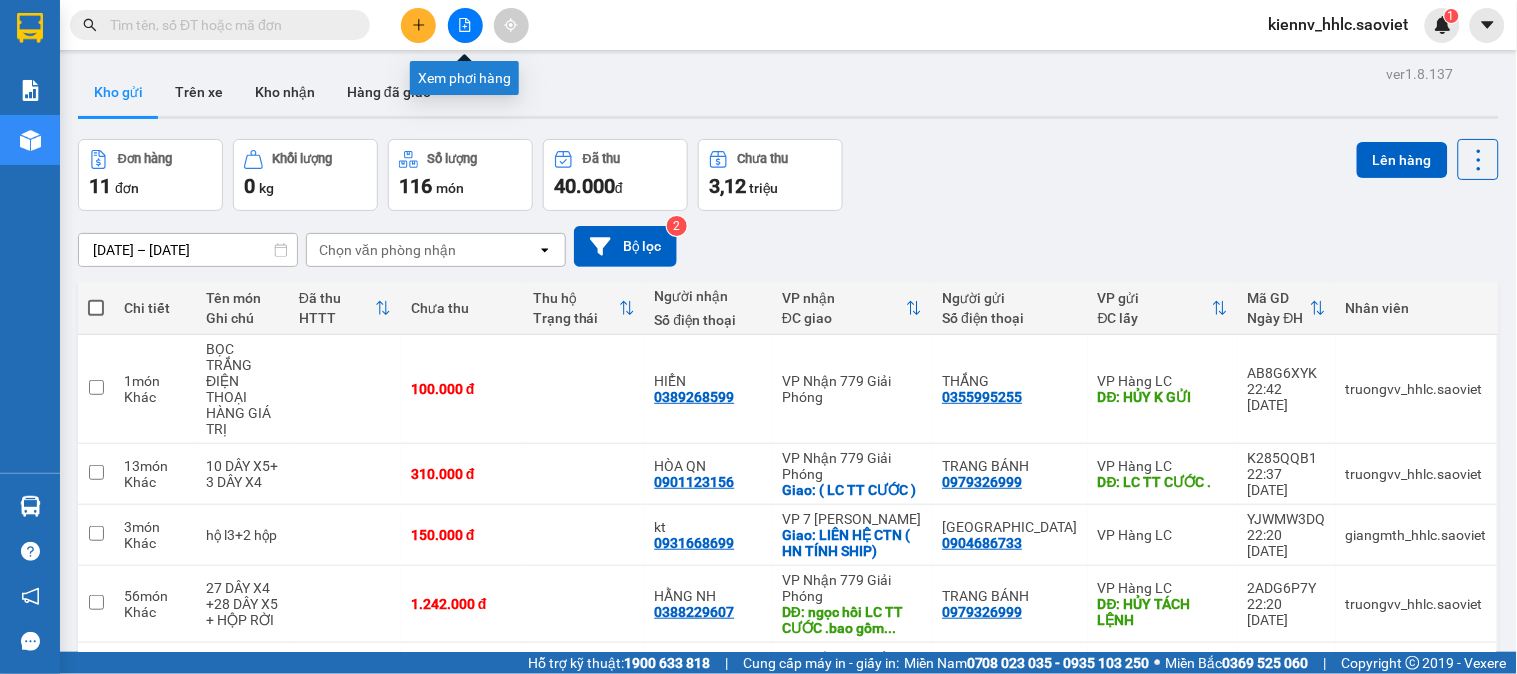 click 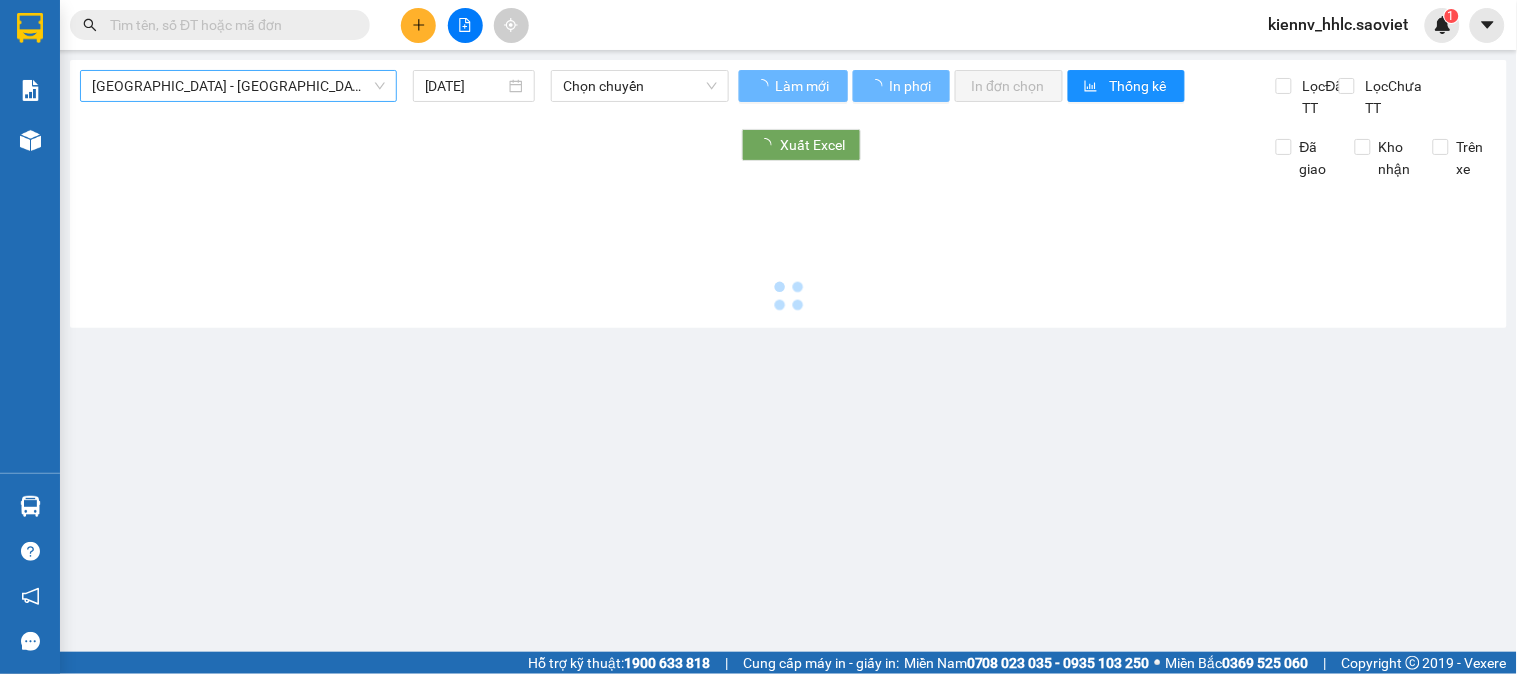 type on "[DATE]" 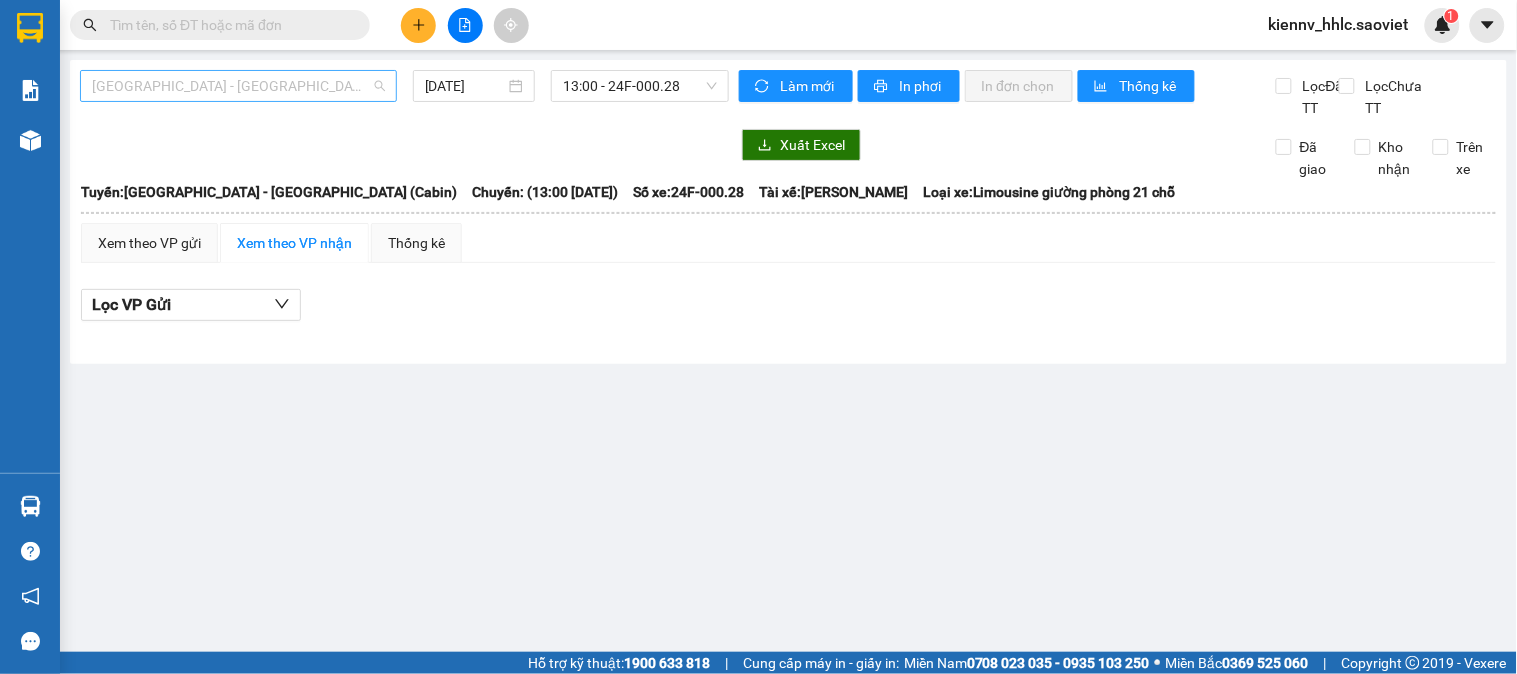 click on "[GEOGRAPHIC_DATA] - [GEOGRAPHIC_DATA] (Cabin)" at bounding box center (238, 86) 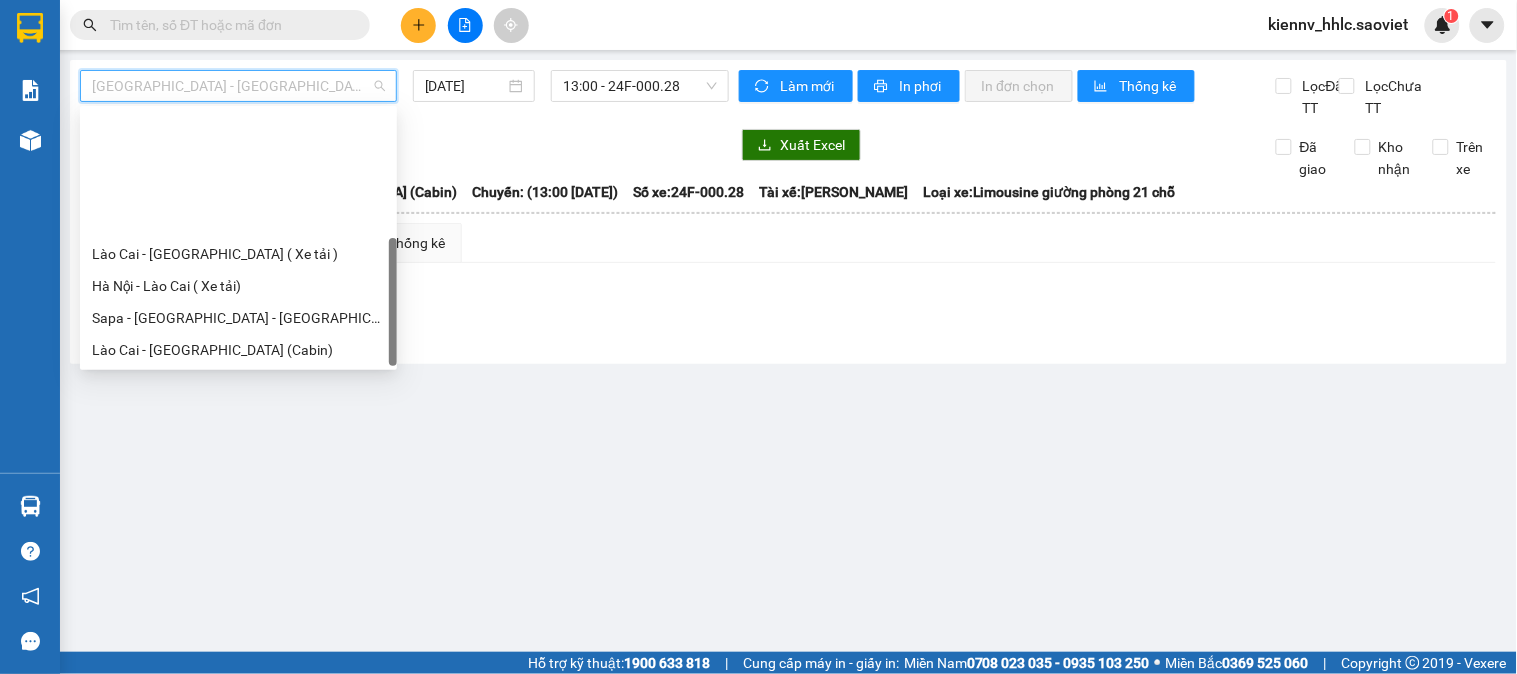 scroll, scrollTop: 160, scrollLeft: 0, axis: vertical 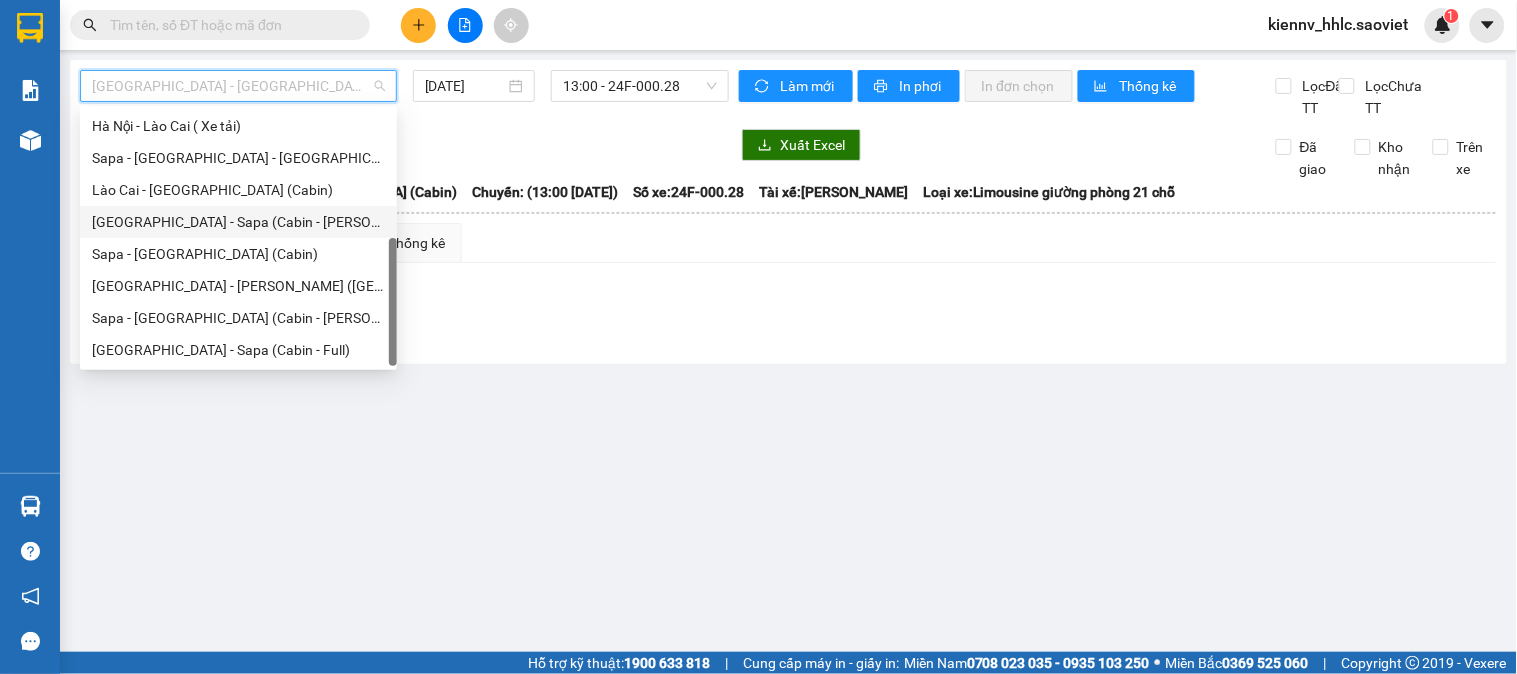 click on "[GEOGRAPHIC_DATA] - Sapa (Cabin - [PERSON_NAME])" at bounding box center (238, 222) 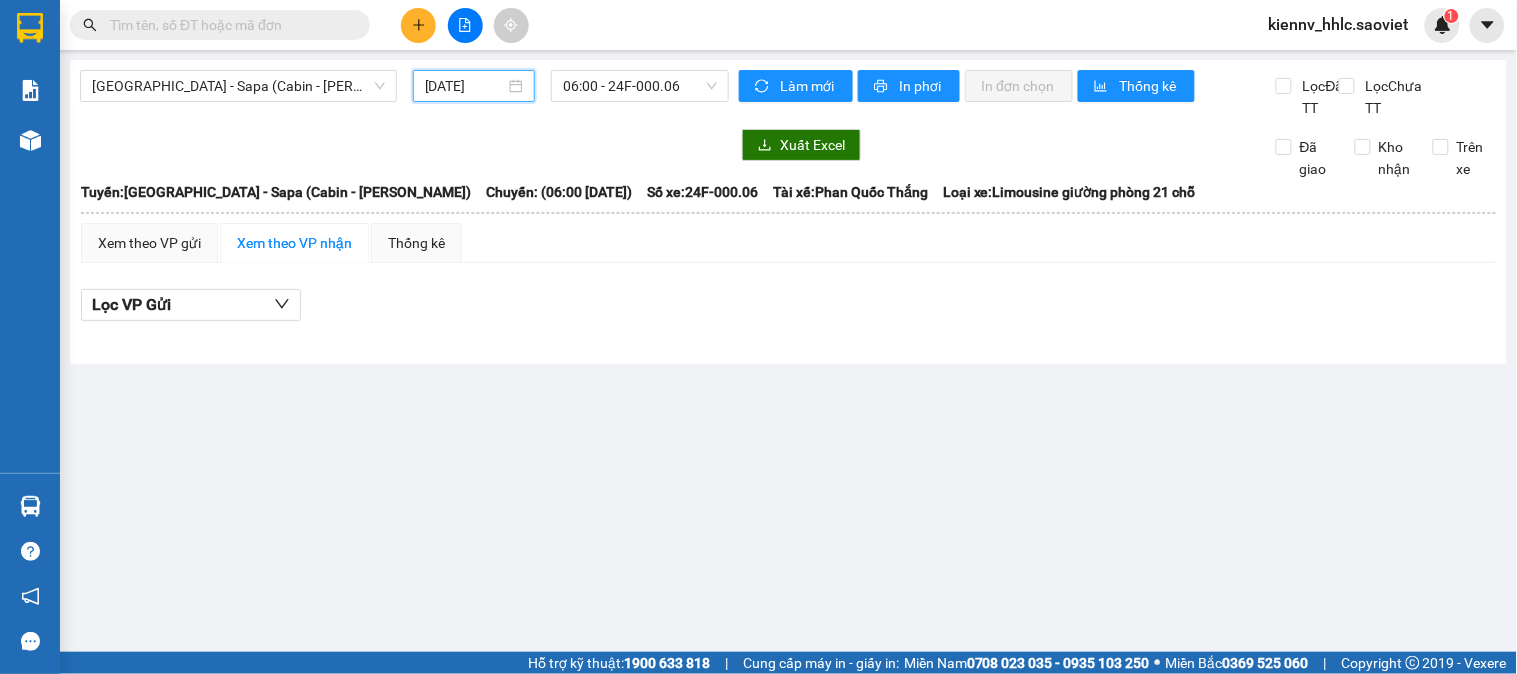 click on "[DATE]" at bounding box center [465, 86] 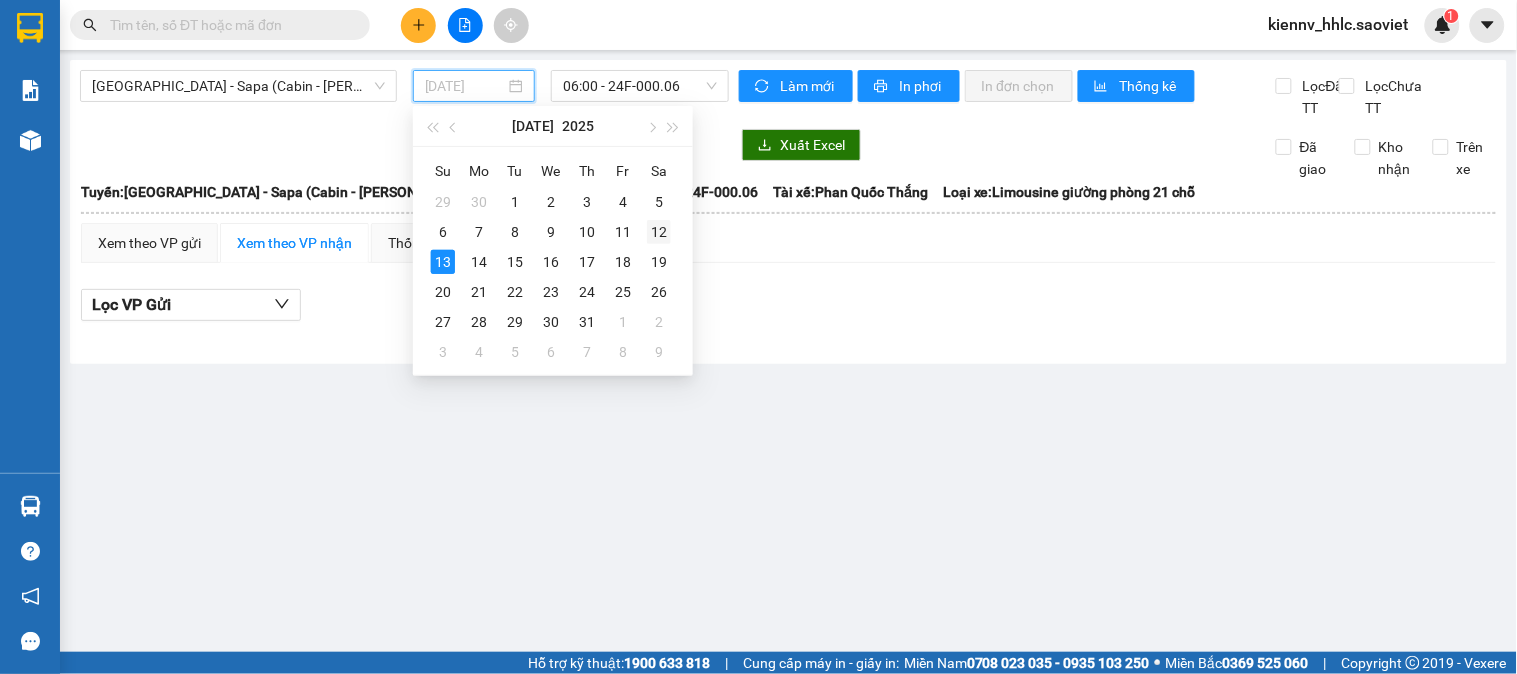 click on "12" at bounding box center (659, 232) 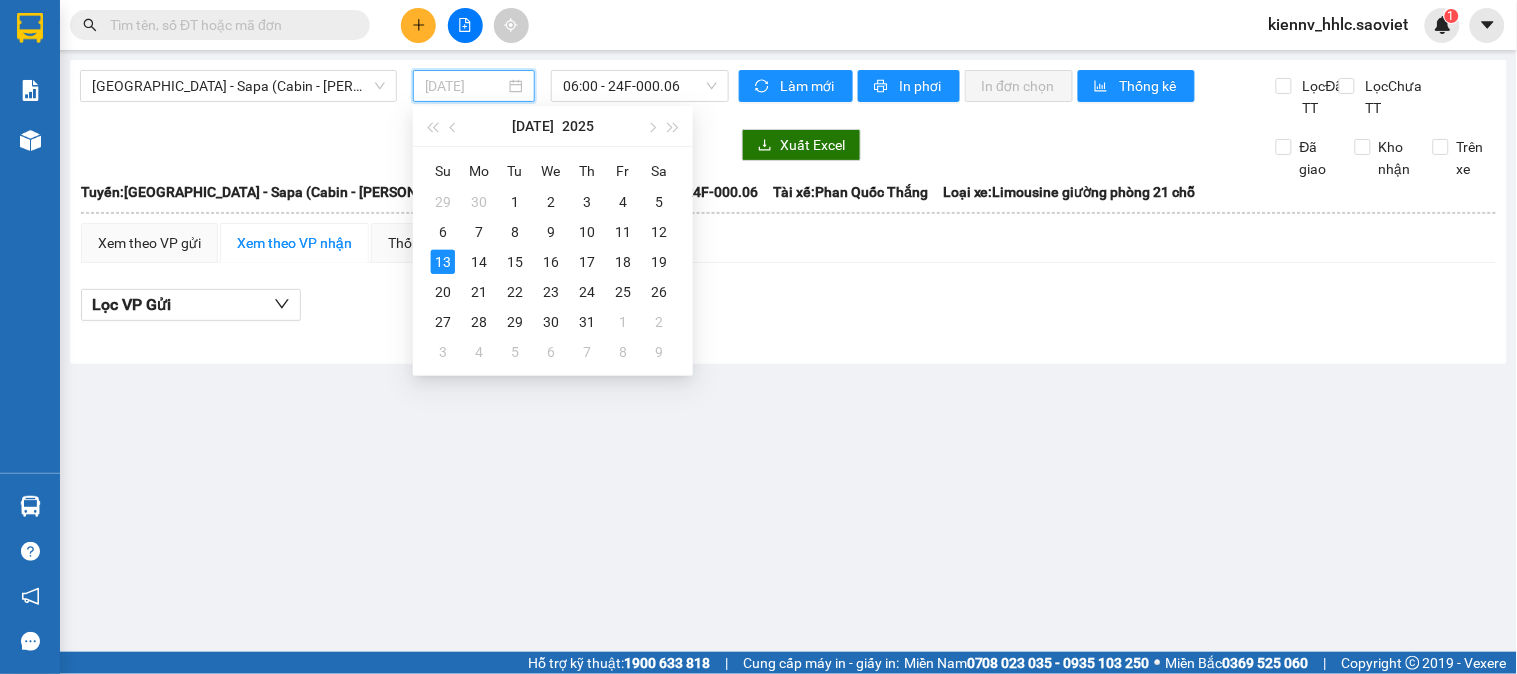 type on "[DATE]" 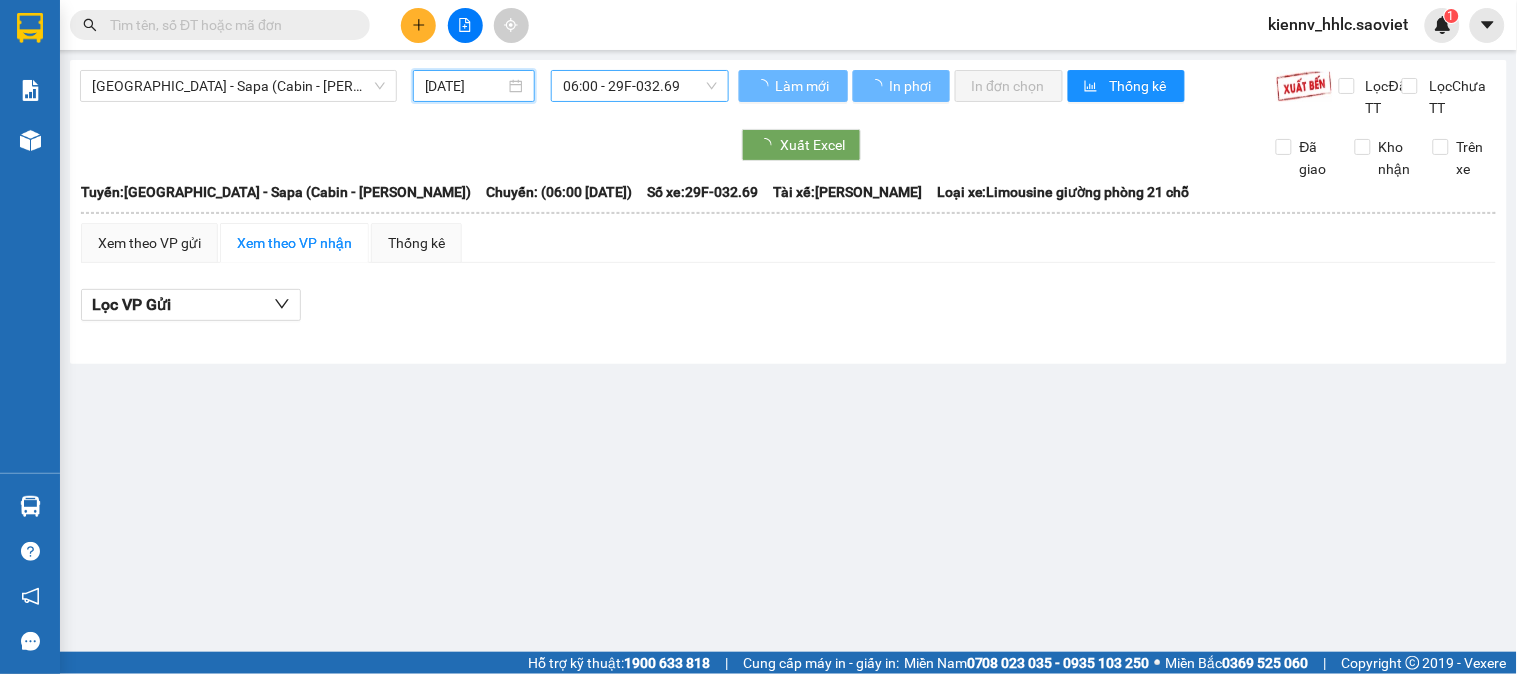 click on "06:00     - 29F-032.69" at bounding box center [640, 86] 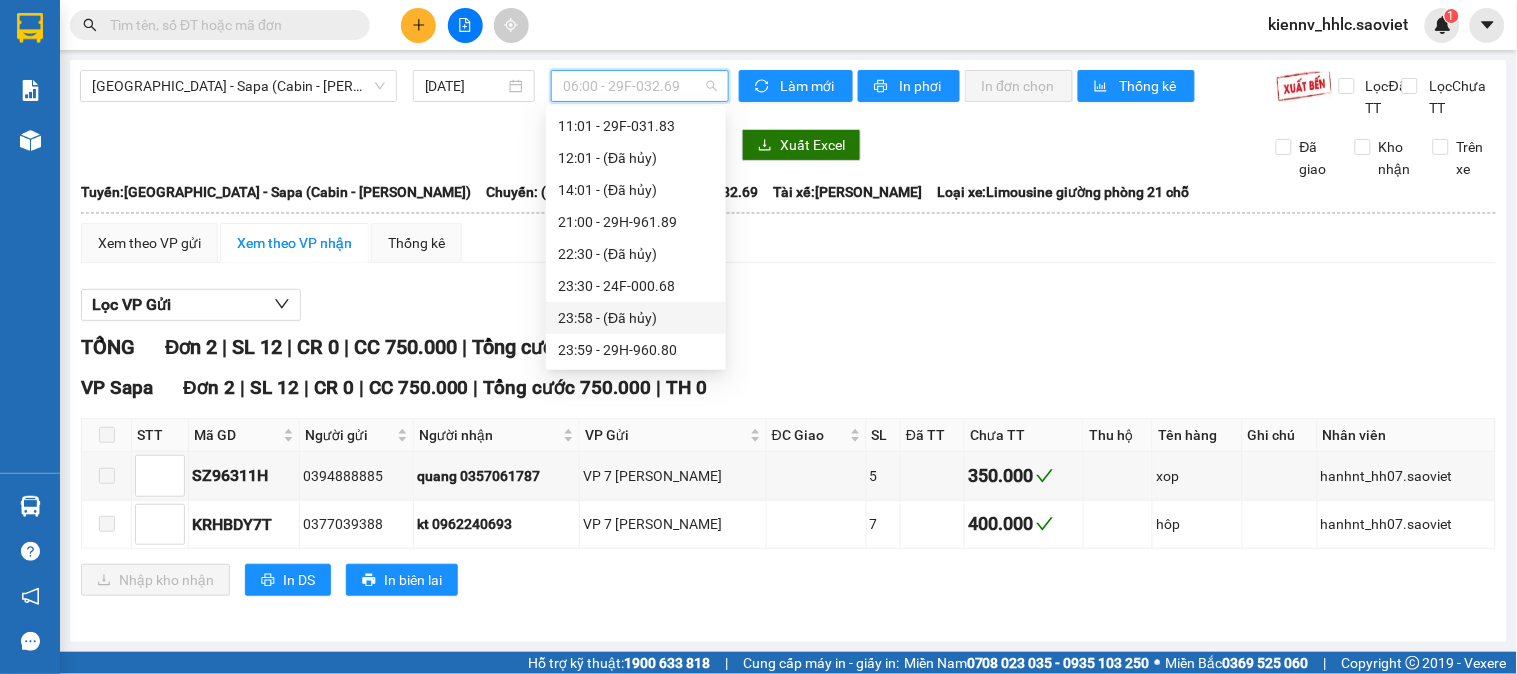 scroll, scrollTop: 192, scrollLeft: 0, axis: vertical 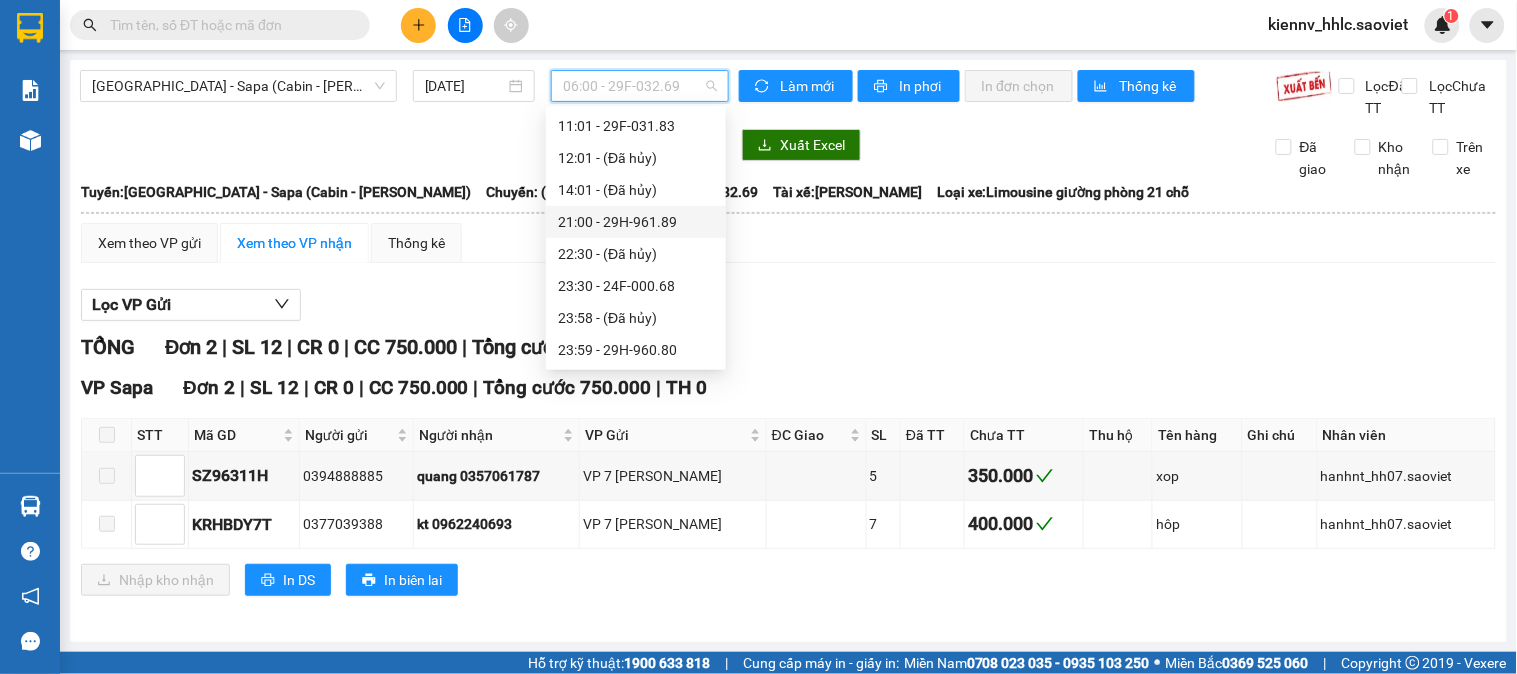 click on "21:00     - 29H-961.89" at bounding box center [636, 222] 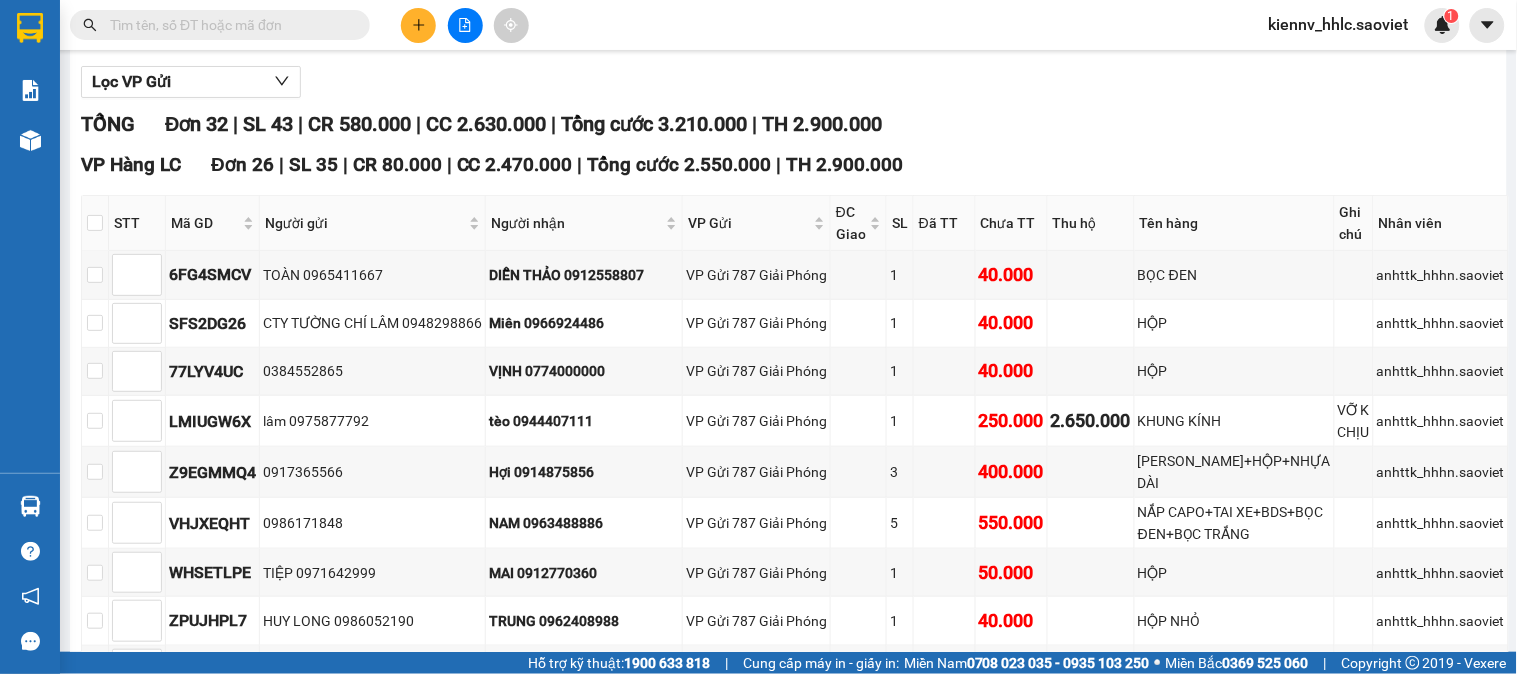 scroll, scrollTop: 222, scrollLeft: 0, axis: vertical 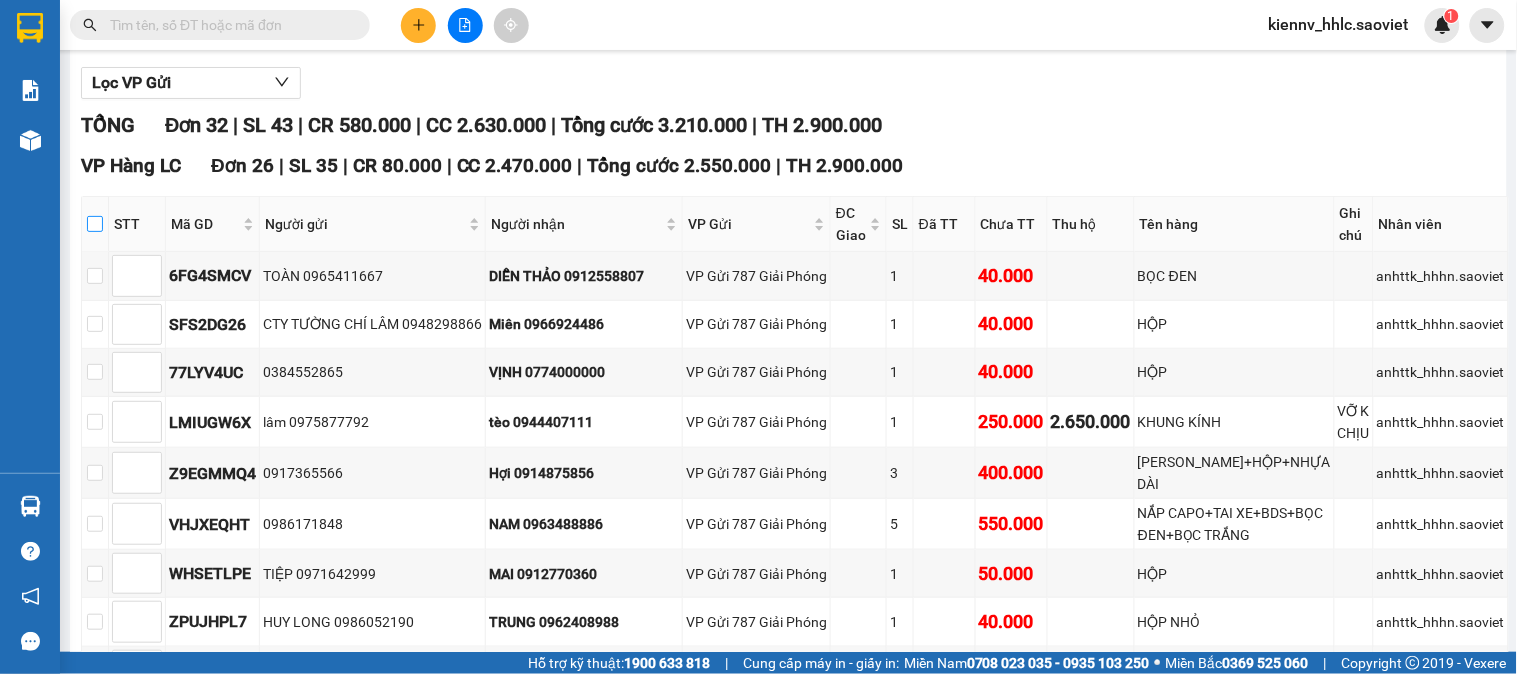 click at bounding box center (95, 224) 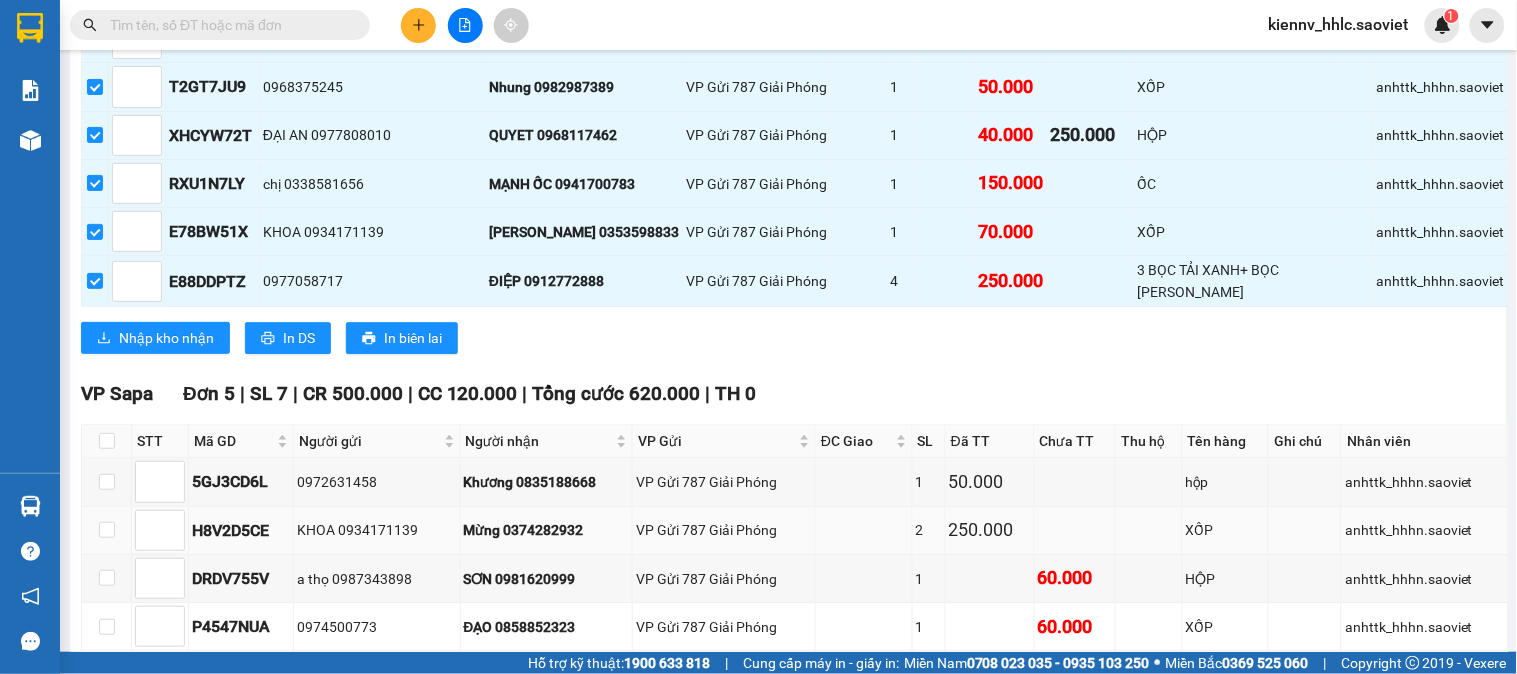 scroll, scrollTop: 1666, scrollLeft: 0, axis: vertical 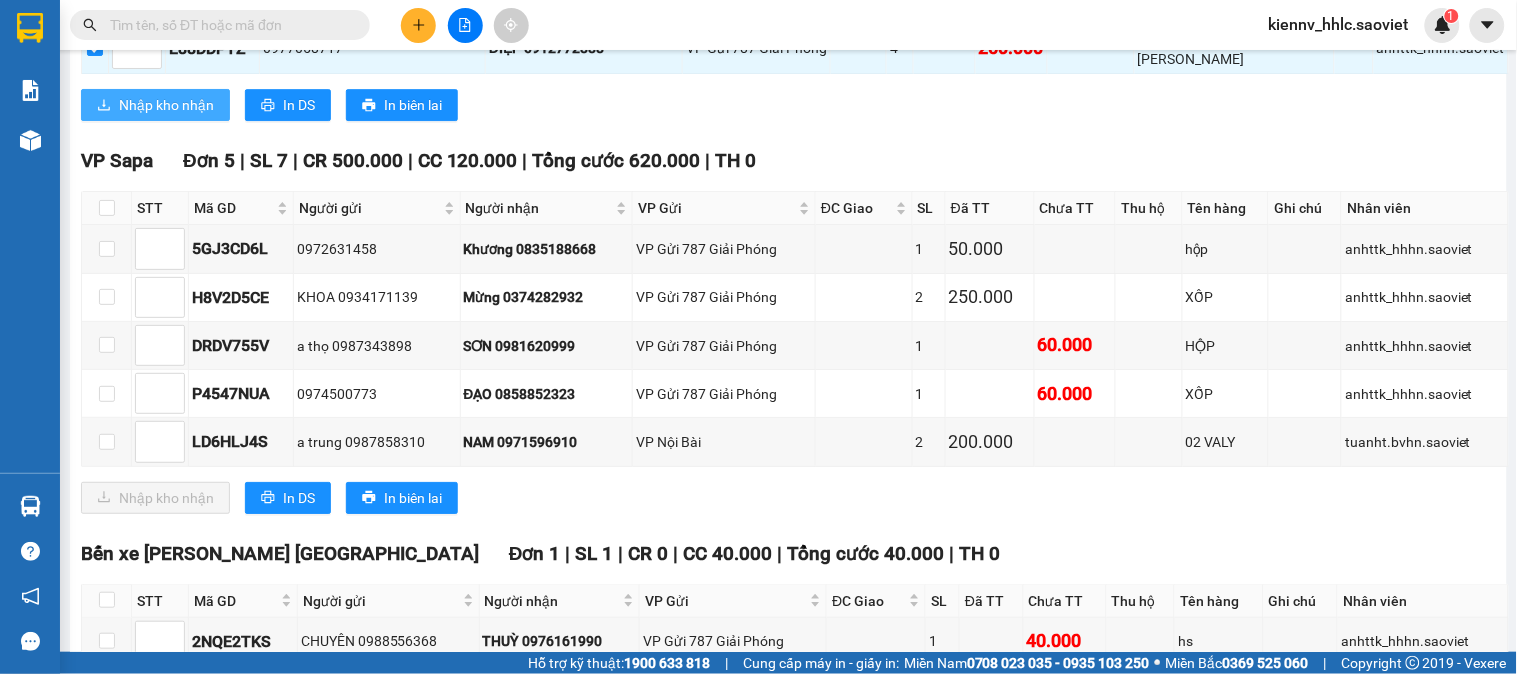 click on "Nhập kho nhận" at bounding box center (166, 105) 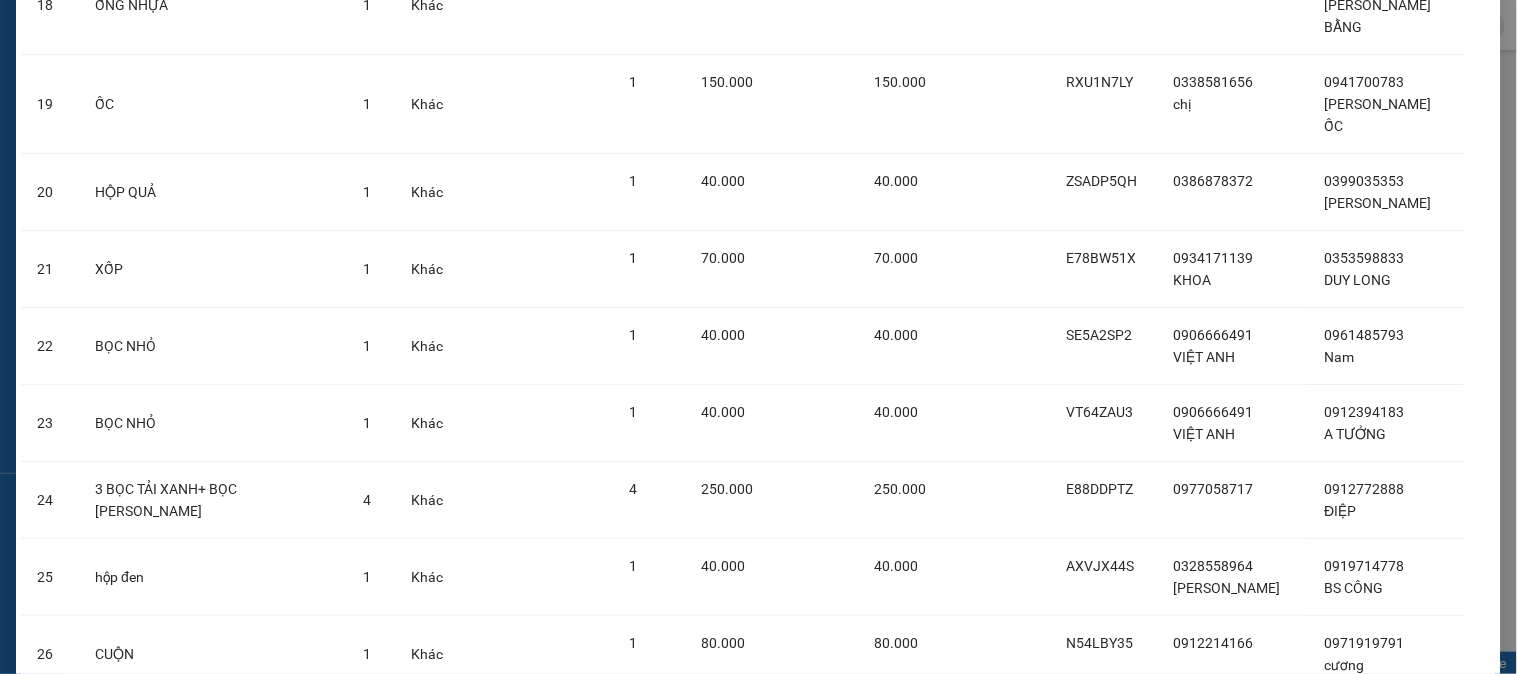 scroll, scrollTop: 1686, scrollLeft: 0, axis: vertical 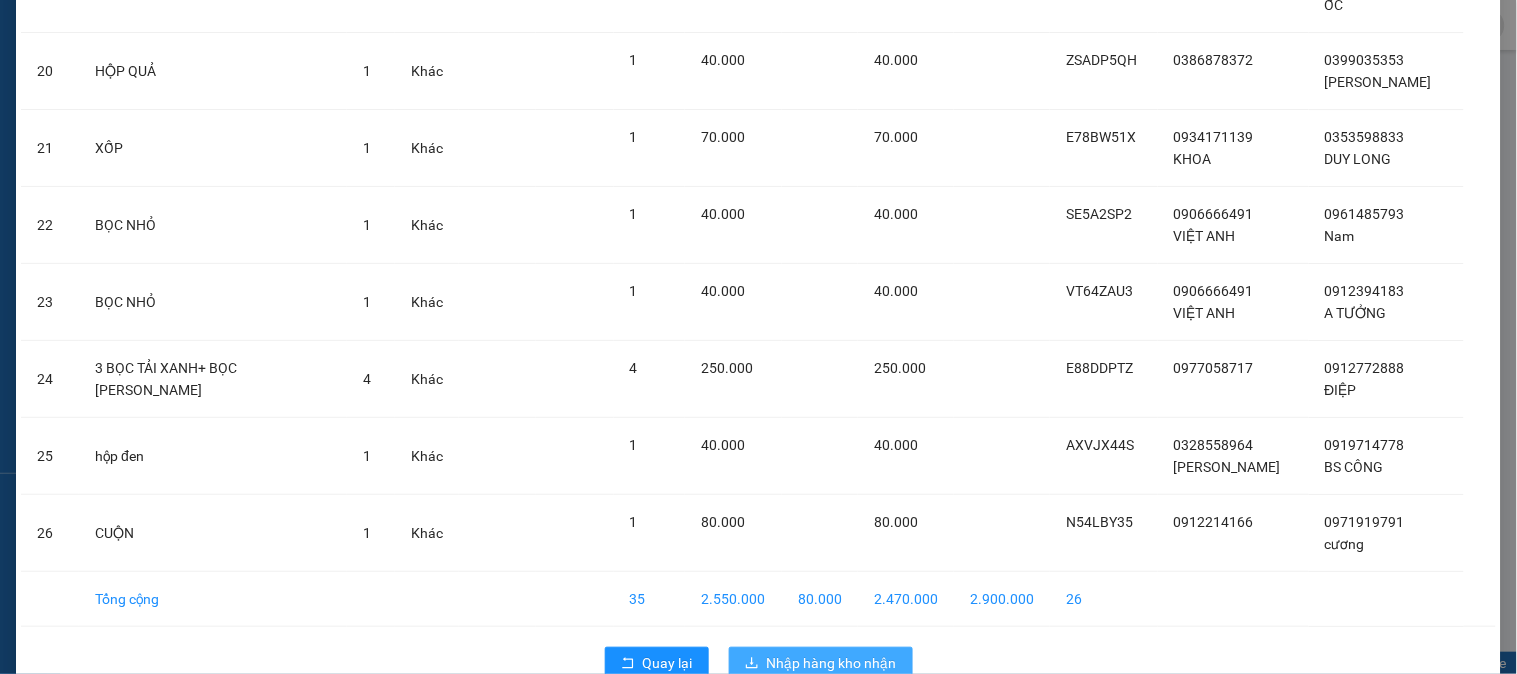 click on "Nhập hàng kho nhận" at bounding box center [832, 663] 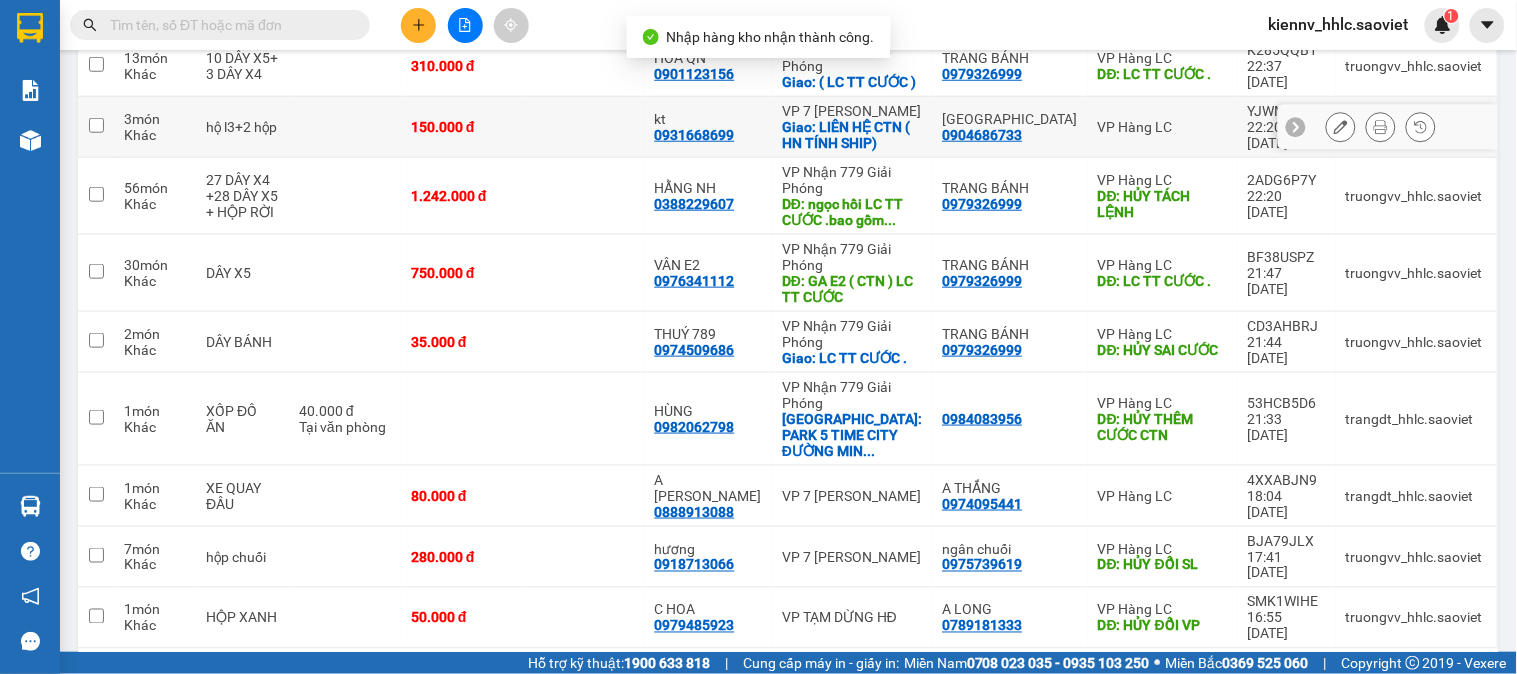 scroll, scrollTop: 0, scrollLeft: 0, axis: both 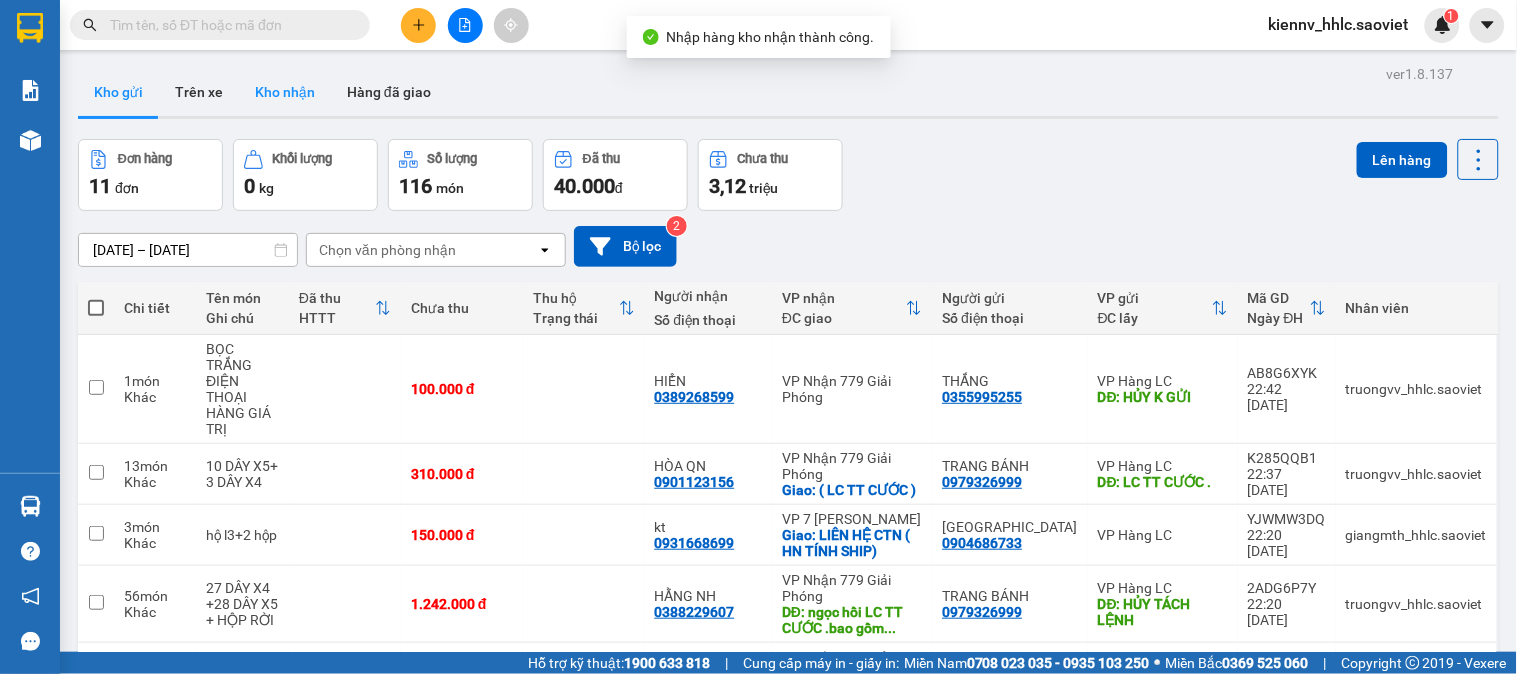 click on "Kho nhận" at bounding box center (285, 92) 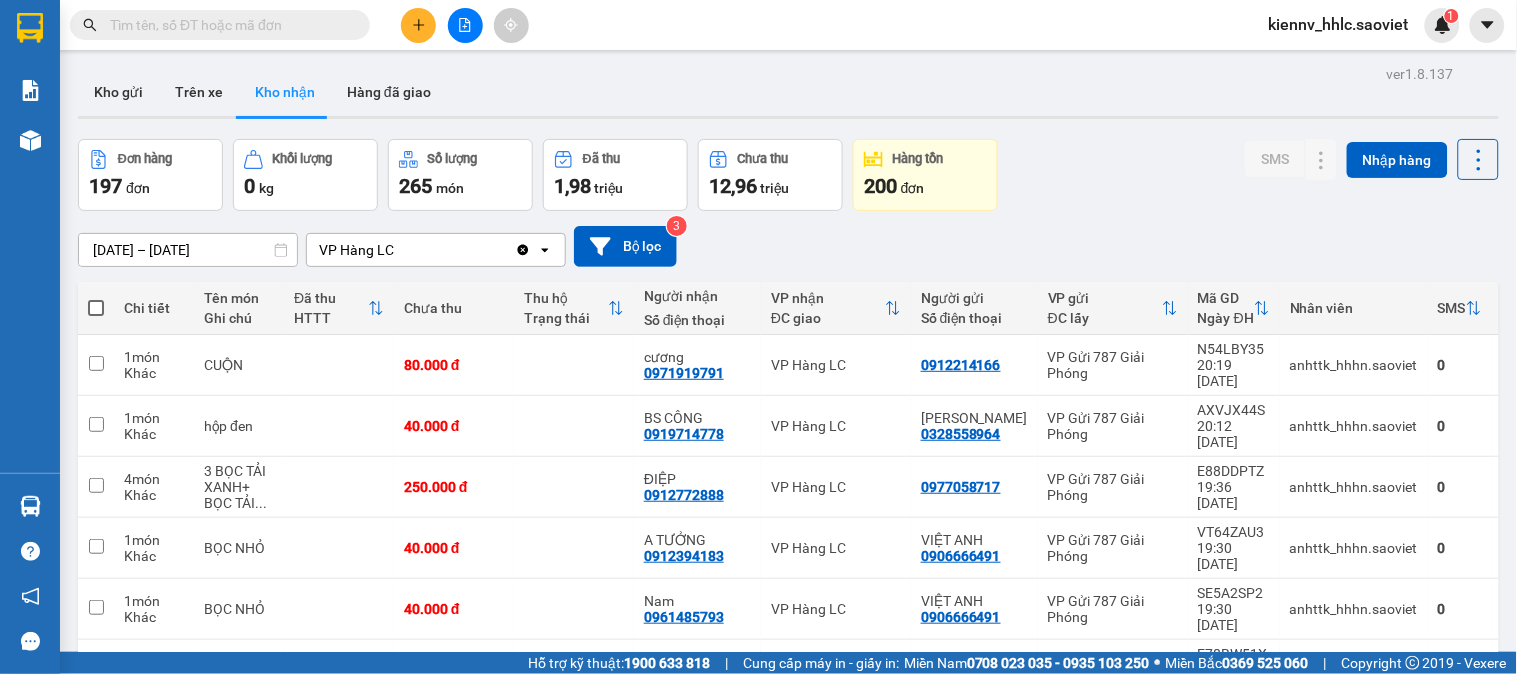click at bounding box center [96, 308] 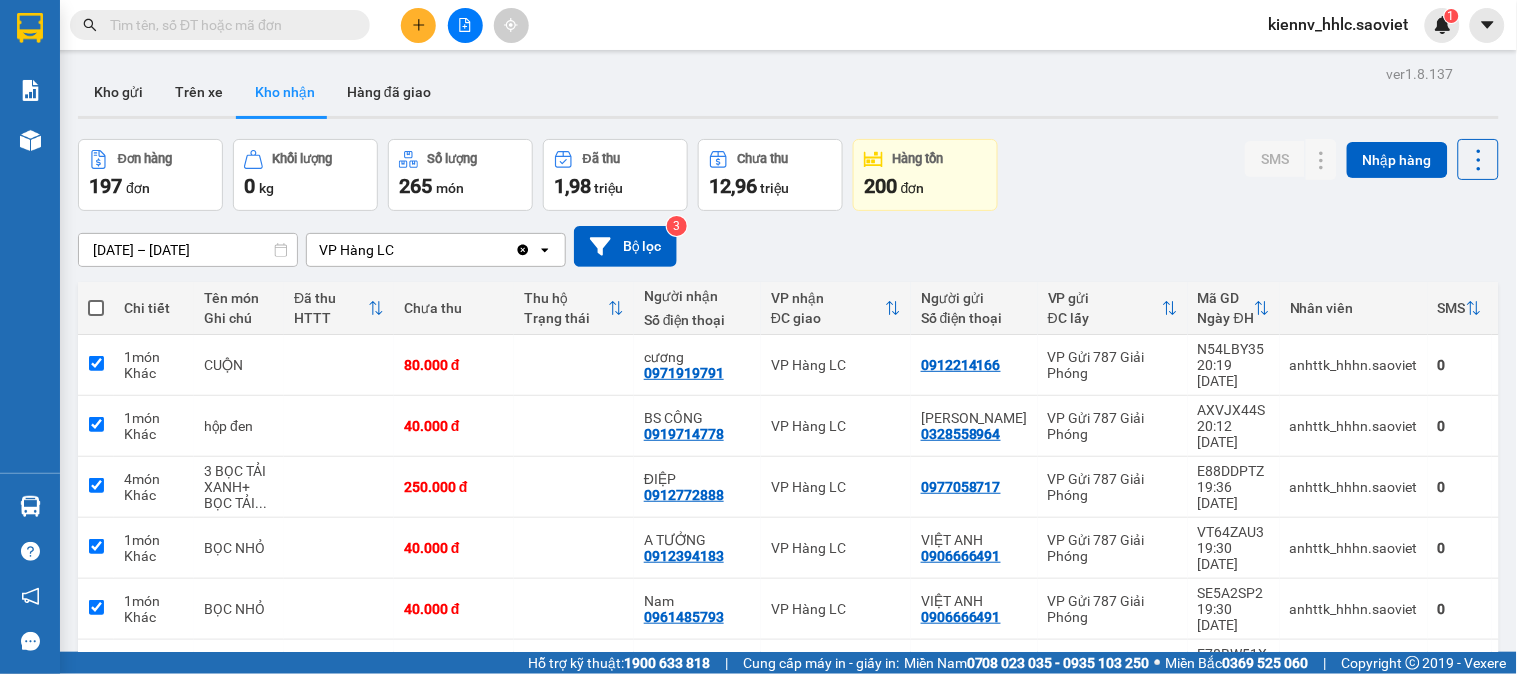checkbox on "true" 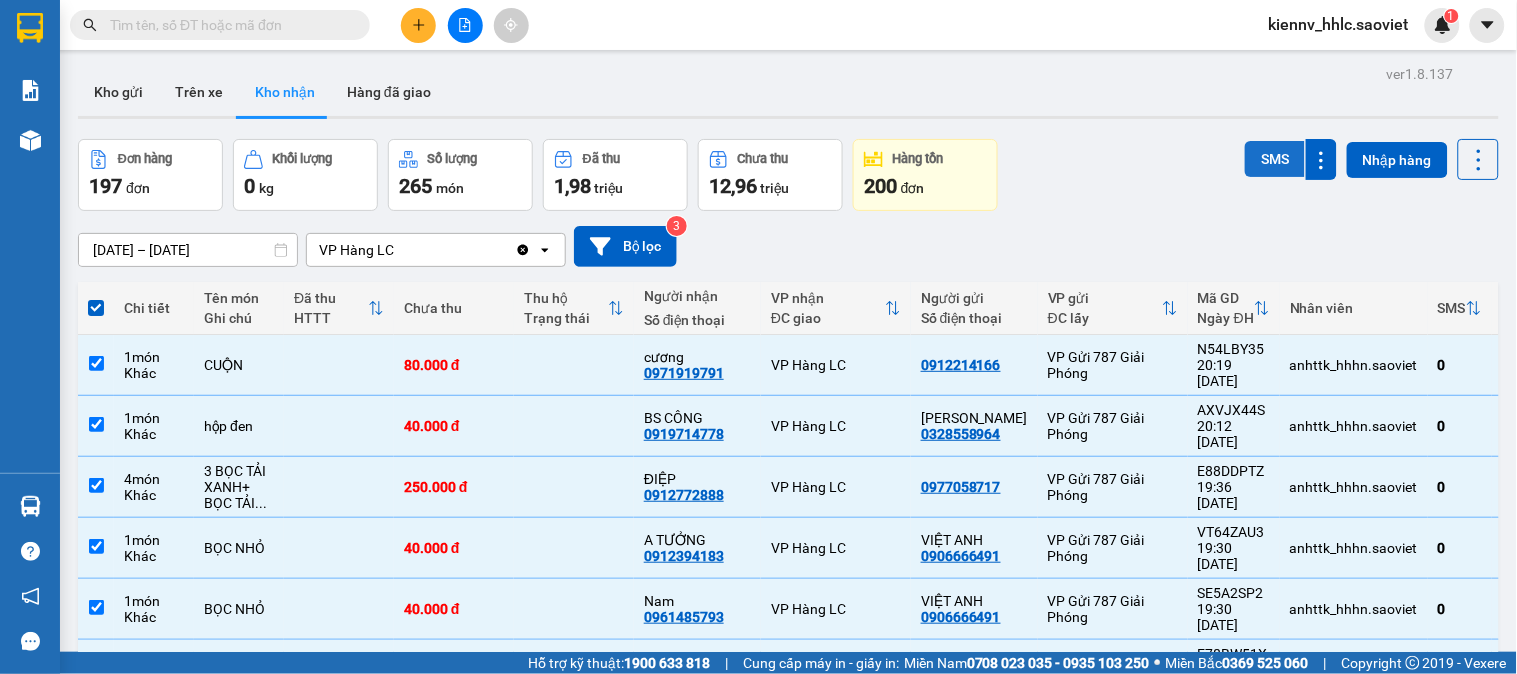 click on "SMS" at bounding box center (1275, 159) 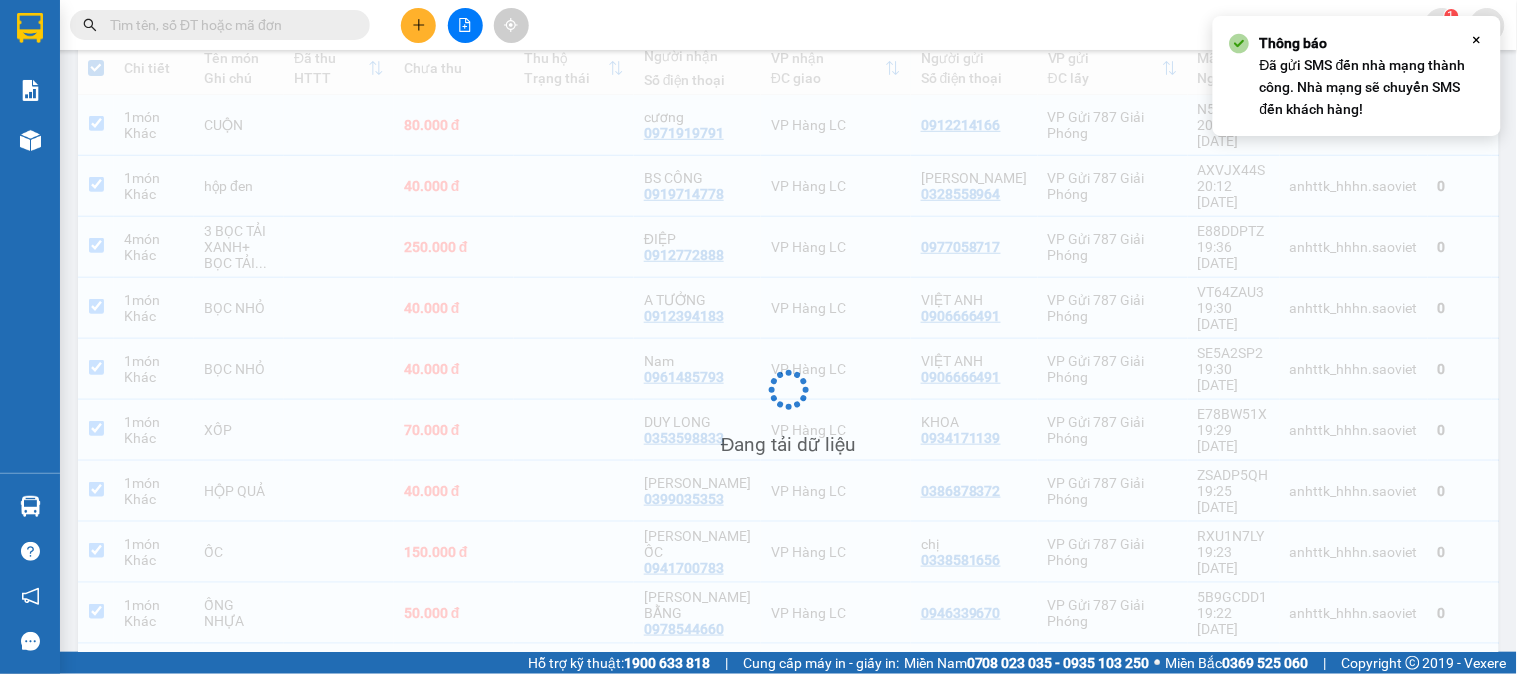scroll, scrollTop: 240, scrollLeft: 0, axis: vertical 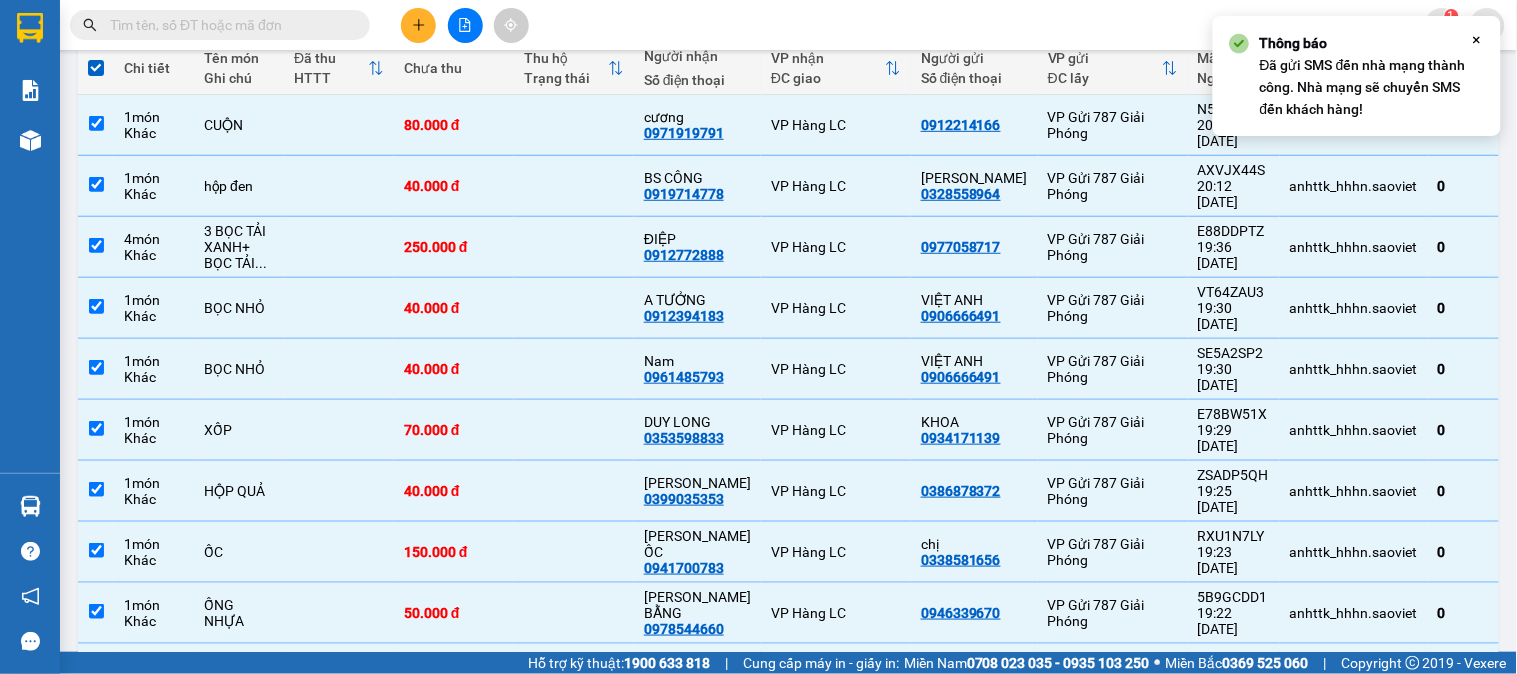 click on "2" at bounding box center [1106, 737] 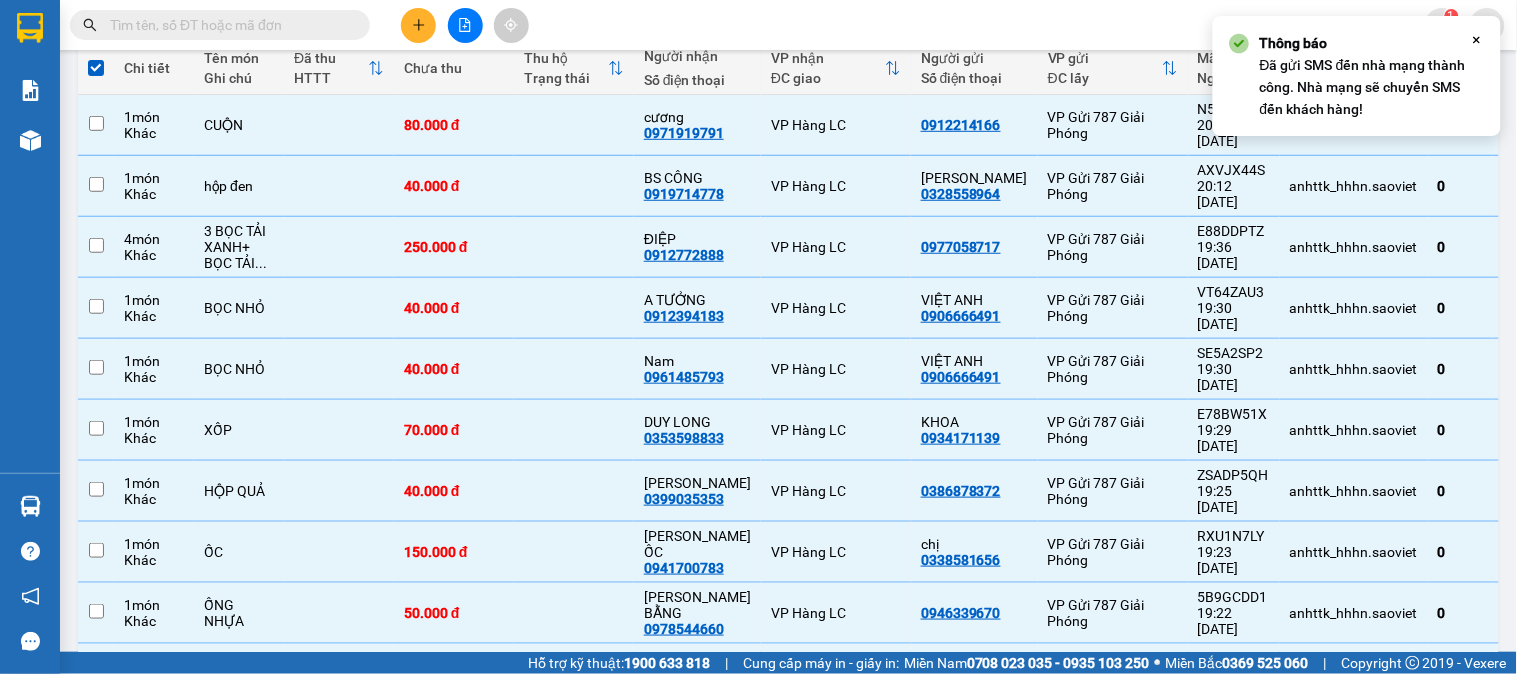checkbox on "false" 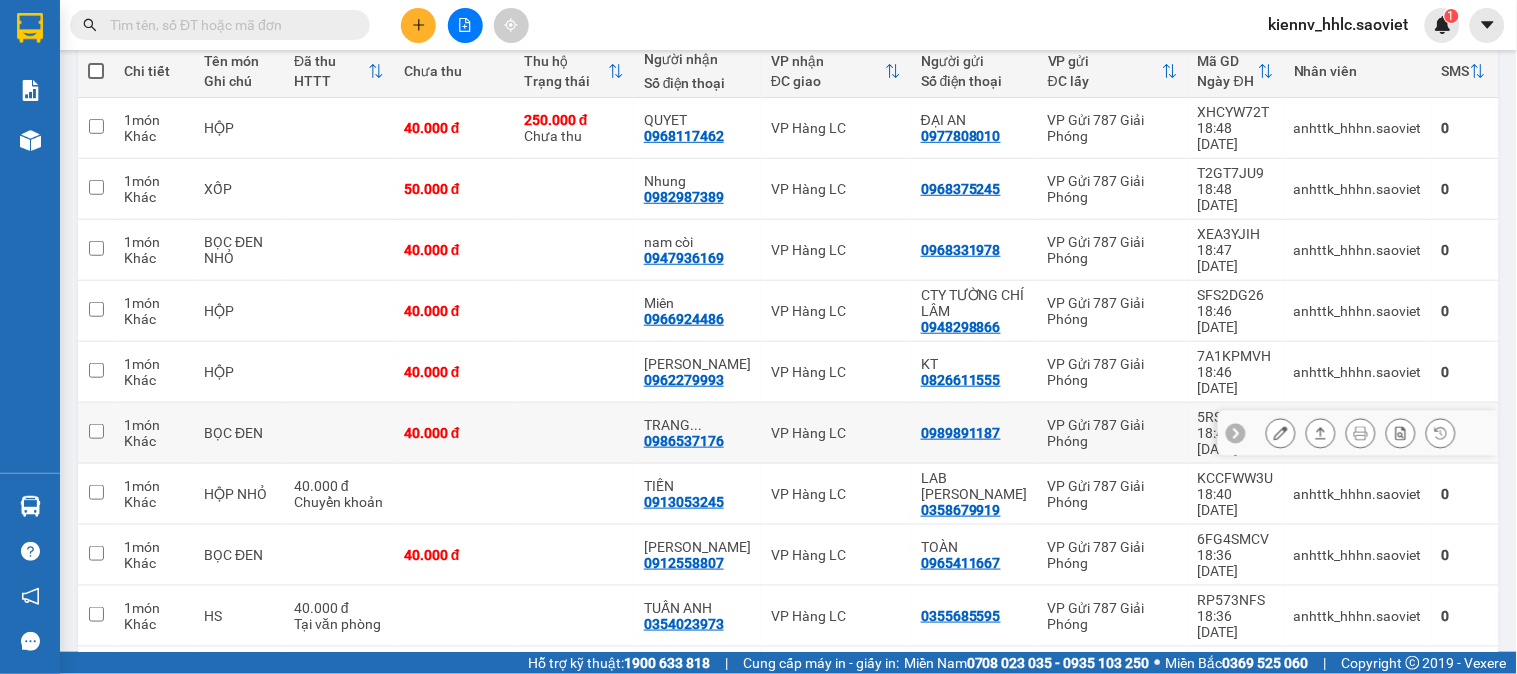 scroll, scrollTop: 240, scrollLeft: 0, axis: vertical 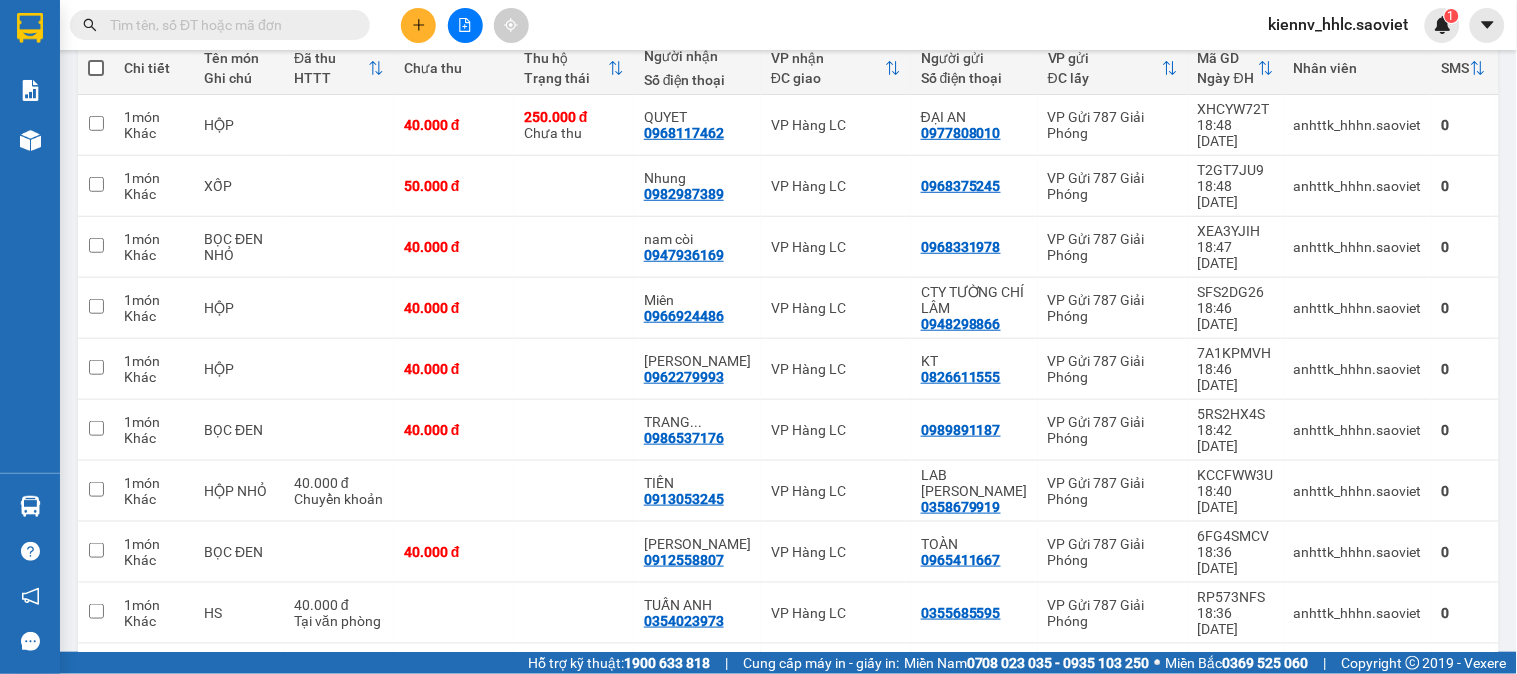 click at bounding box center (96, 68) 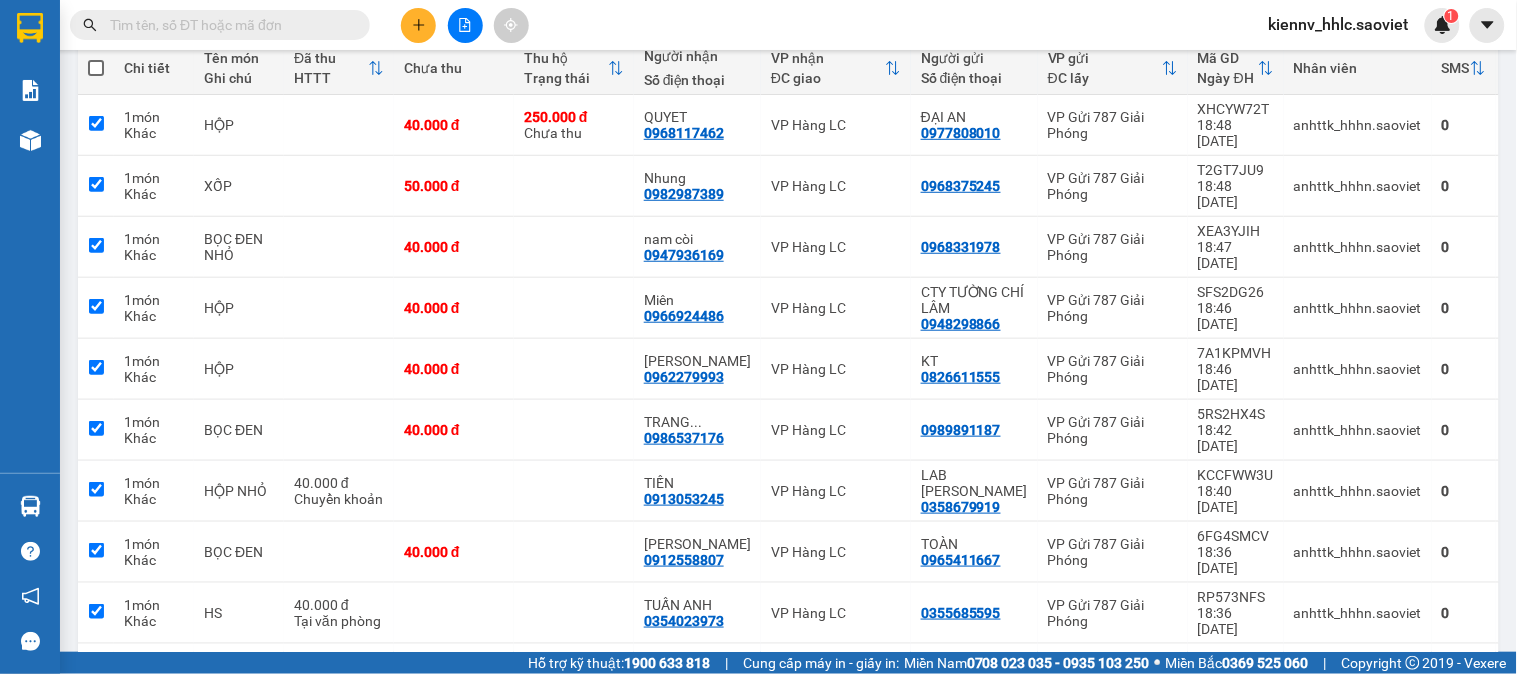 checkbox on "true" 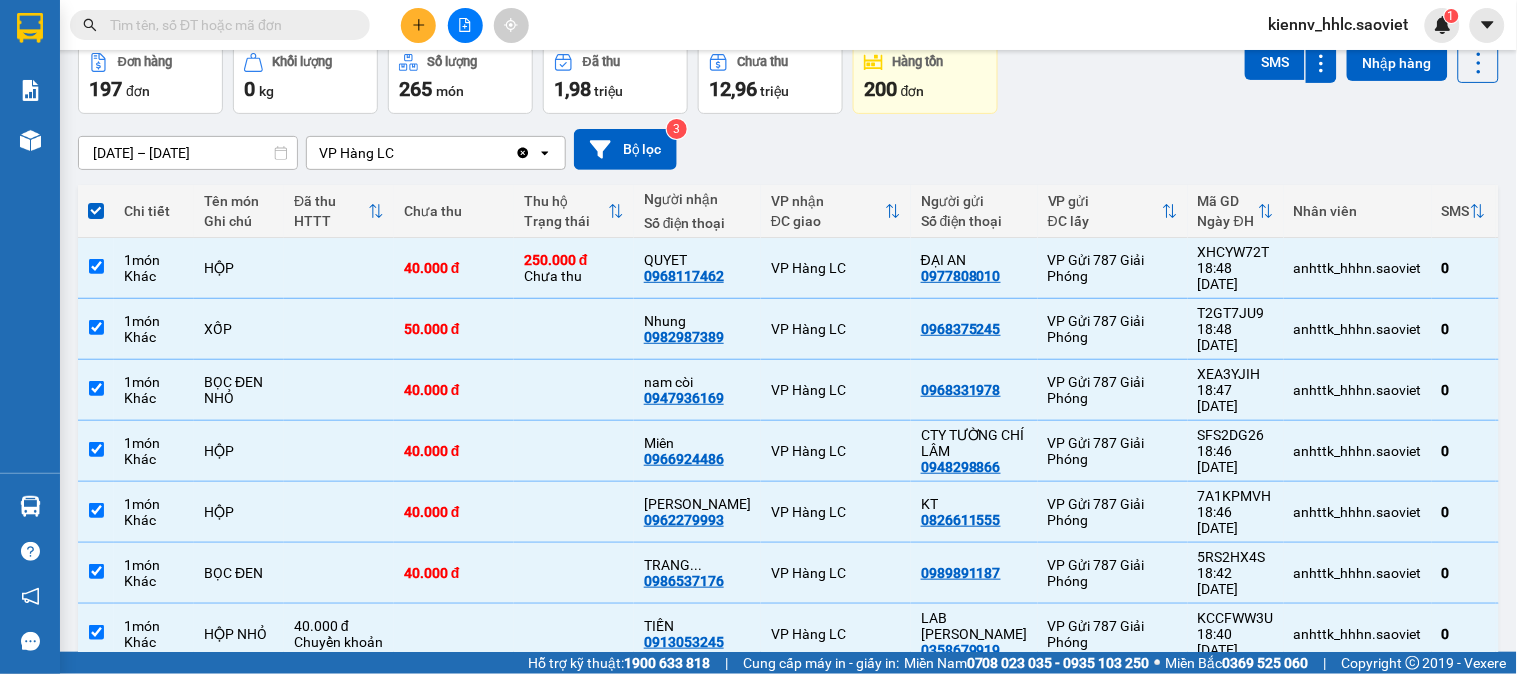 scroll, scrollTop: 17, scrollLeft: 0, axis: vertical 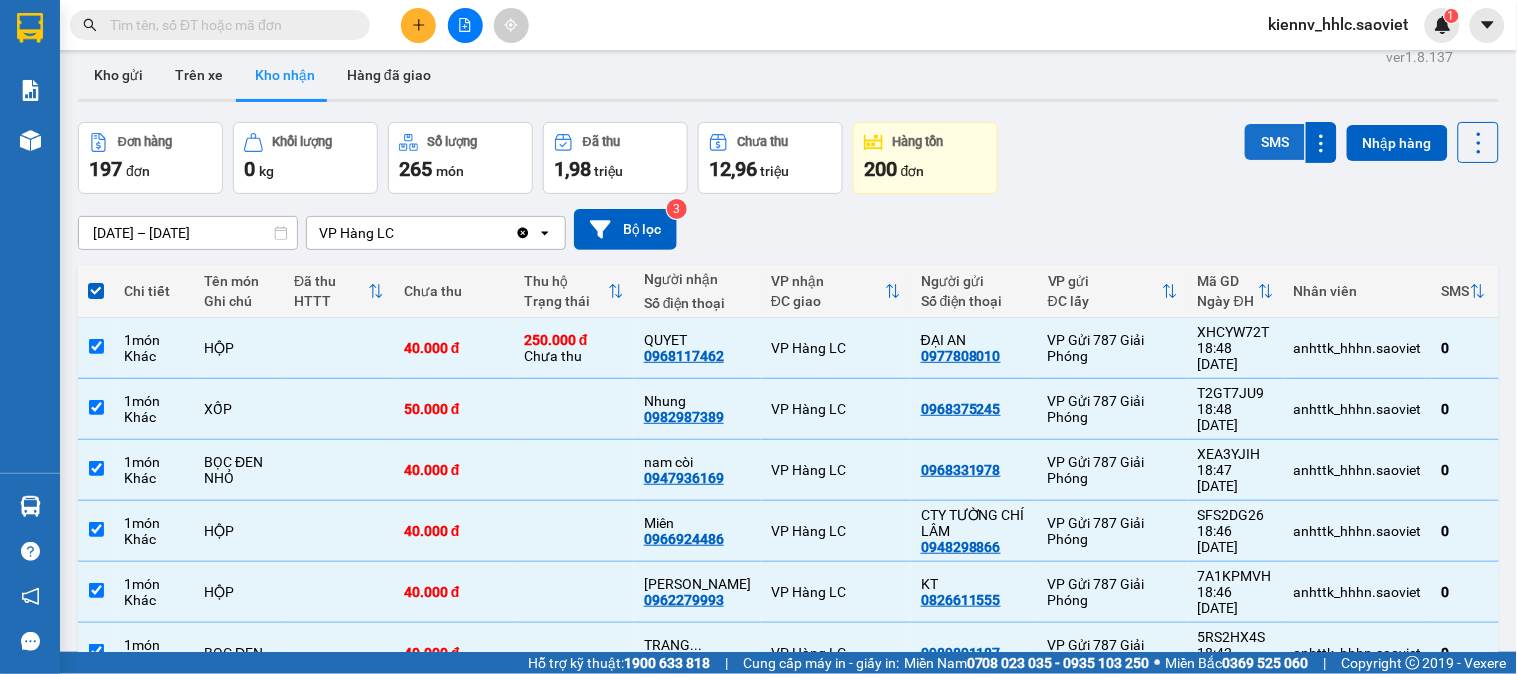 click on "SMS" at bounding box center (1275, 142) 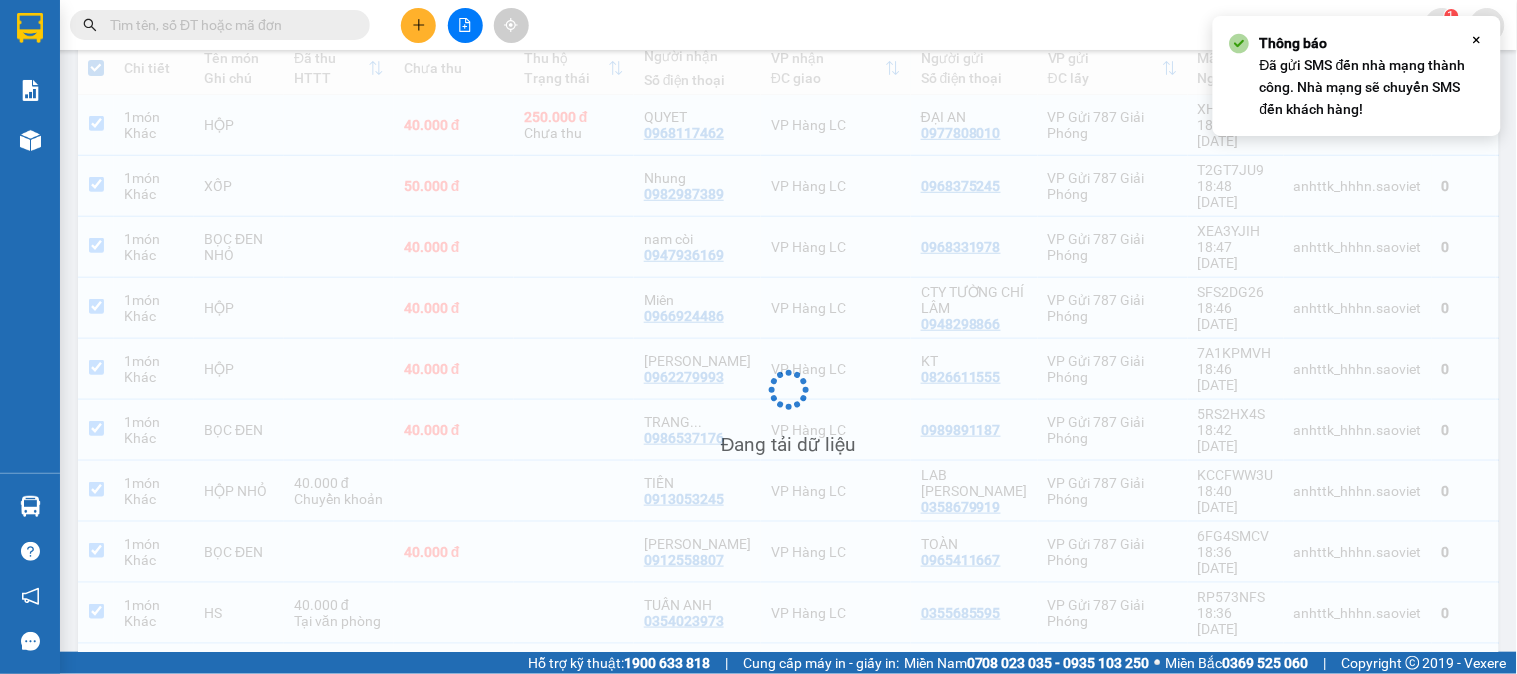 scroll, scrollTop: 240, scrollLeft: 0, axis: vertical 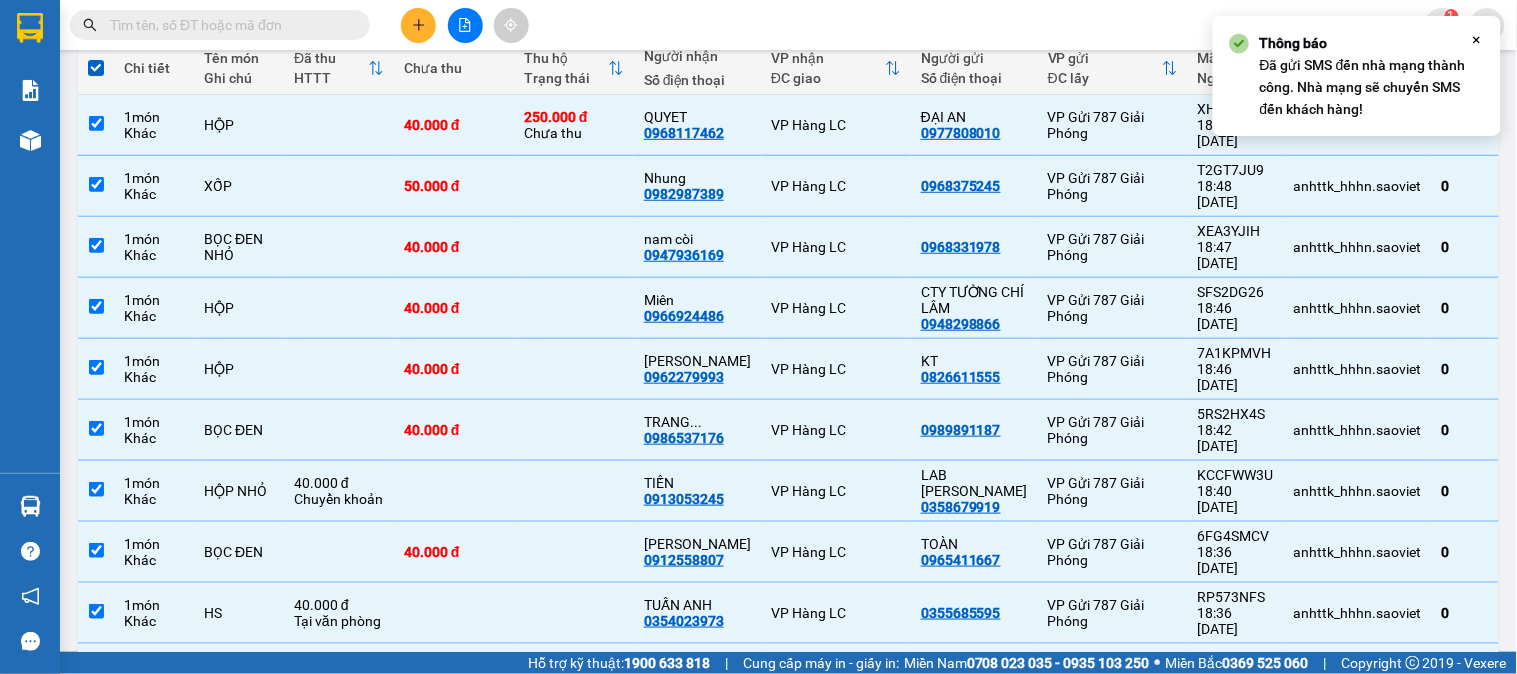 click on "3" at bounding box center [1141, 737] 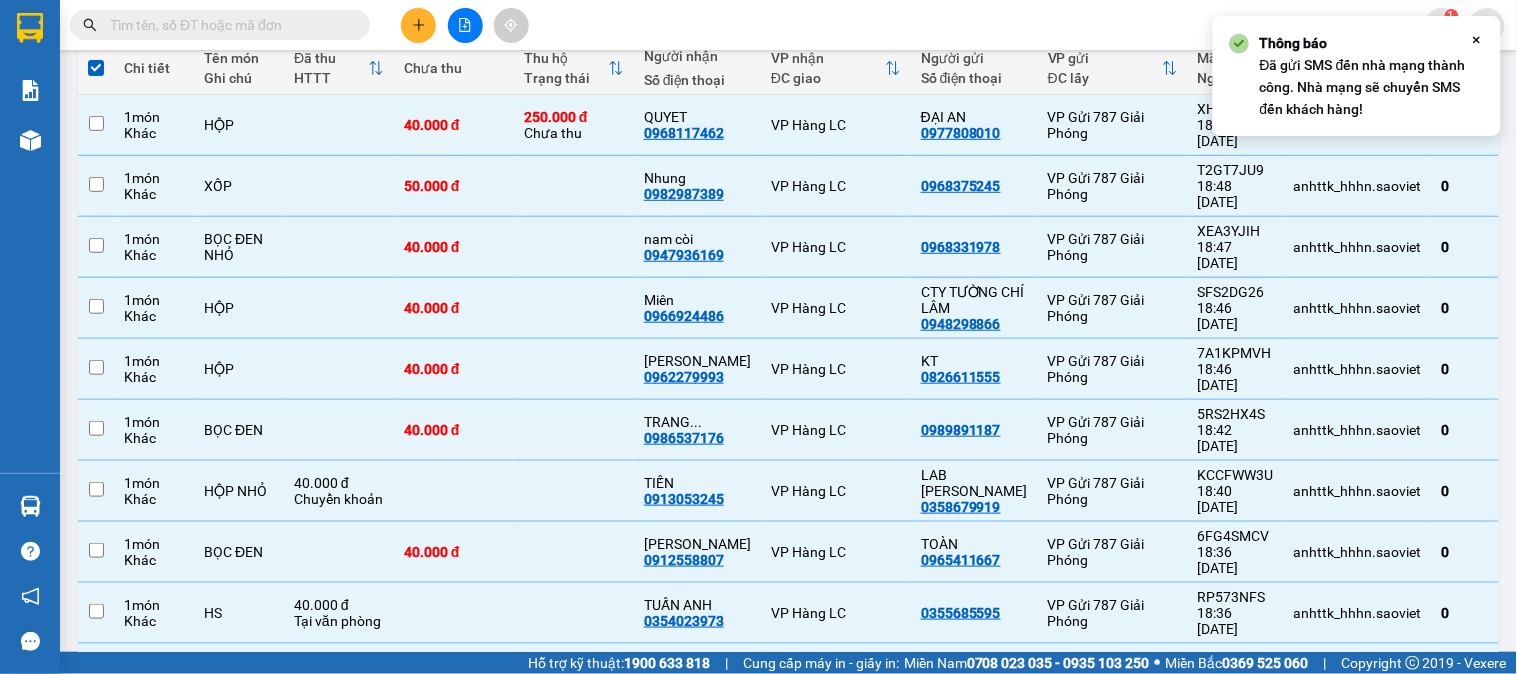 checkbox on "false" 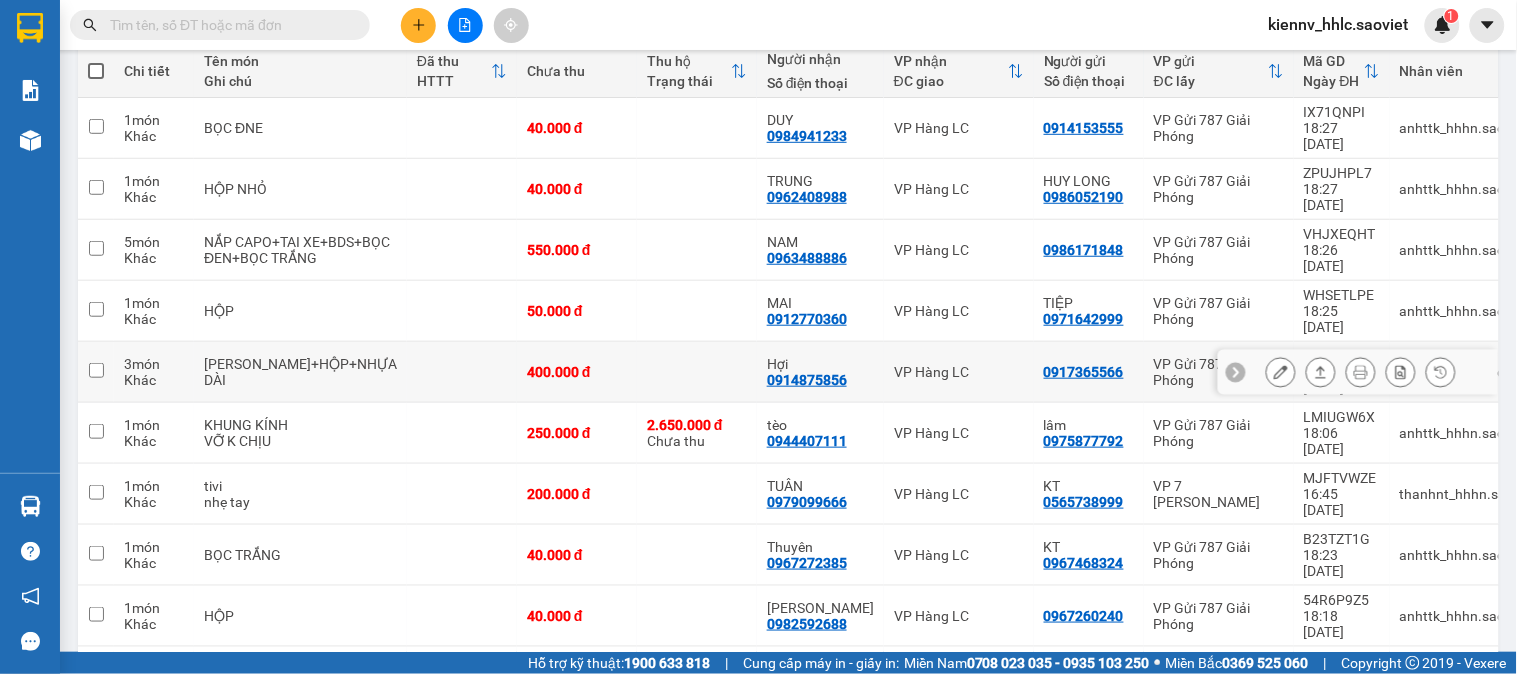 scroll, scrollTop: 240, scrollLeft: 0, axis: vertical 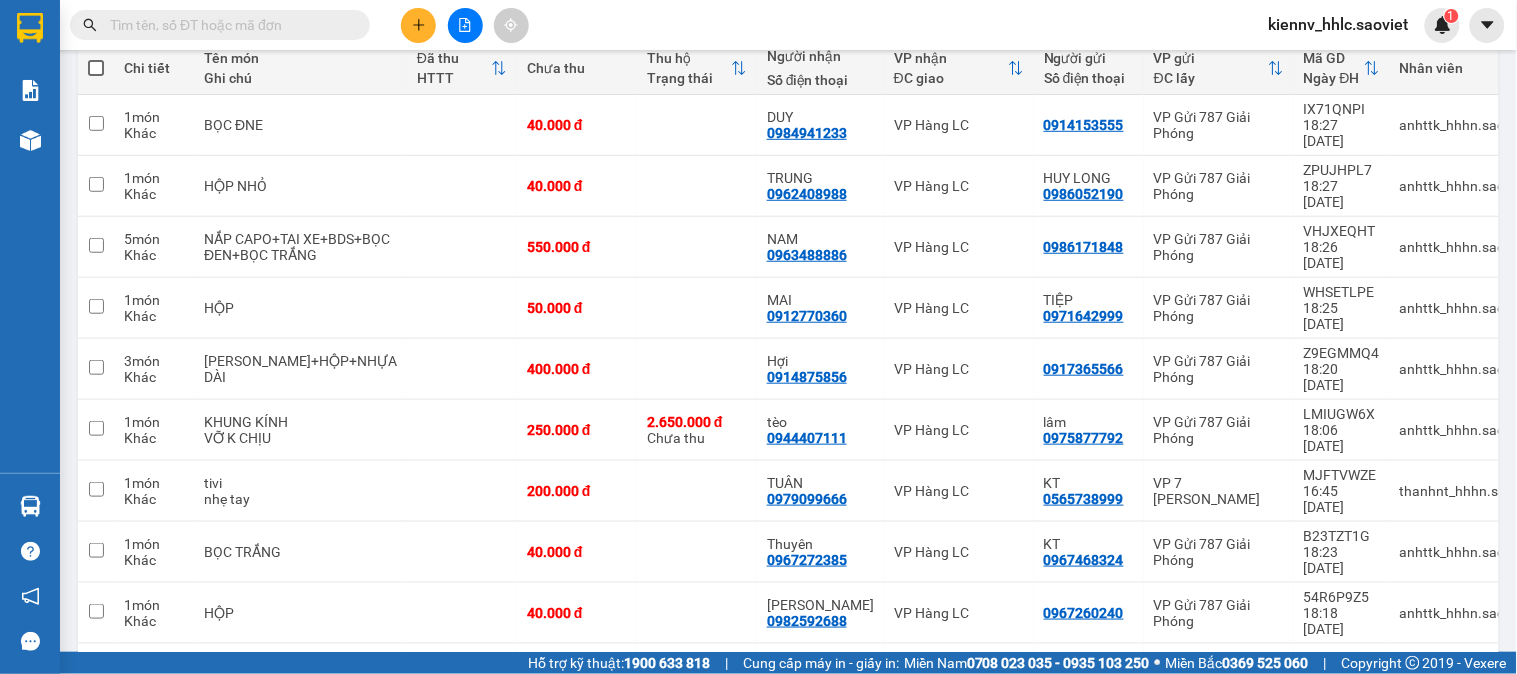 click at bounding box center (96, 68) 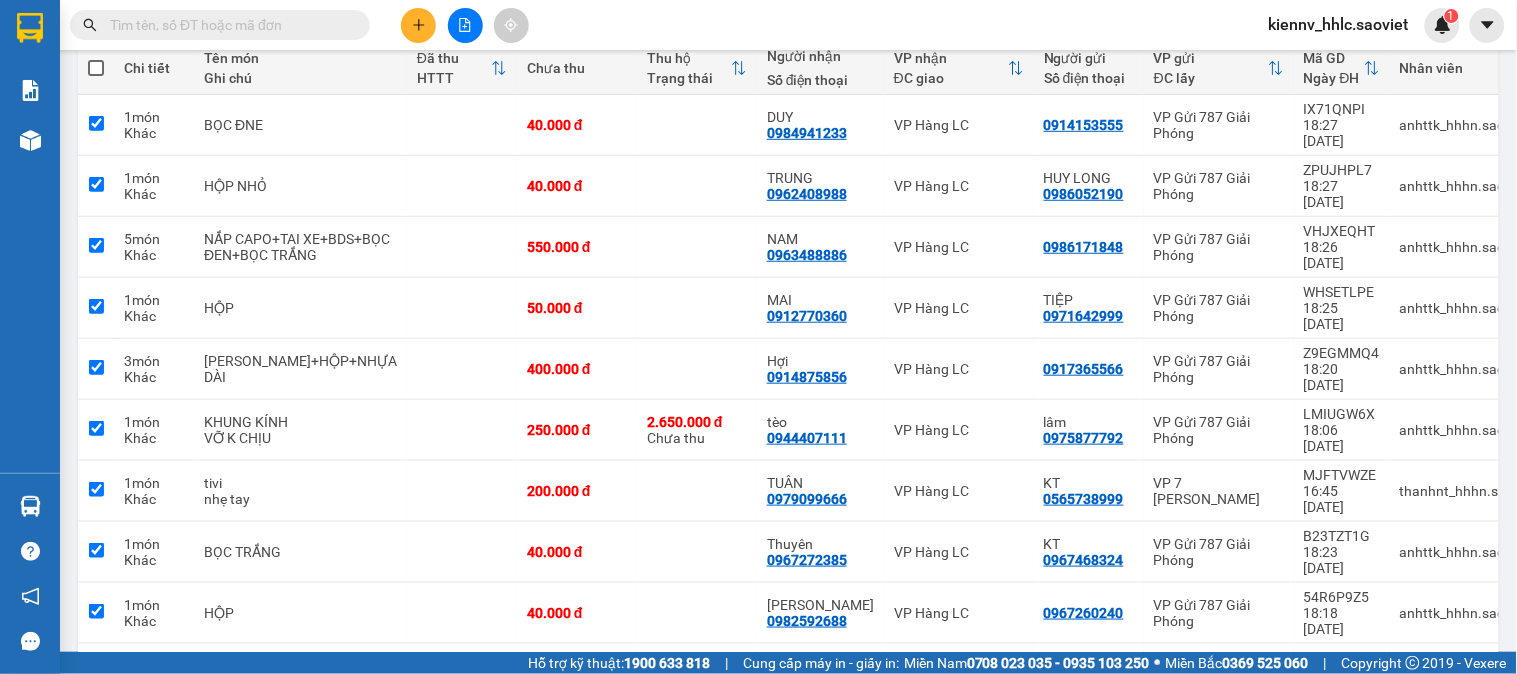 checkbox on "true" 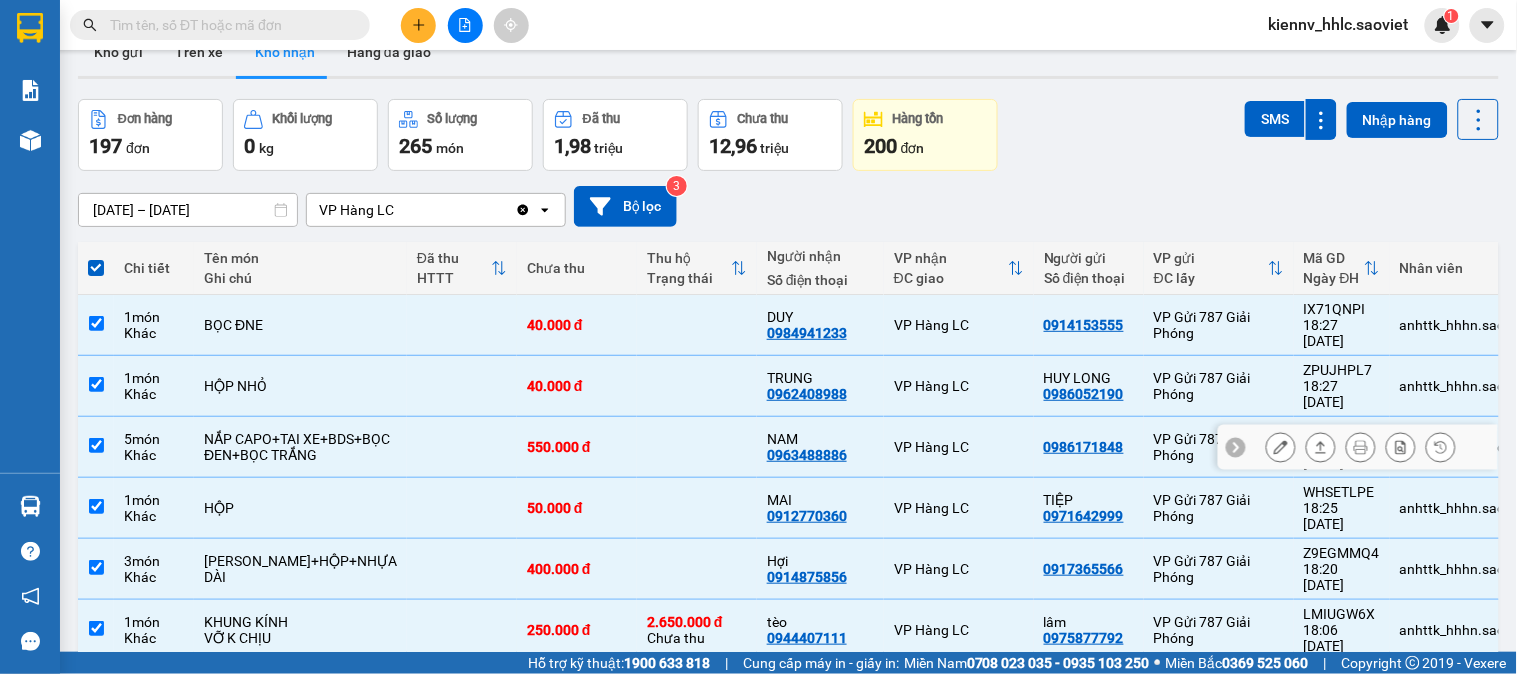 scroll, scrollTop: 0, scrollLeft: 0, axis: both 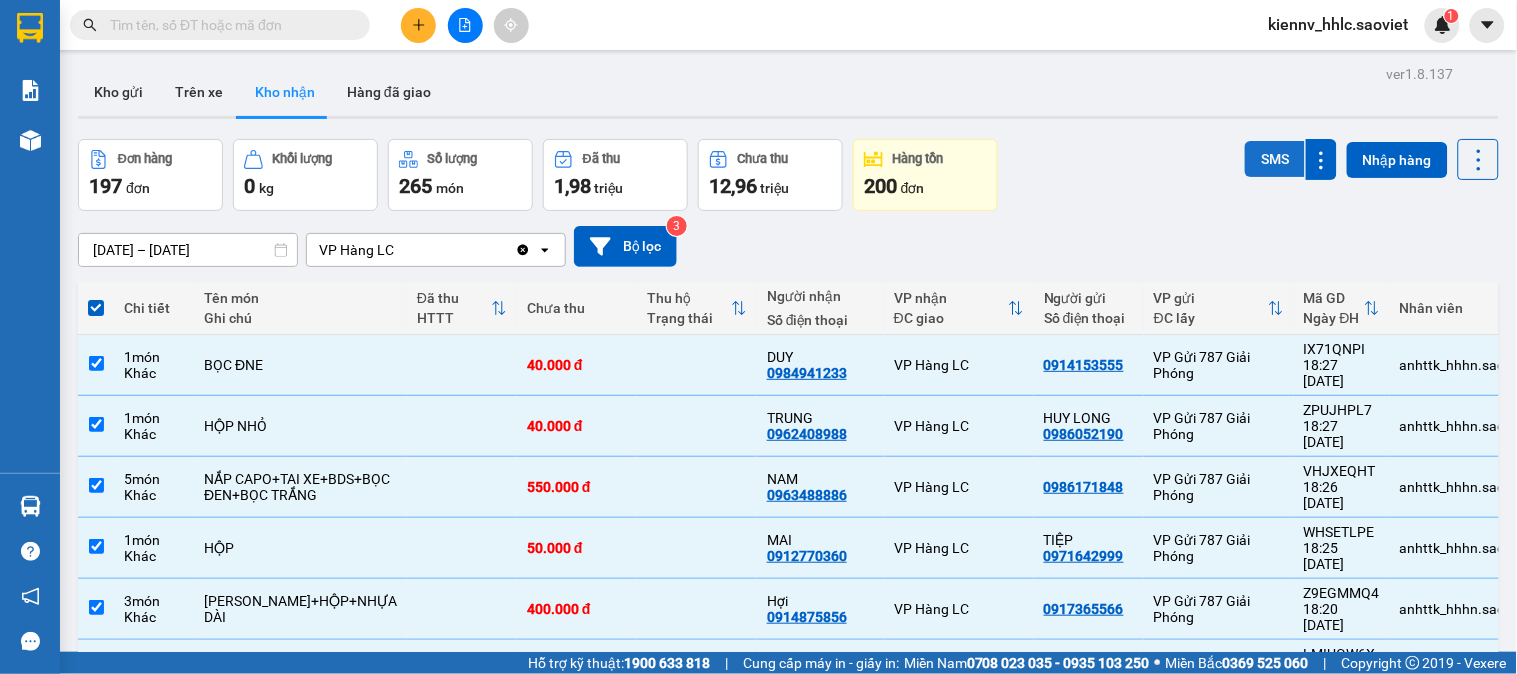 click on "SMS" at bounding box center [1275, 159] 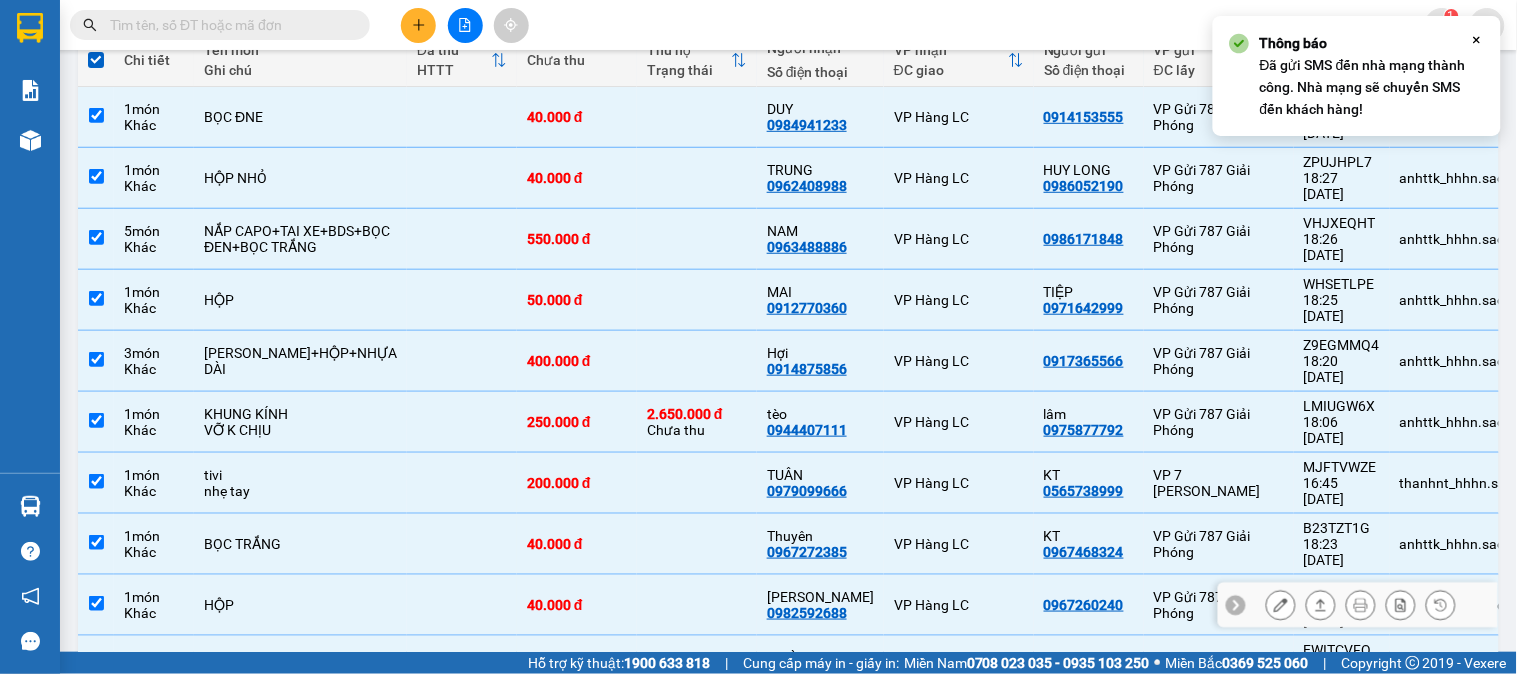 scroll, scrollTop: 256, scrollLeft: 0, axis: vertical 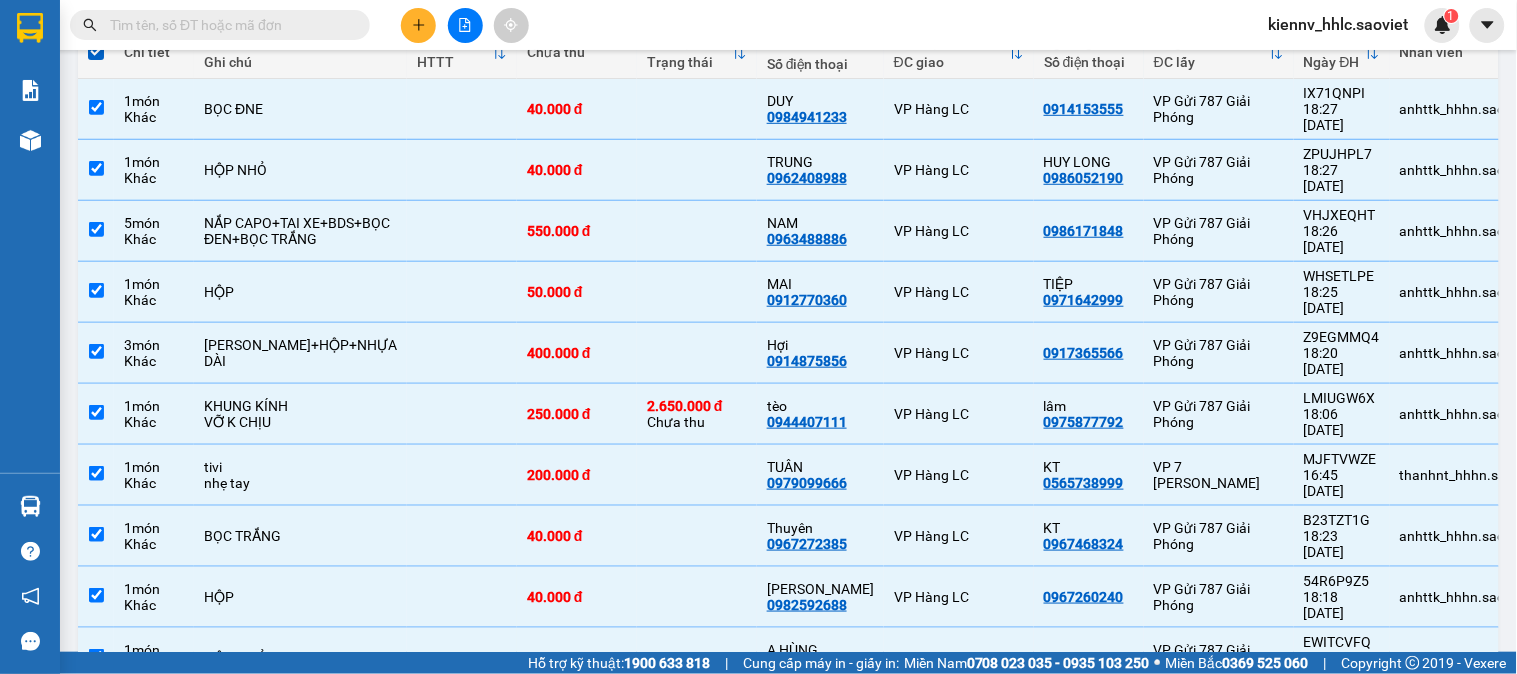 click on "4" at bounding box center (1176, 721) 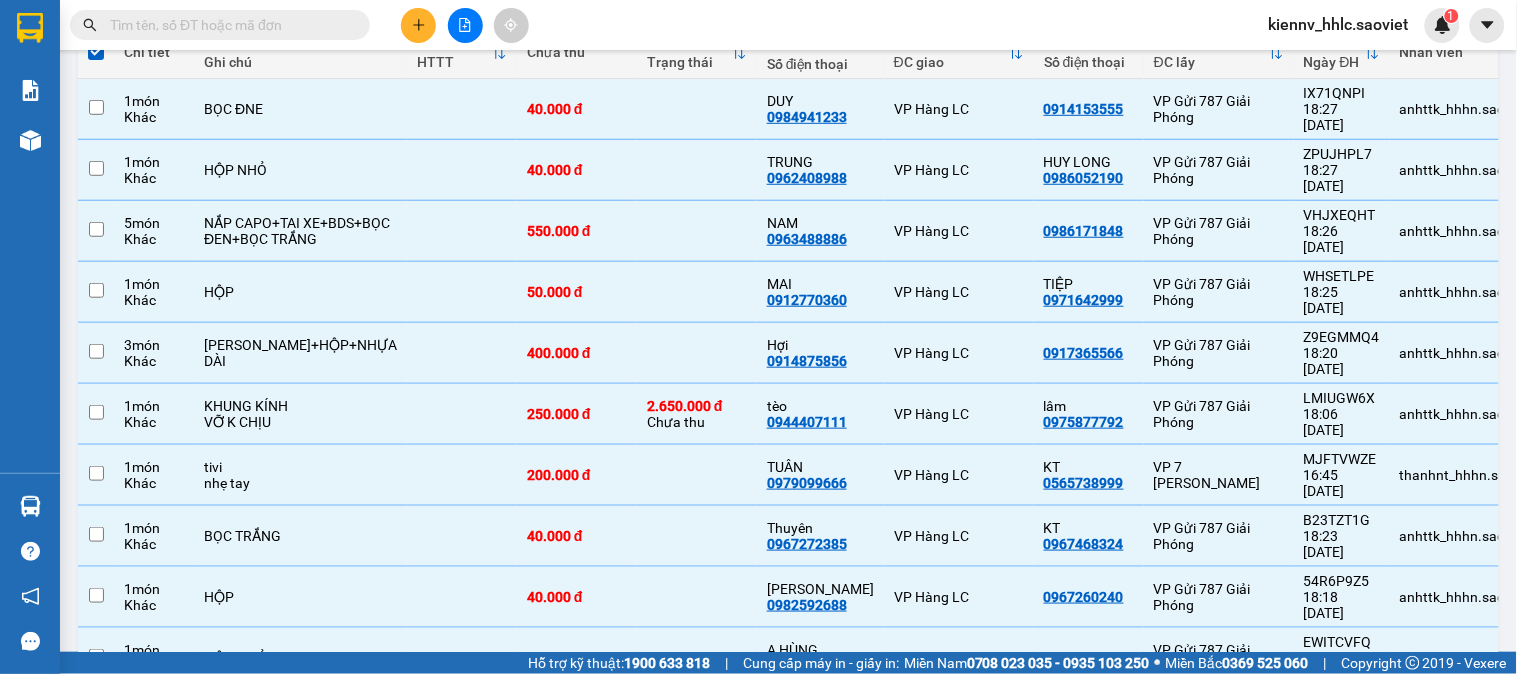 checkbox on "false" 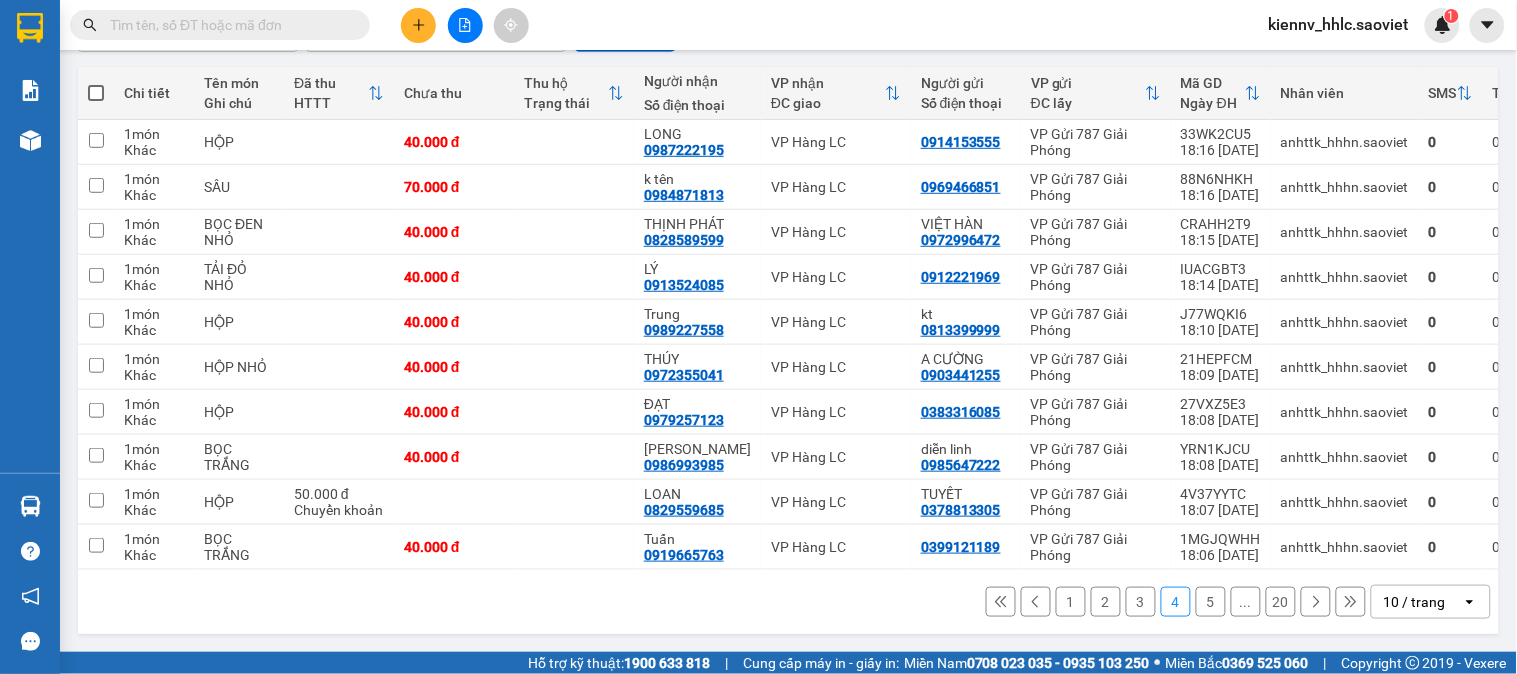 scroll, scrollTop: 224, scrollLeft: 0, axis: vertical 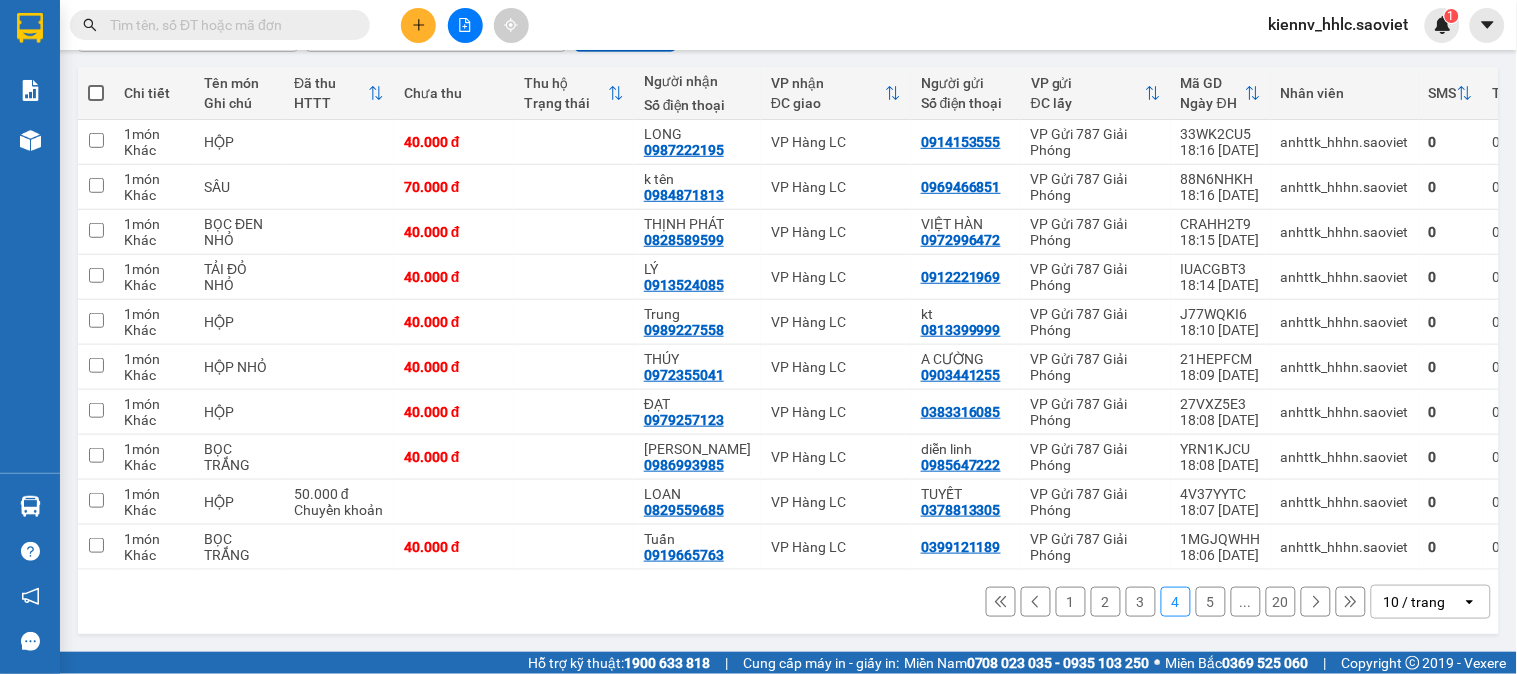 click at bounding box center (96, 93) 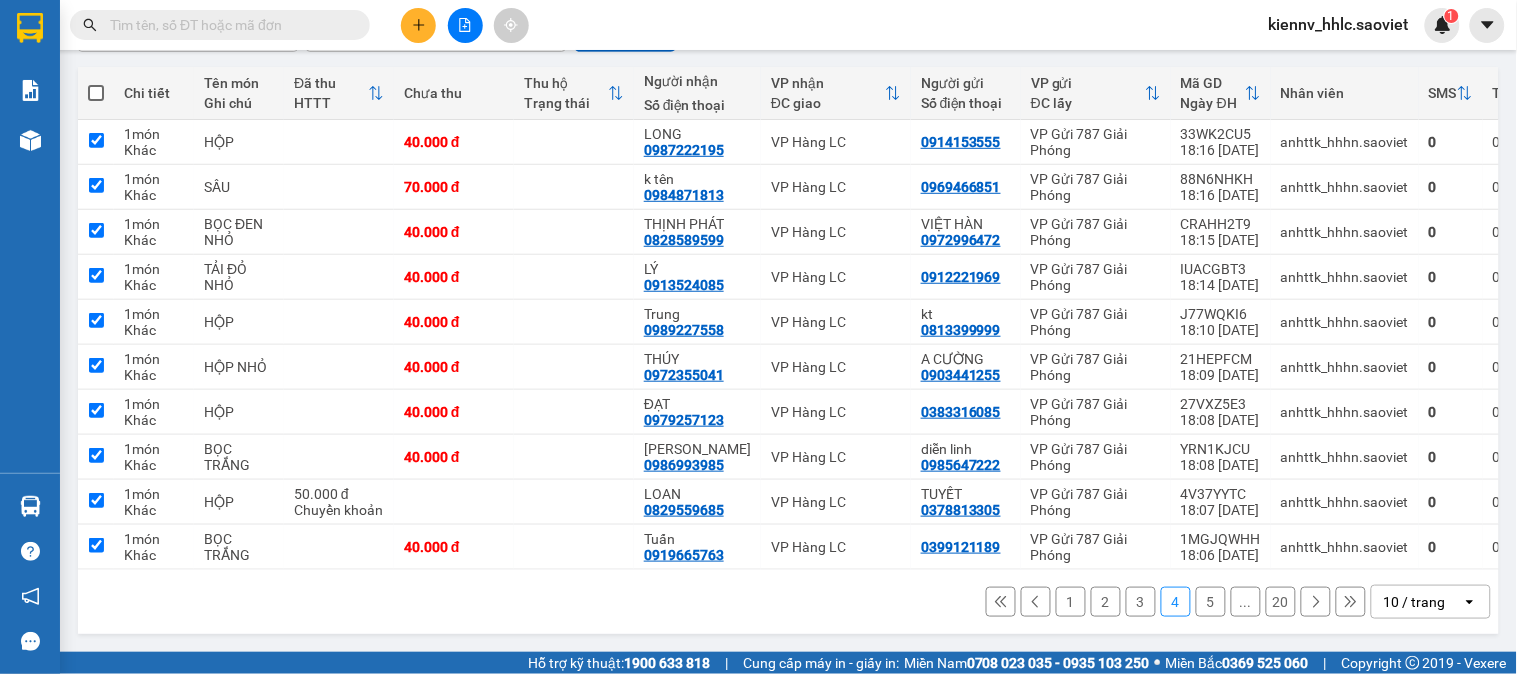 checkbox on "true" 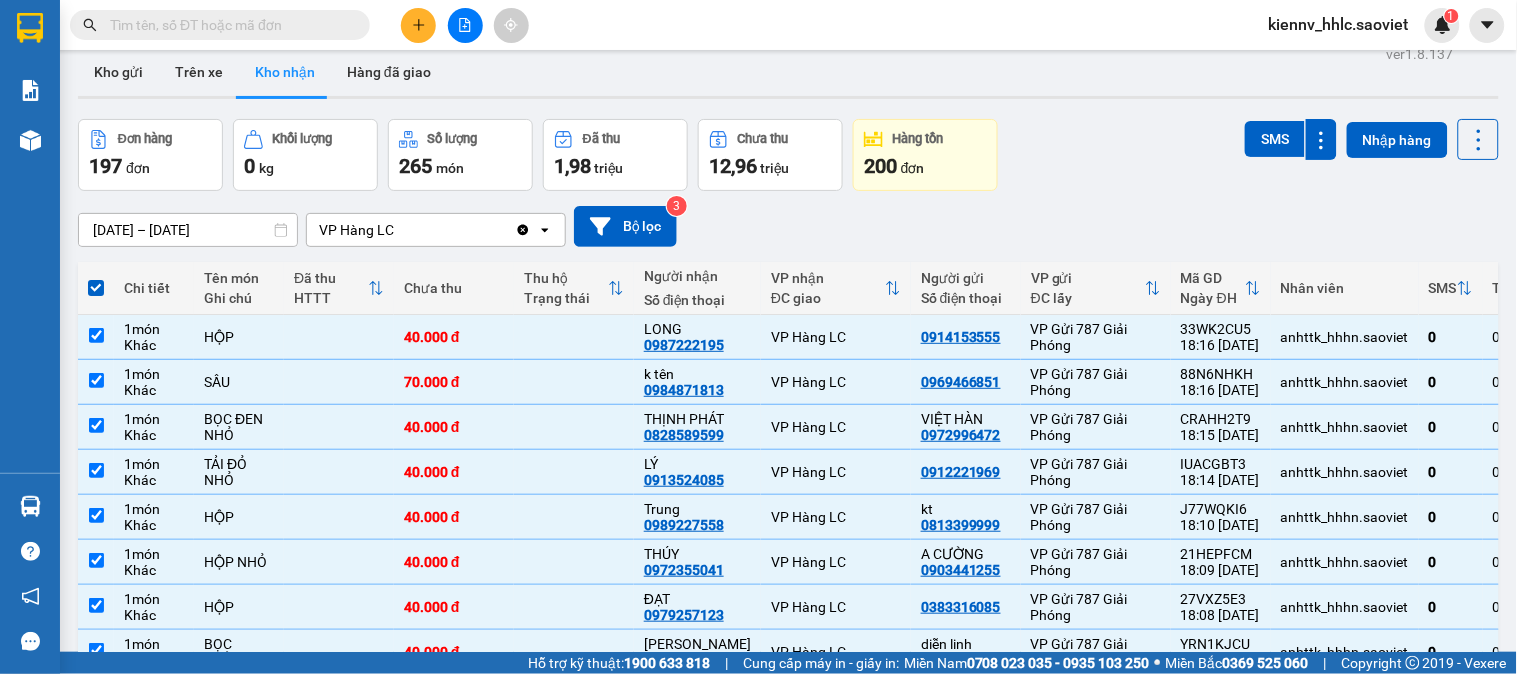 scroll, scrollTop: 0, scrollLeft: 0, axis: both 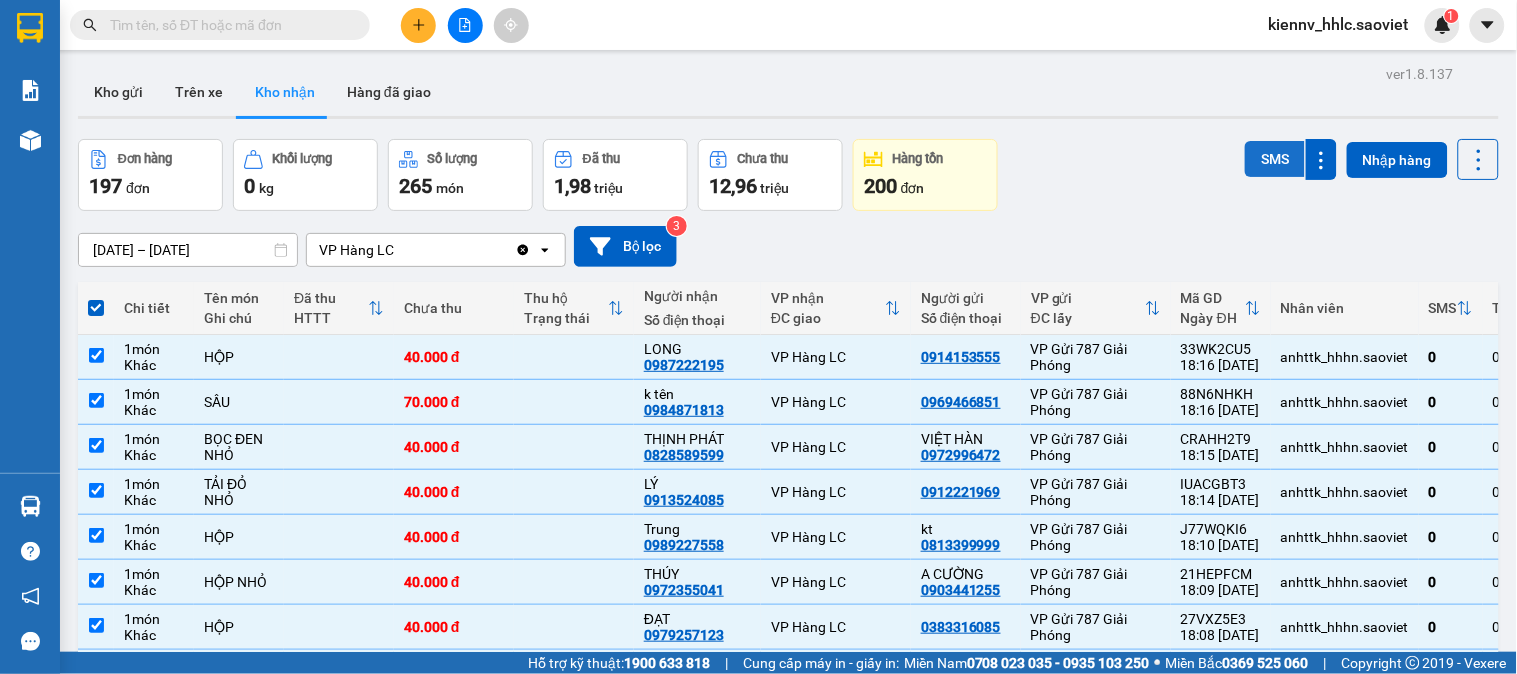 click on "SMS" at bounding box center [1275, 159] 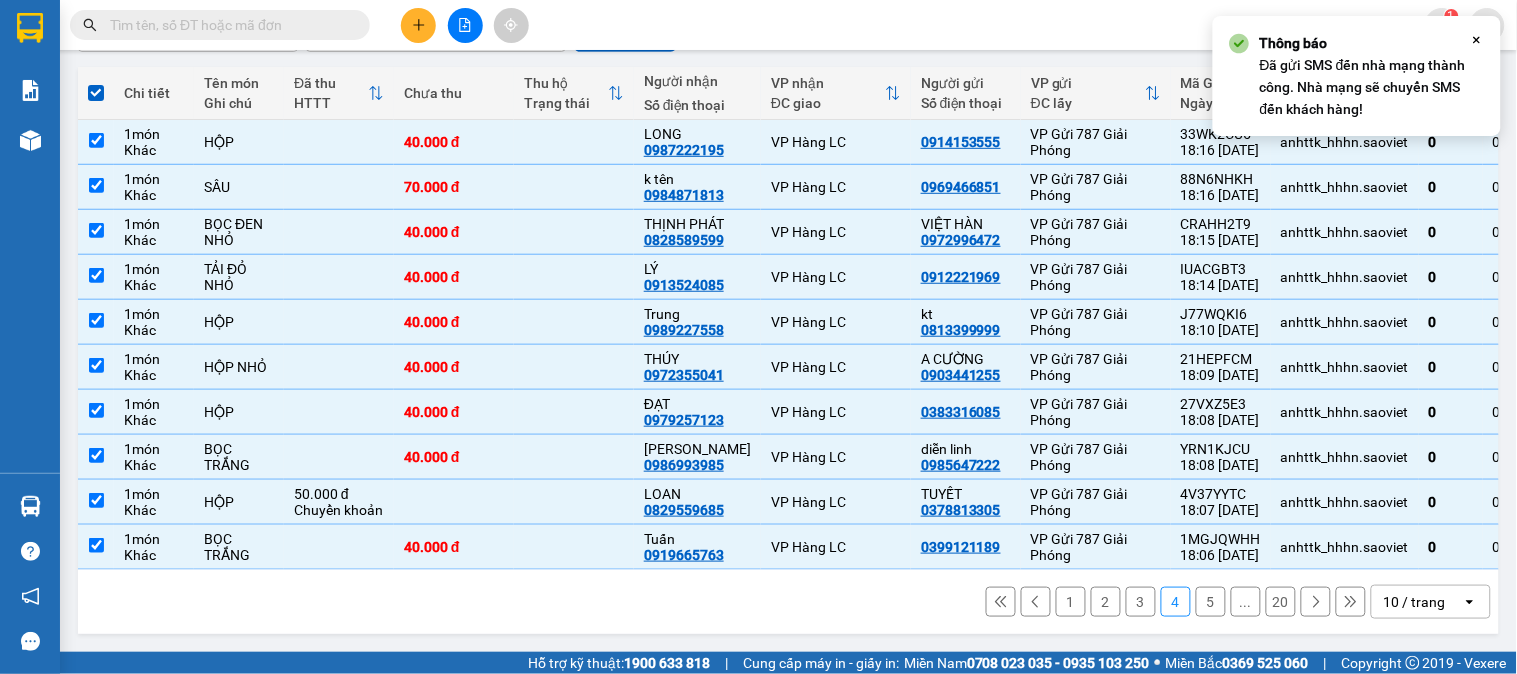 scroll, scrollTop: 224, scrollLeft: 0, axis: vertical 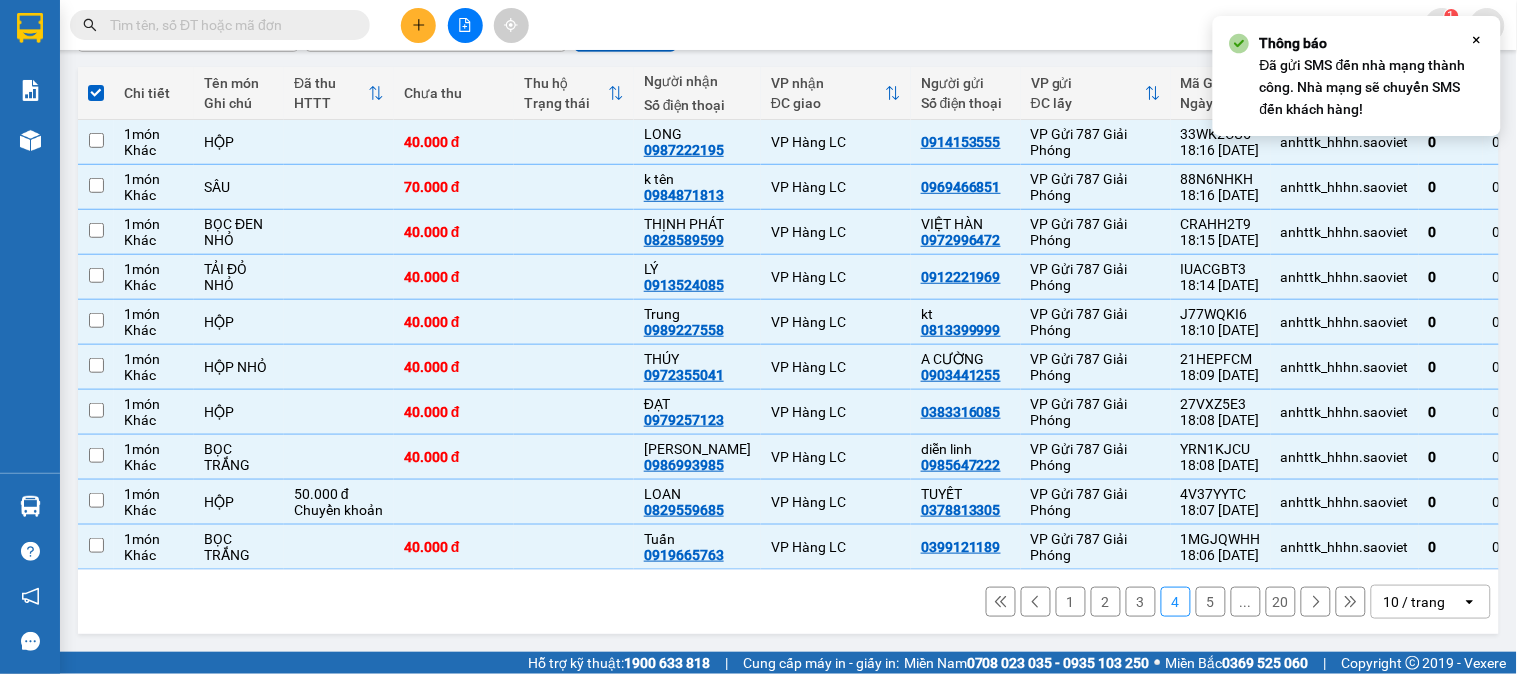 checkbox on "false" 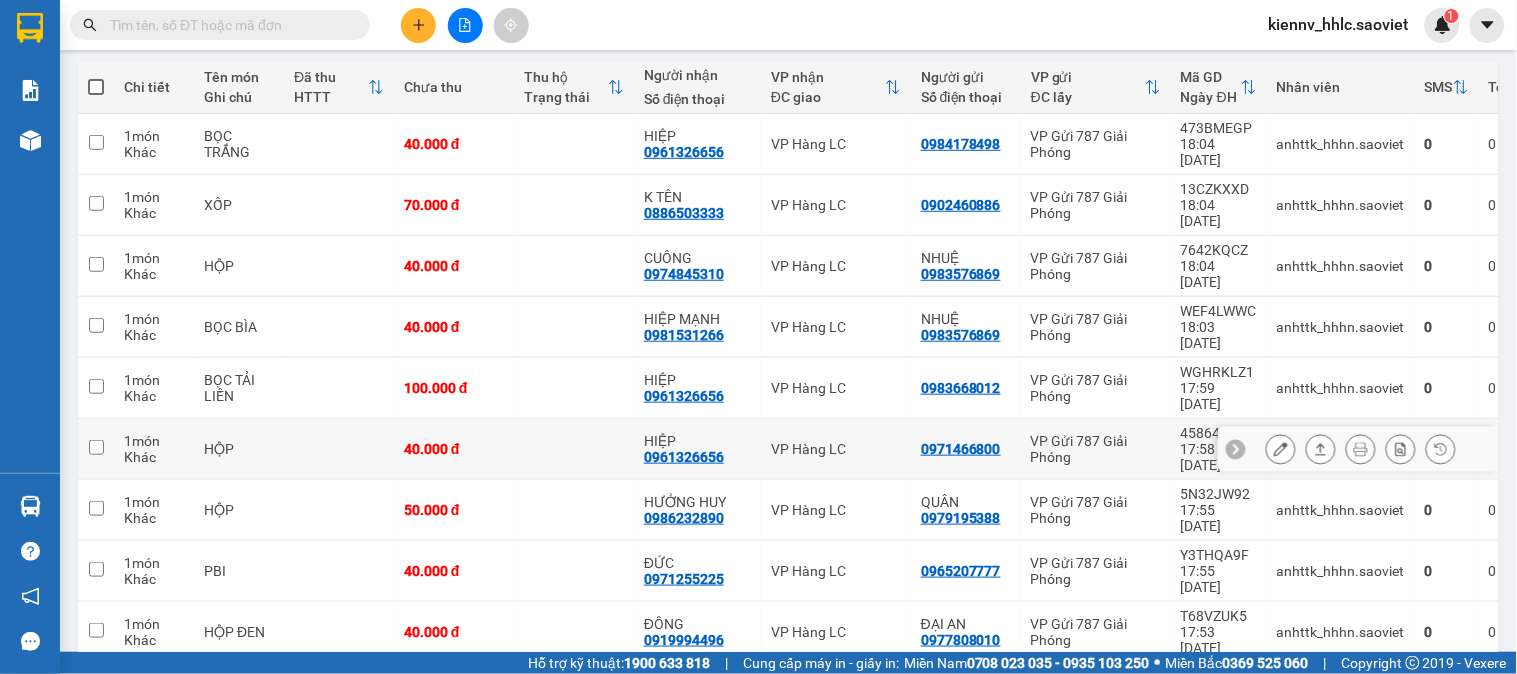 scroll, scrollTop: 224, scrollLeft: 0, axis: vertical 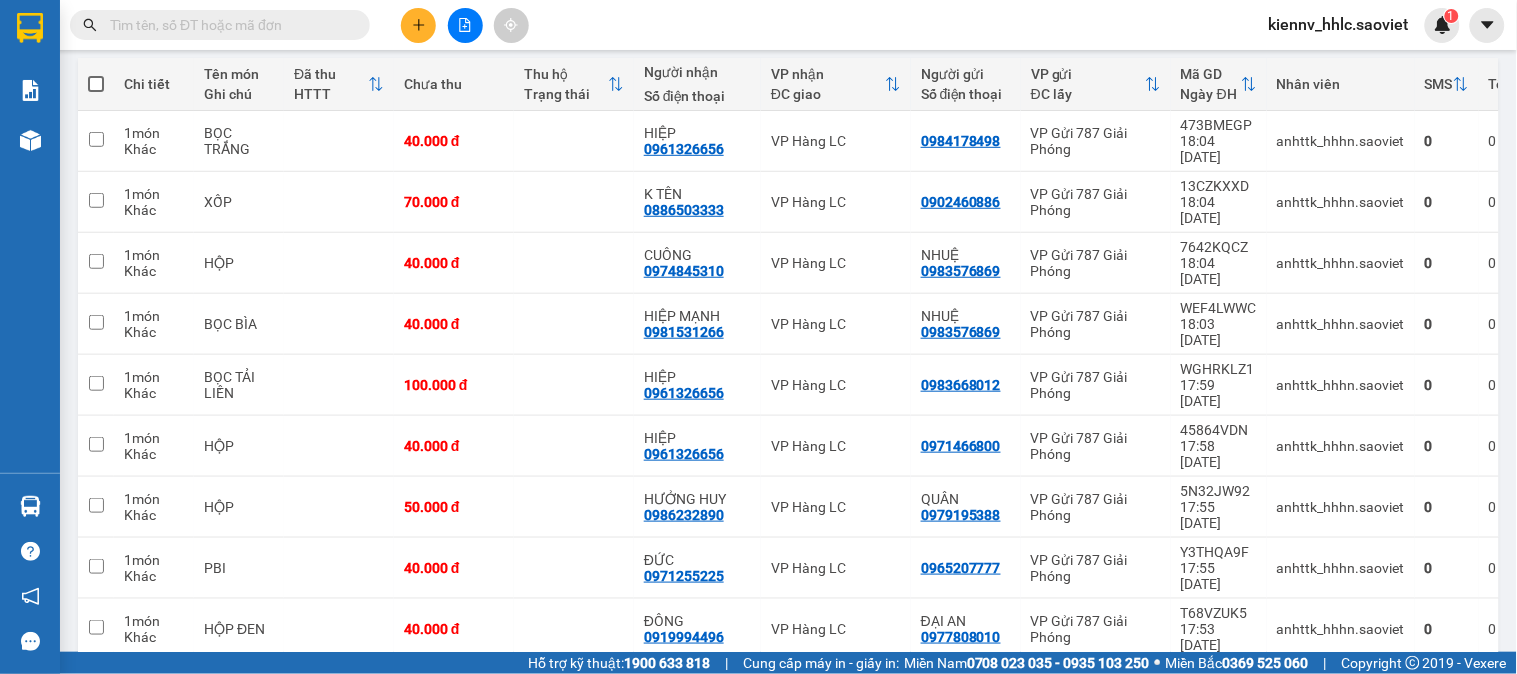 click at bounding box center [96, 84] 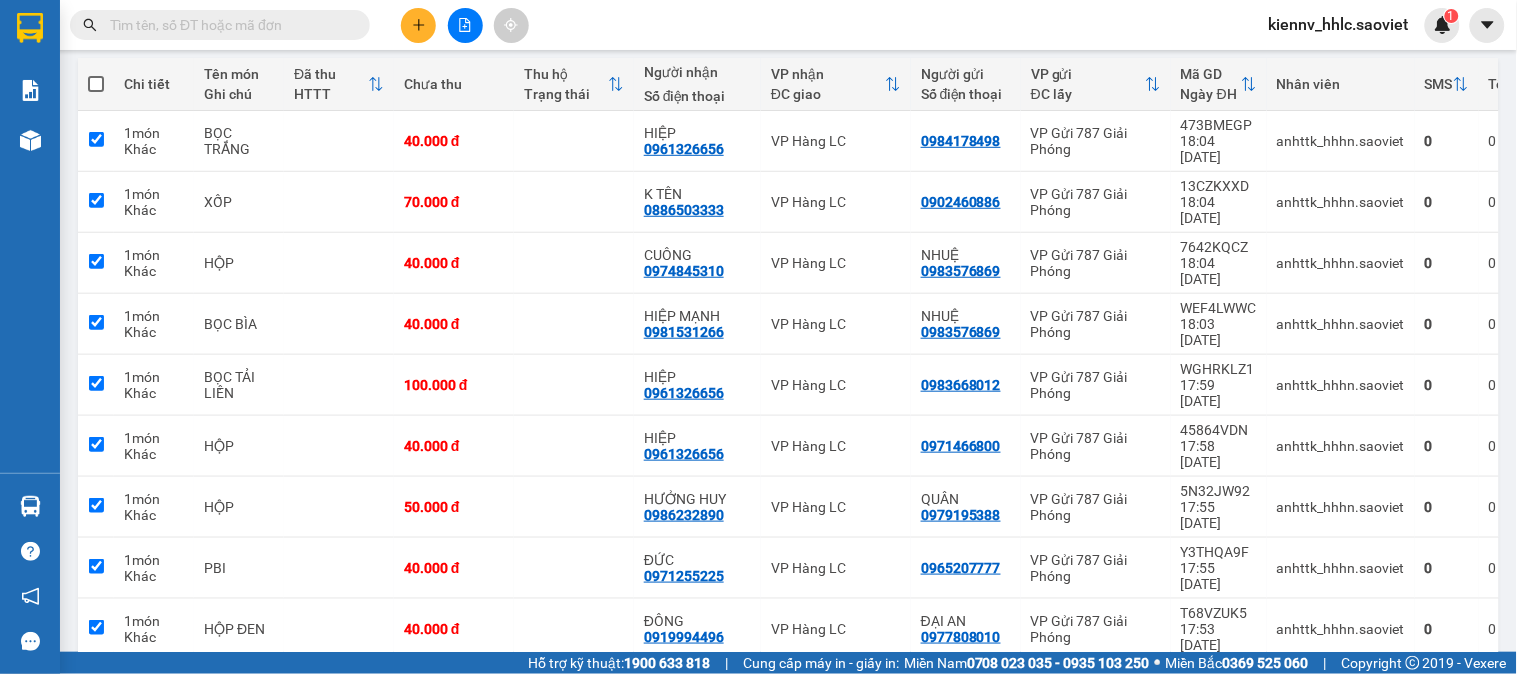 checkbox on "true" 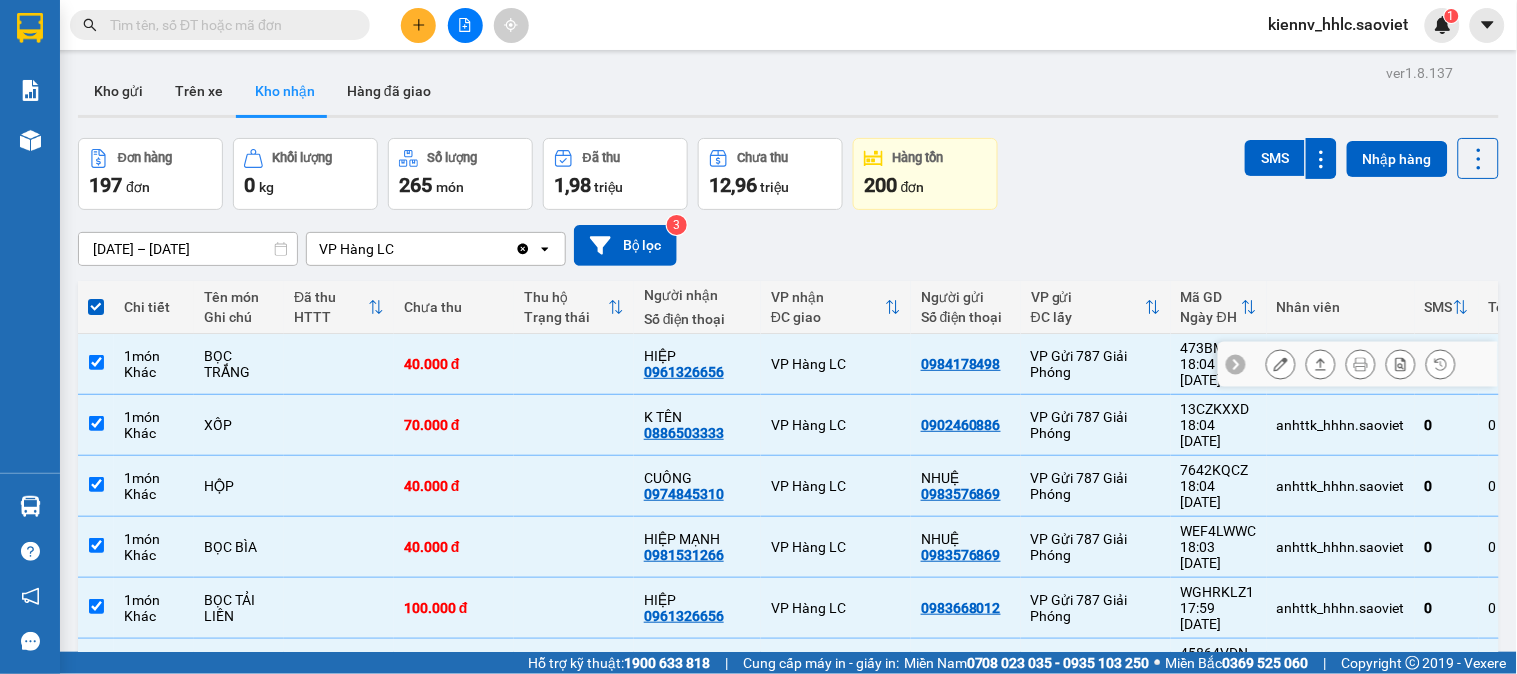 scroll, scrollTop: 0, scrollLeft: 0, axis: both 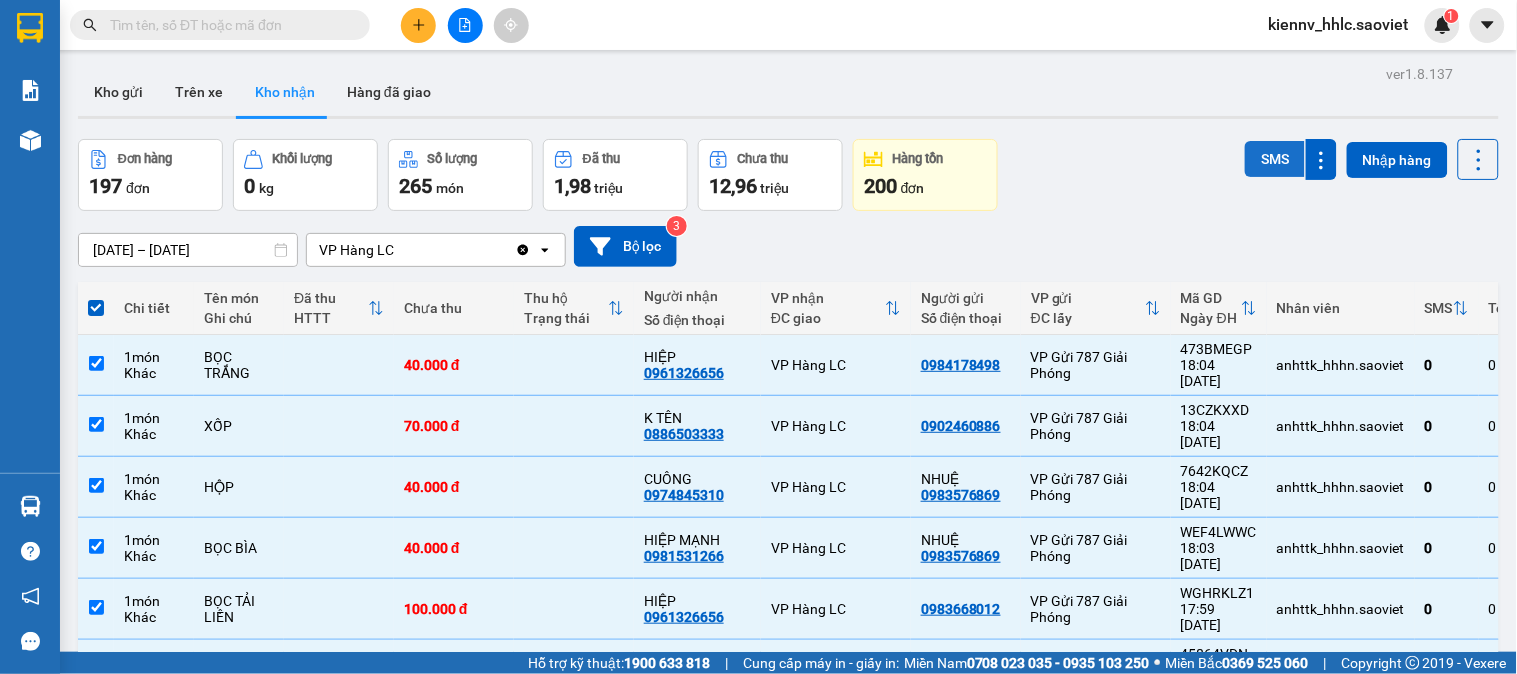click on "SMS" at bounding box center (1275, 159) 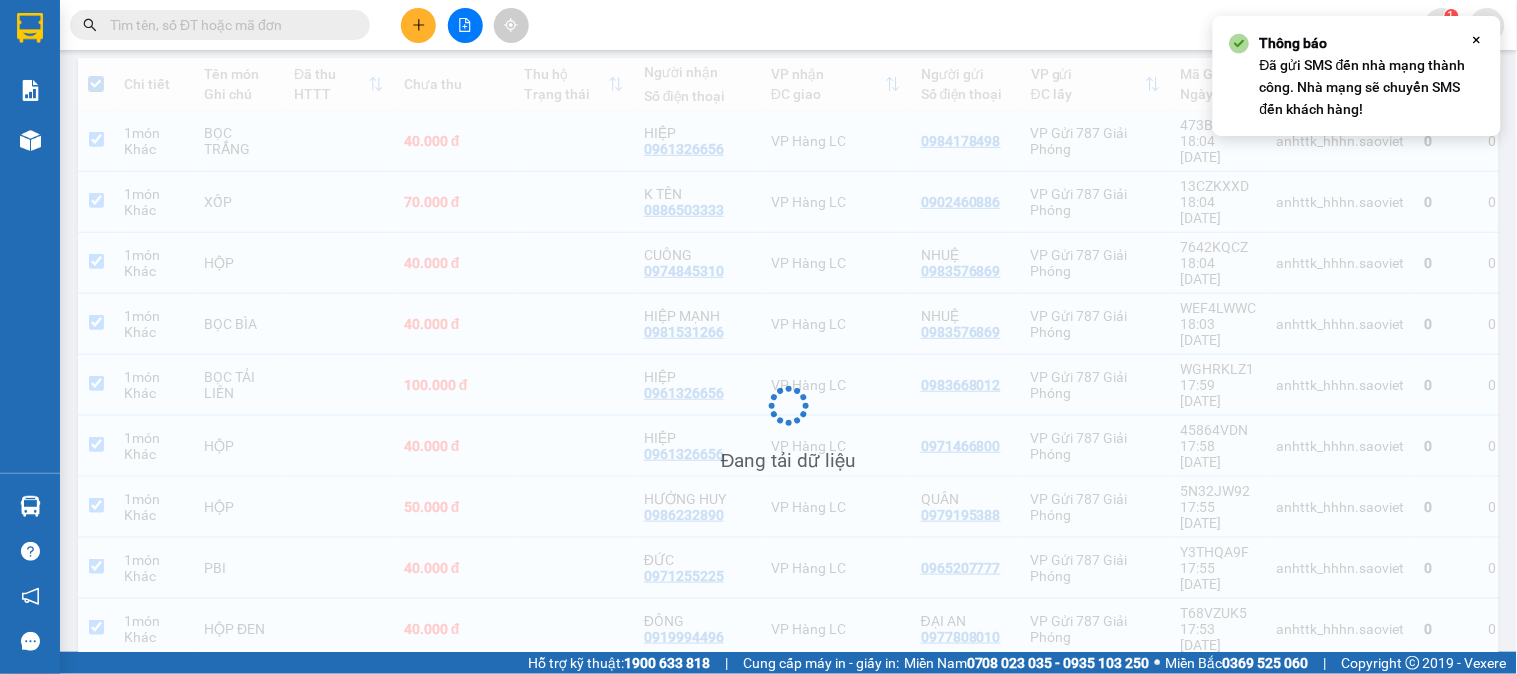 scroll, scrollTop: 224, scrollLeft: 0, axis: vertical 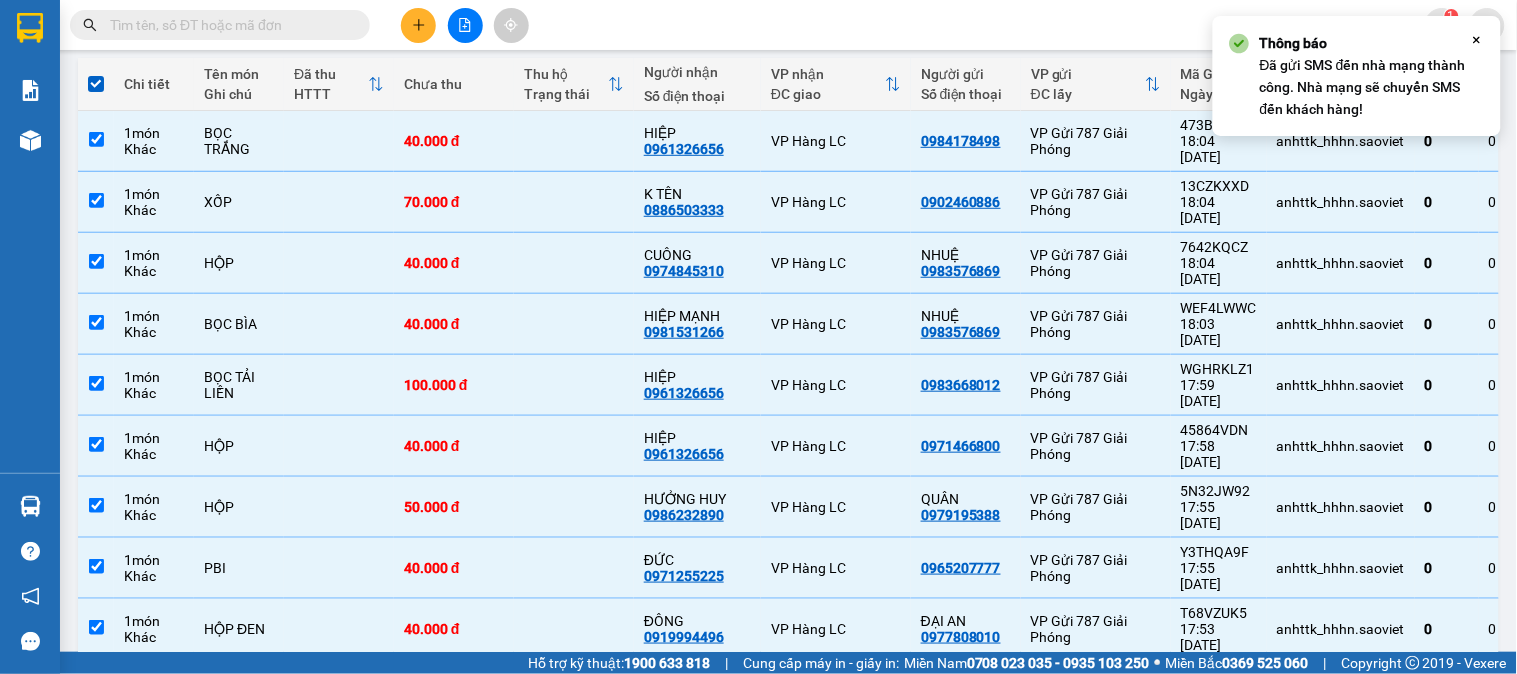 click at bounding box center (1316, 753) 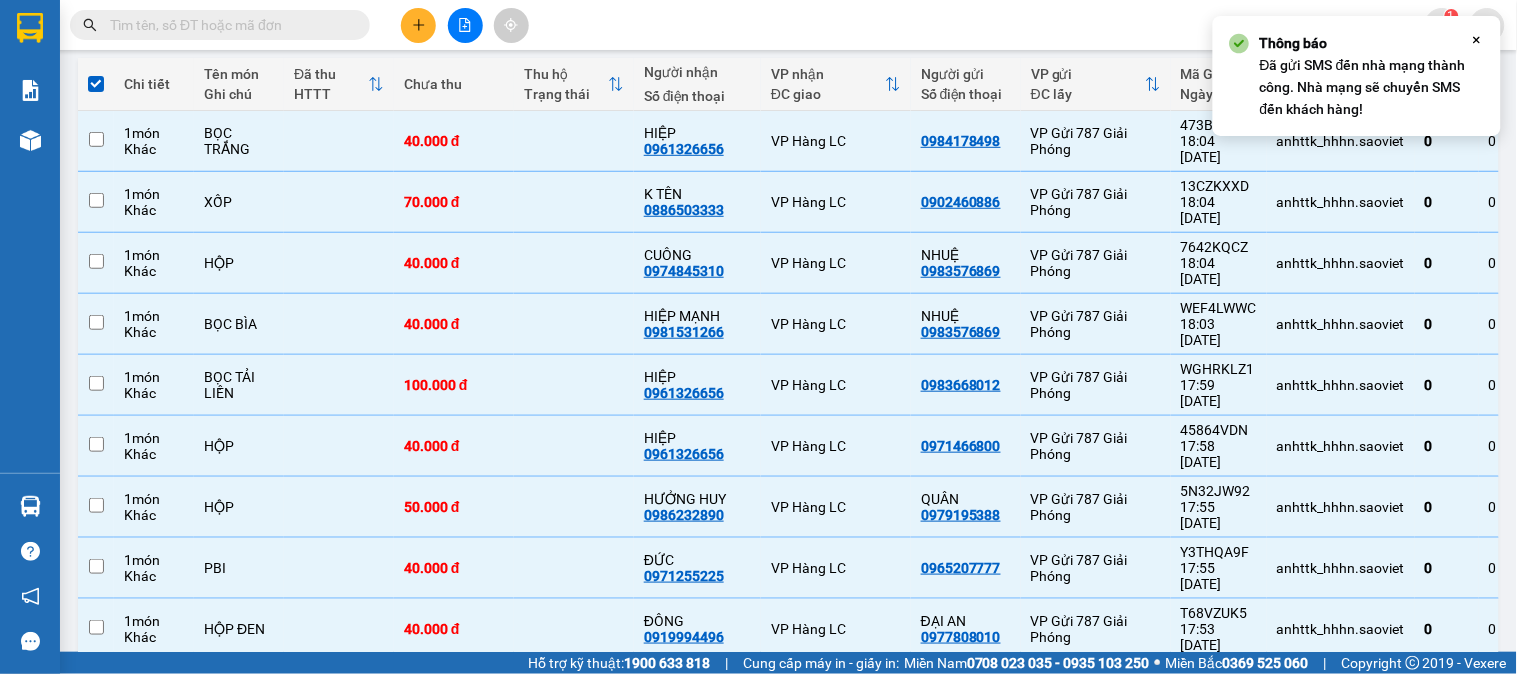 checkbox on "false" 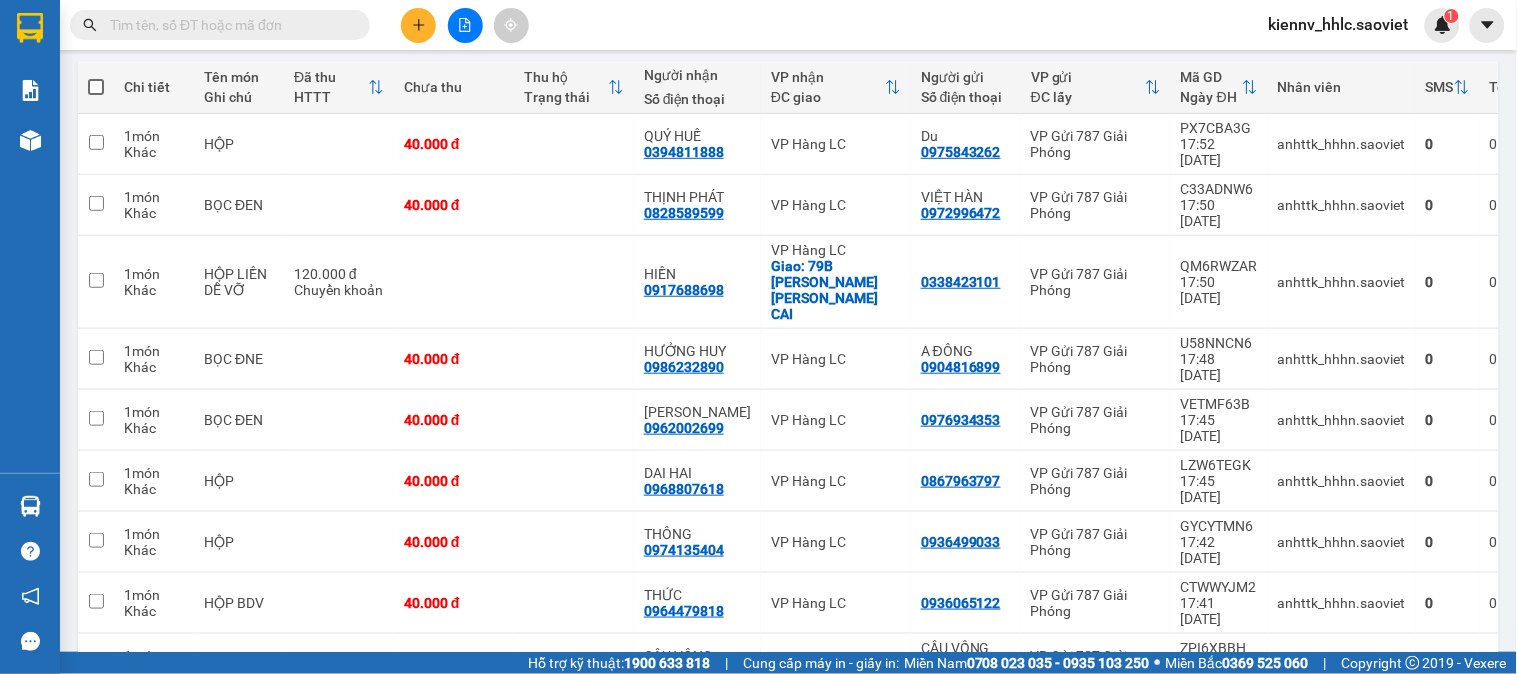 scroll, scrollTop: 224, scrollLeft: 0, axis: vertical 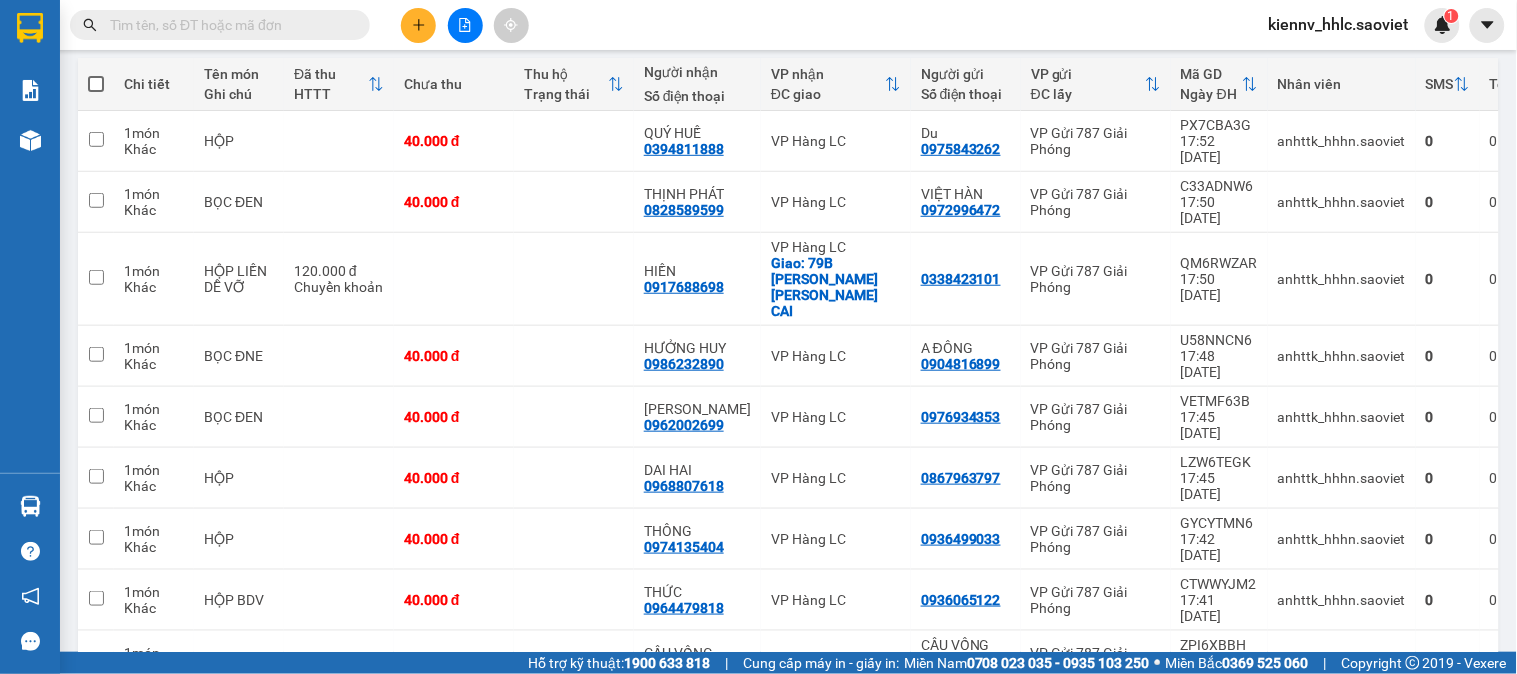 click at bounding box center (96, 84) 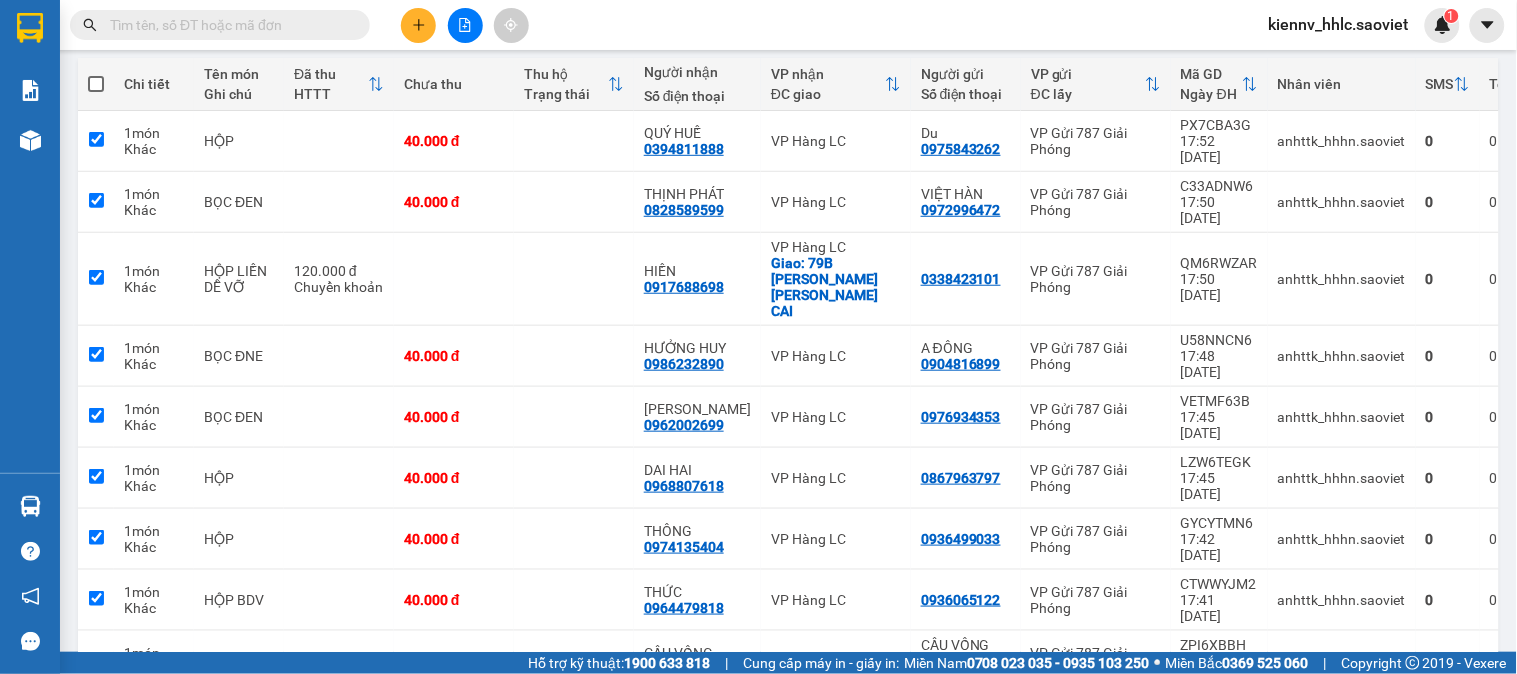 checkbox on "true" 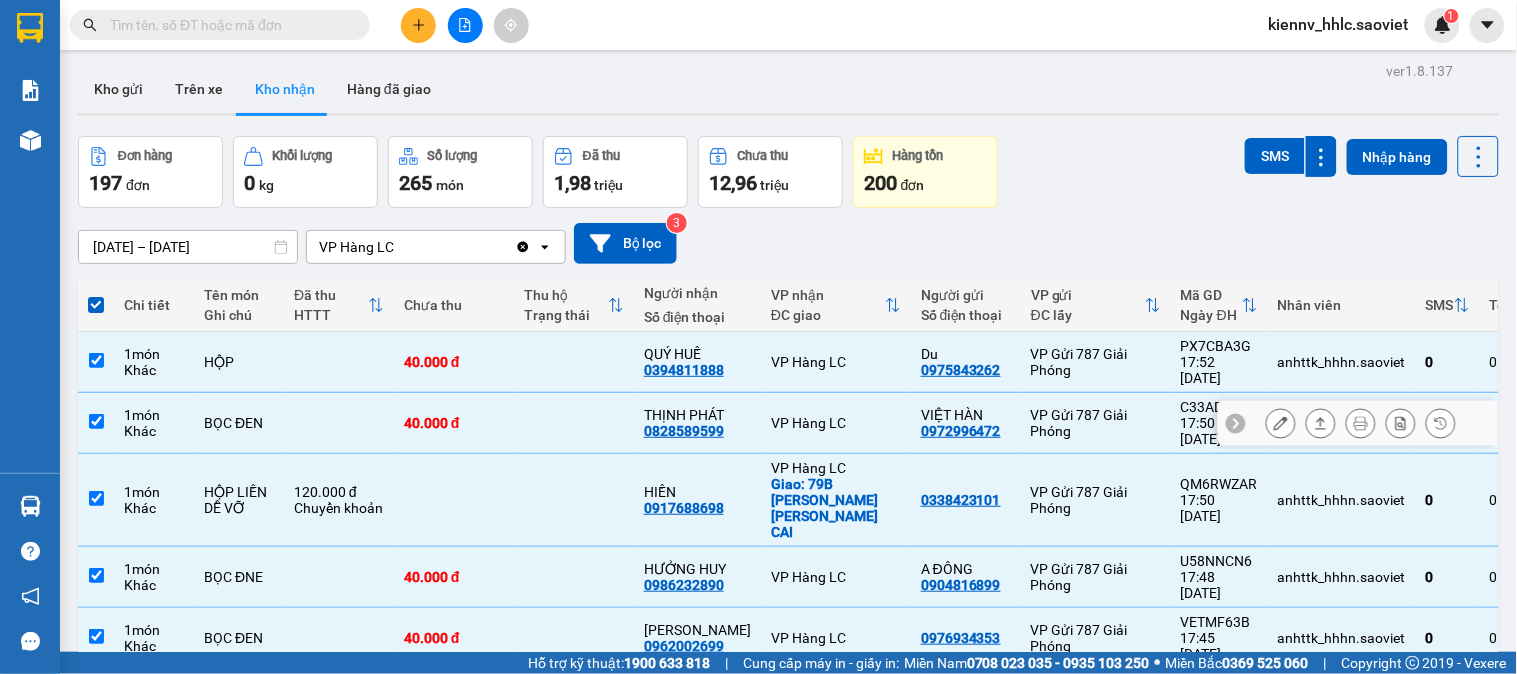 scroll, scrollTop: 2, scrollLeft: 0, axis: vertical 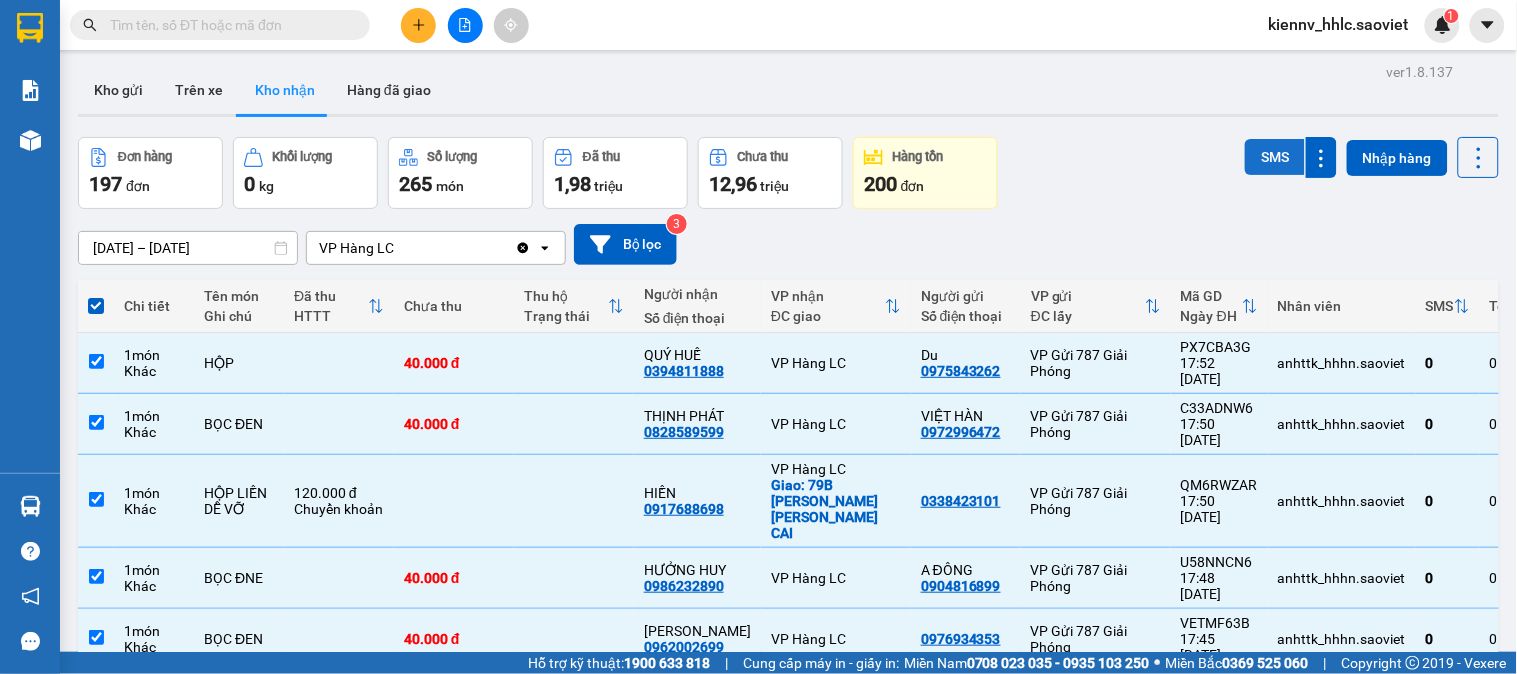 click on "SMS" at bounding box center [1275, 157] 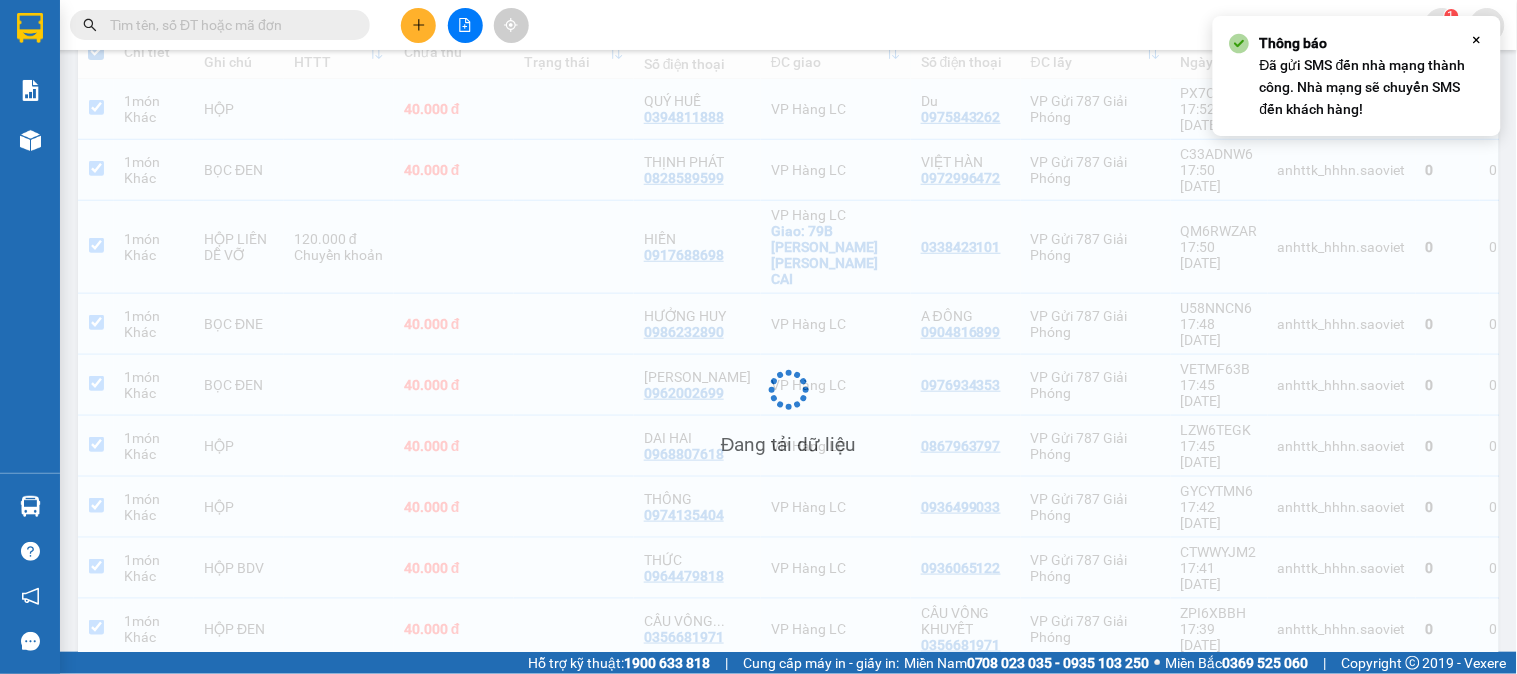 scroll, scrollTop: 255, scrollLeft: 0, axis: vertical 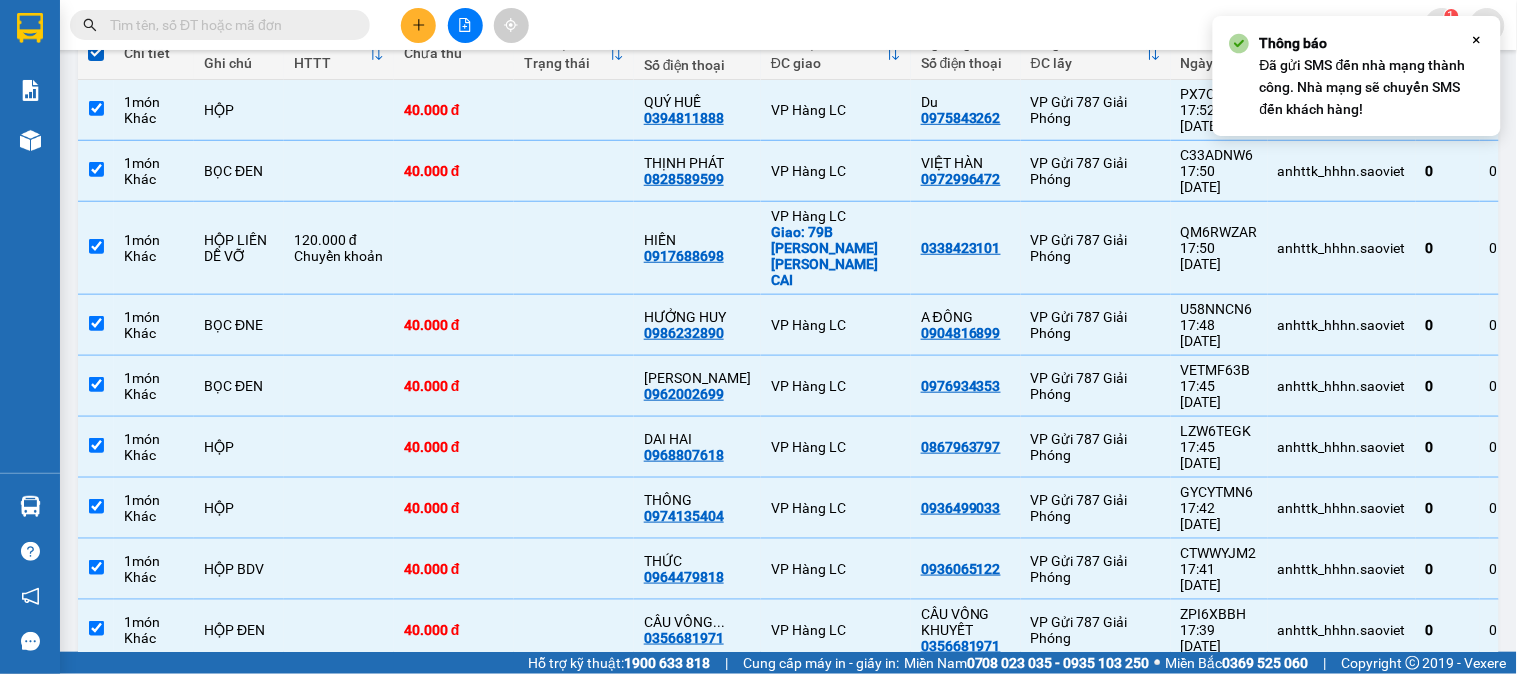 click at bounding box center [1316, 754] 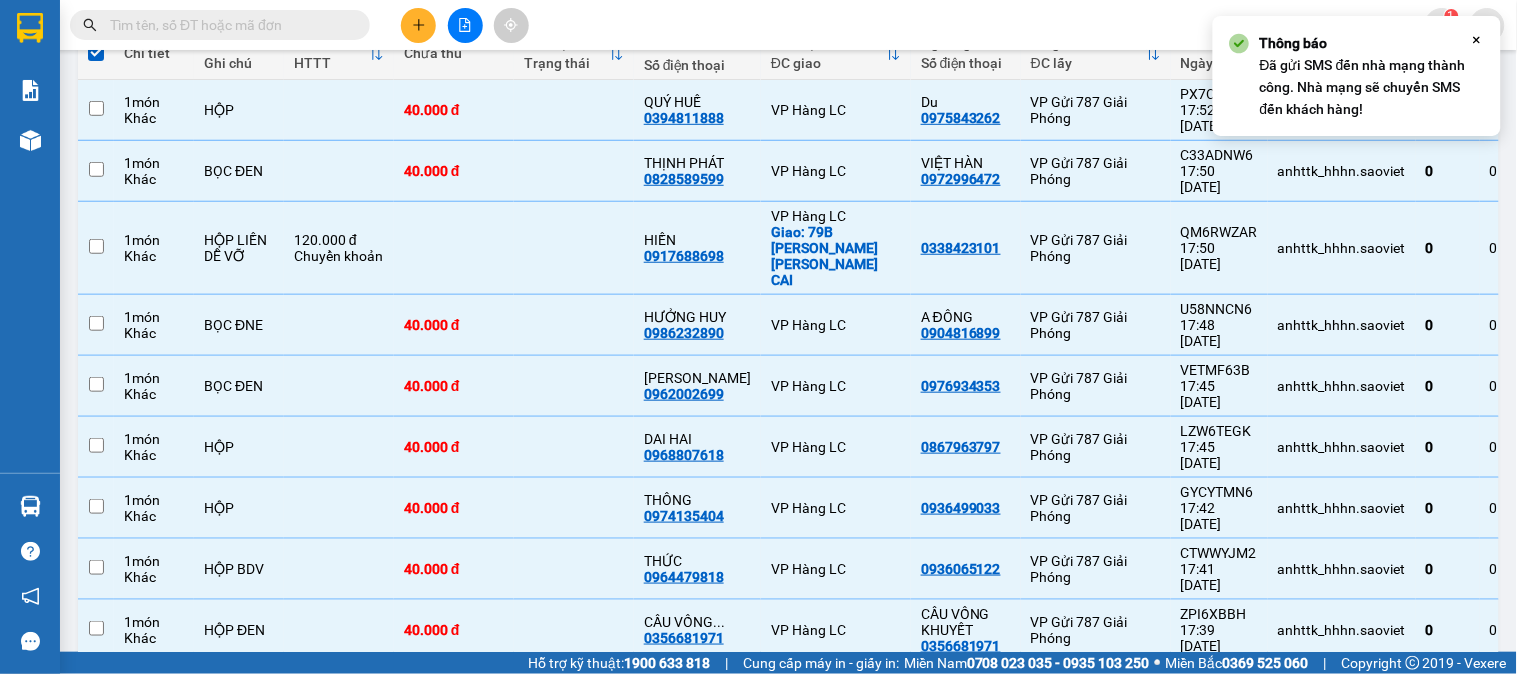 checkbox on "false" 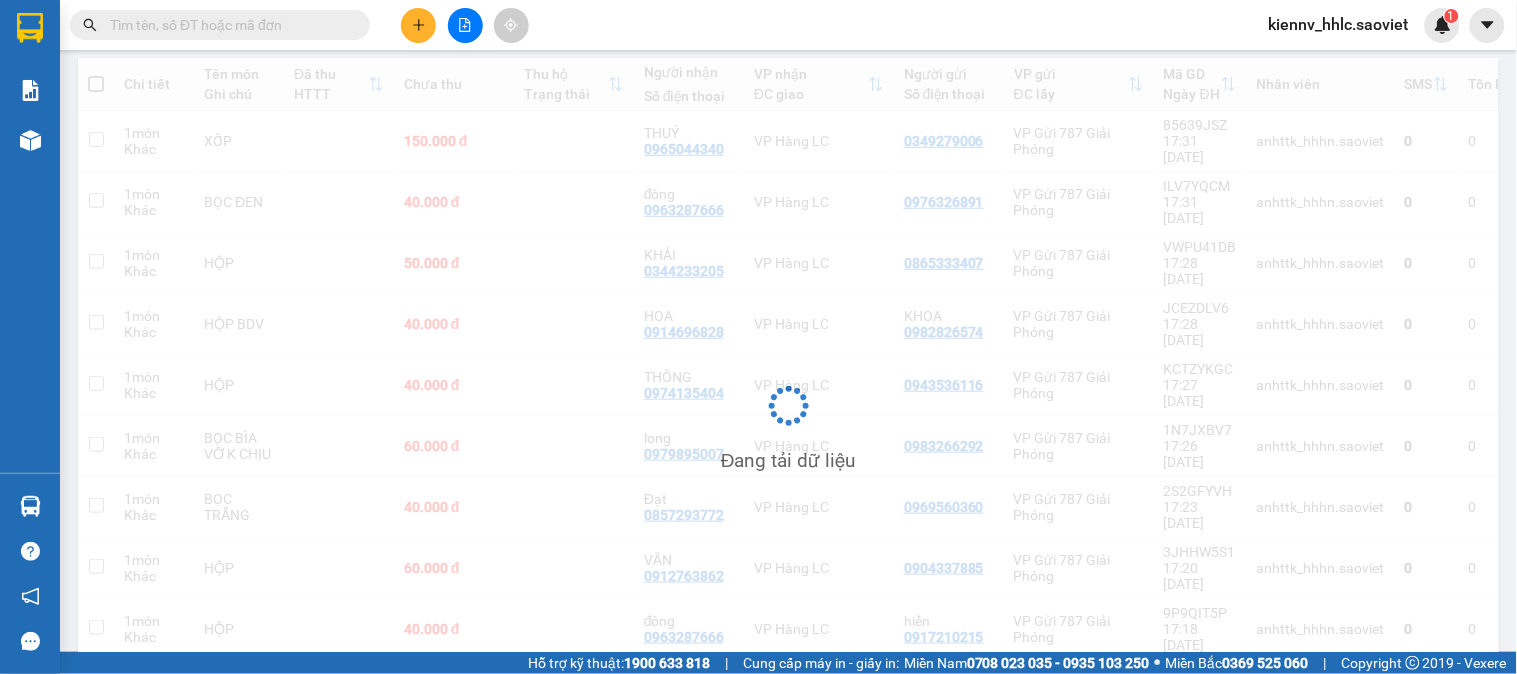 scroll 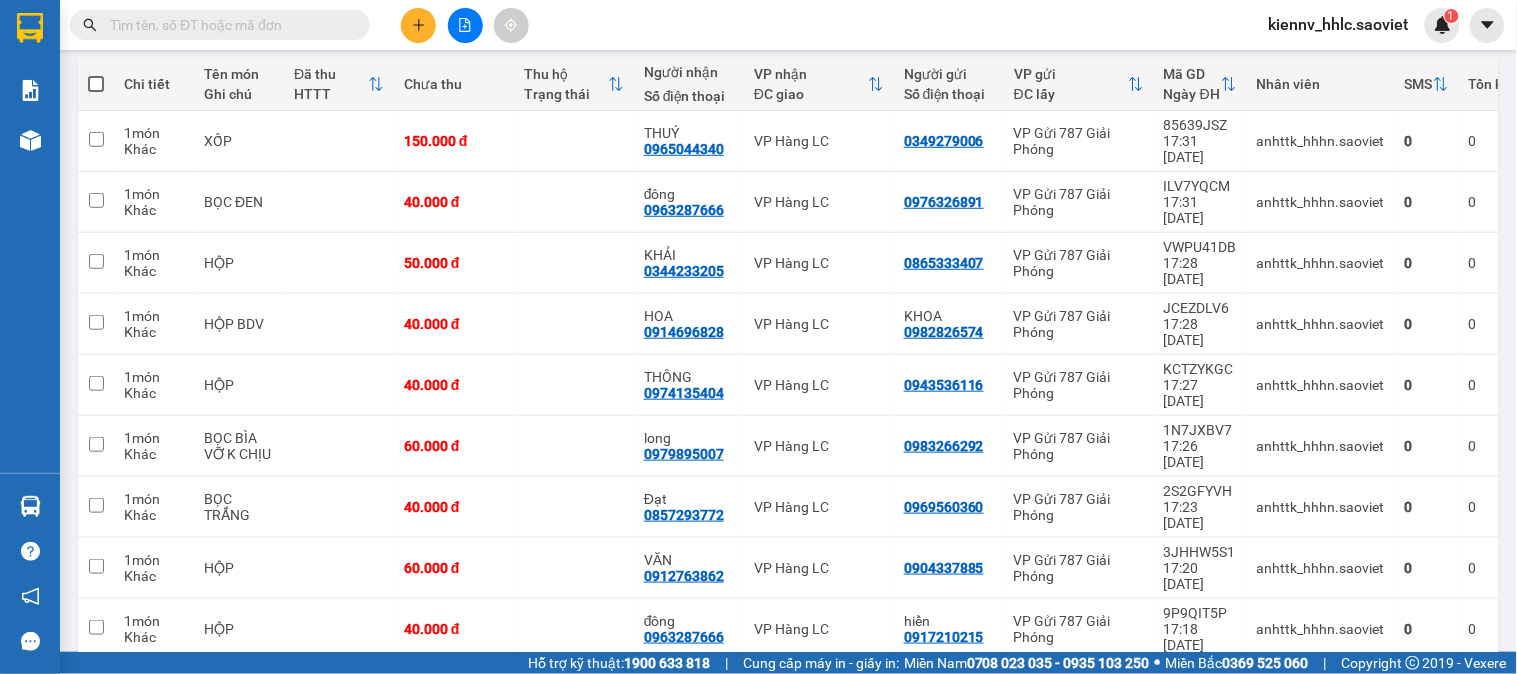 click at bounding box center (96, 84) 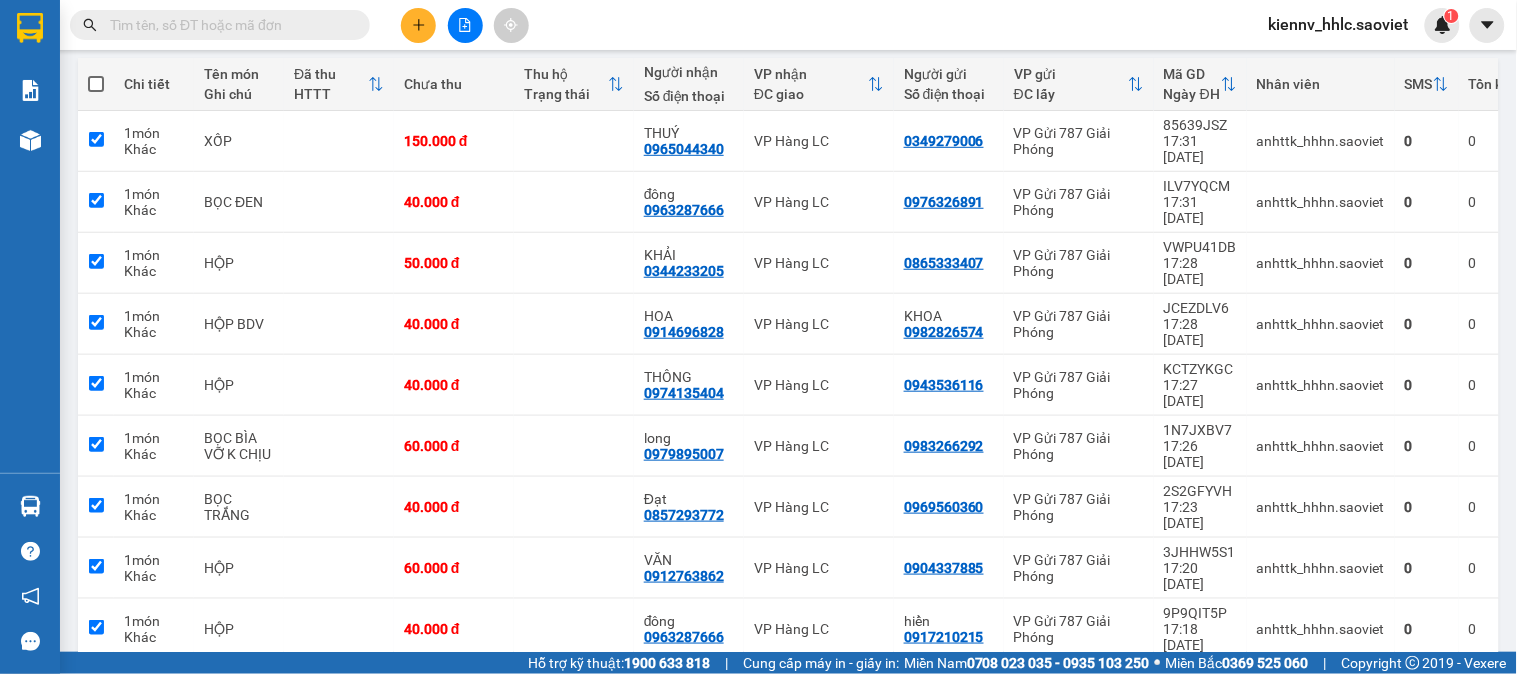 checkbox on "true" 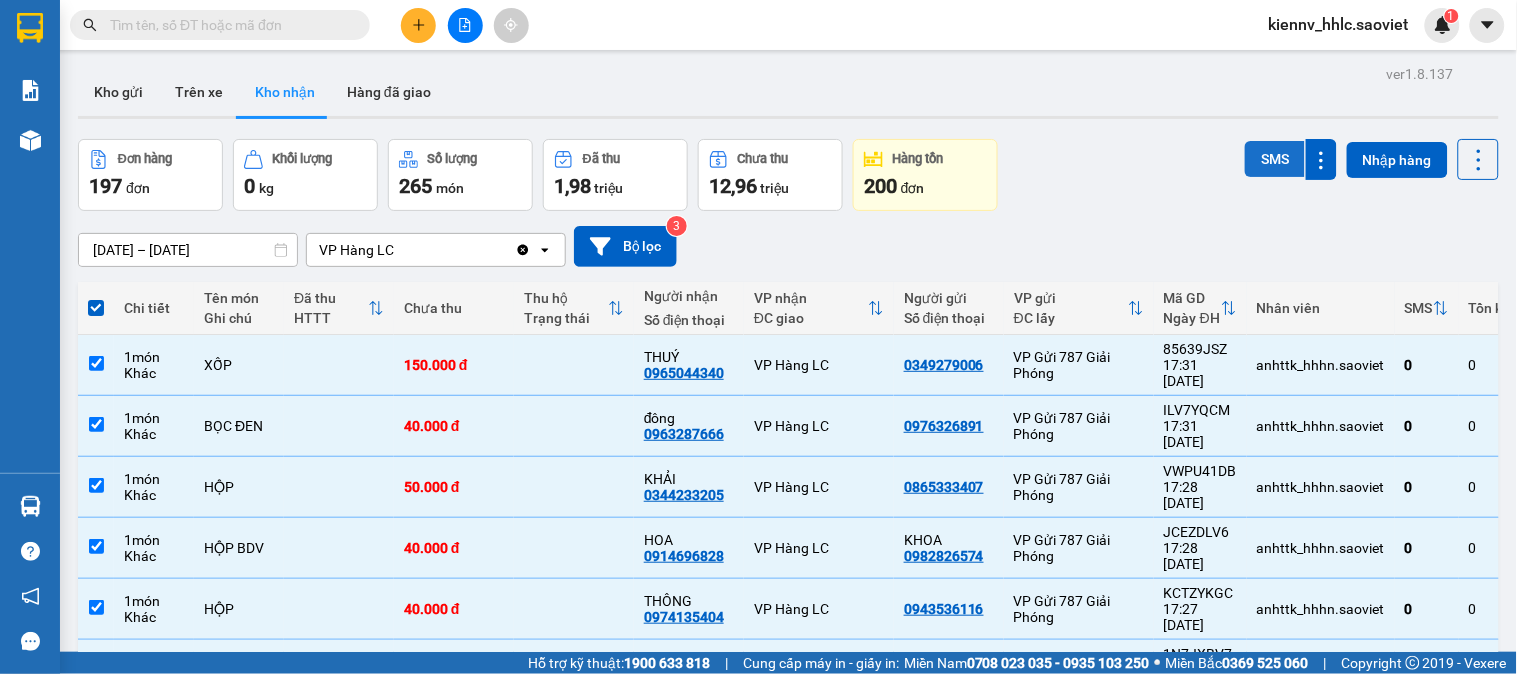 click on "SMS" at bounding box center [1275, 159] 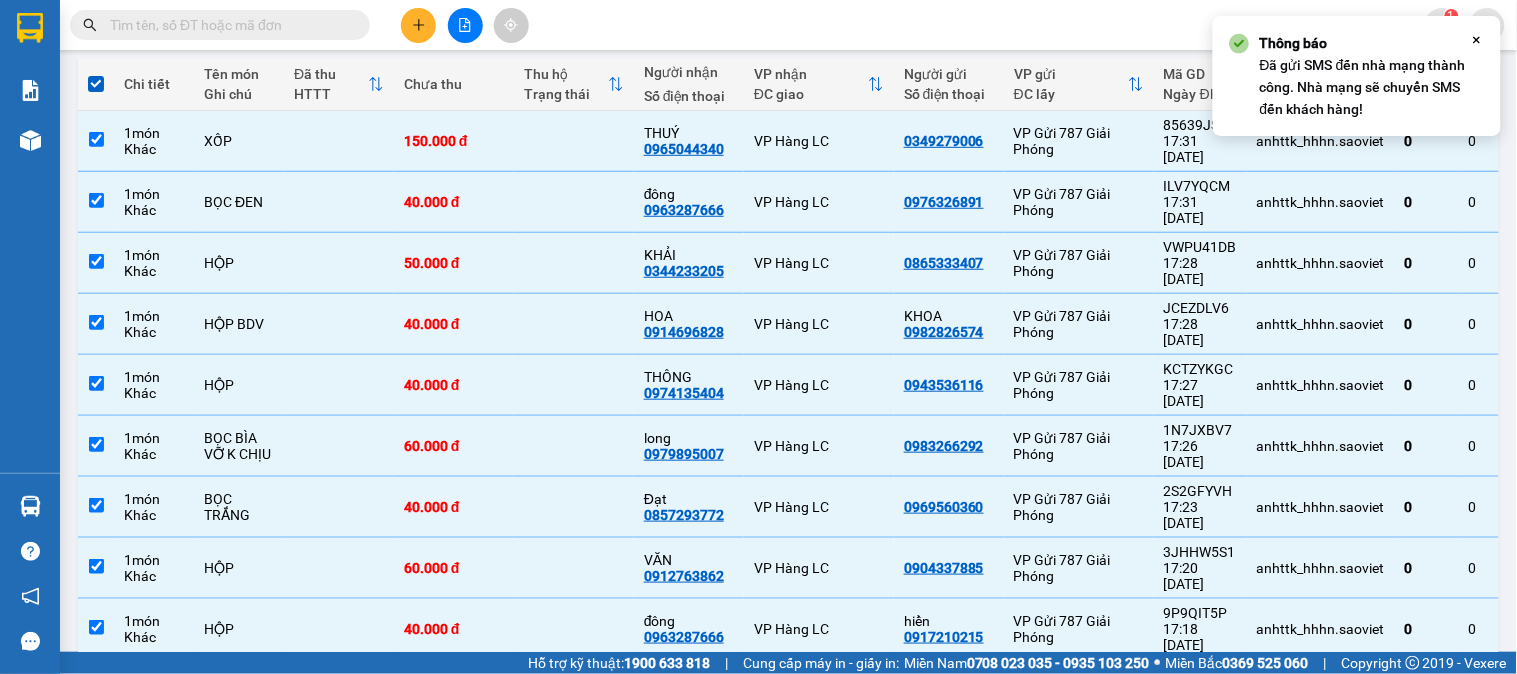 click 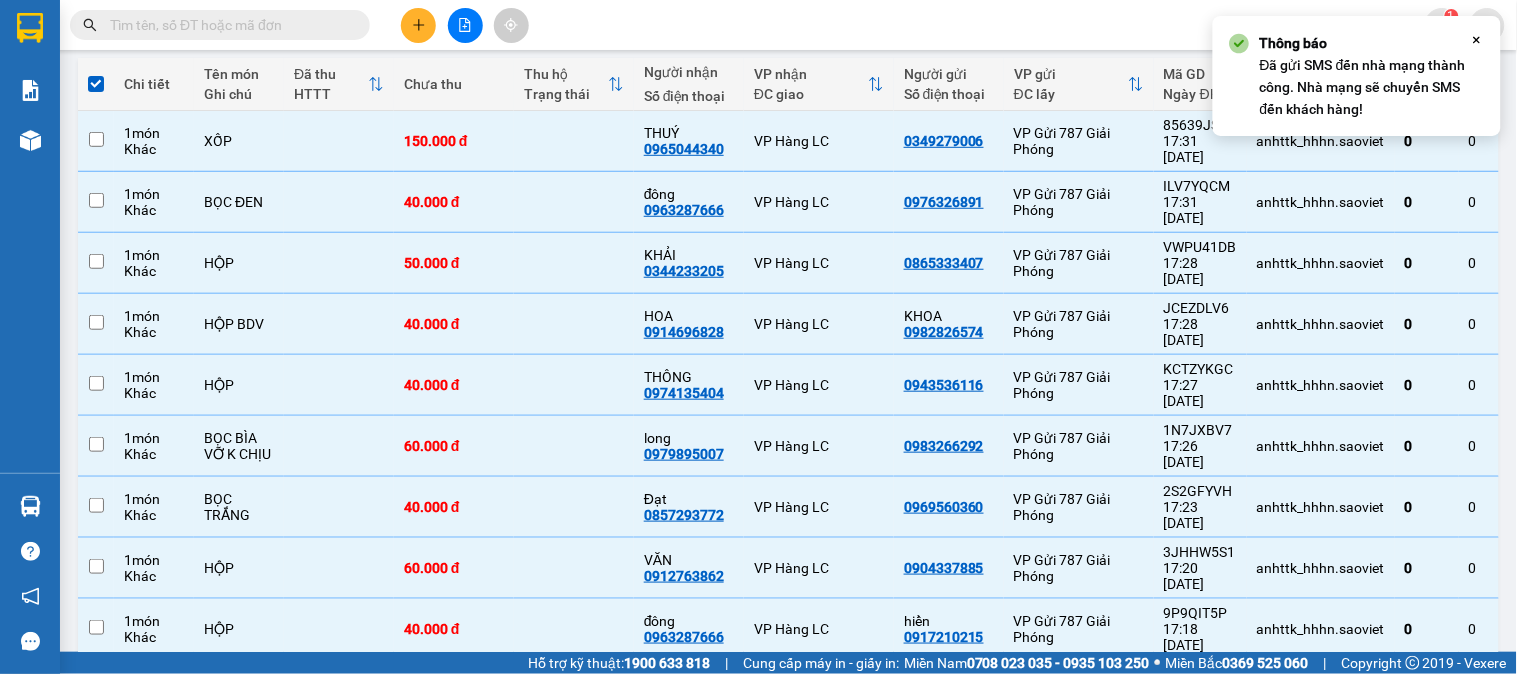 checkbox on "false" 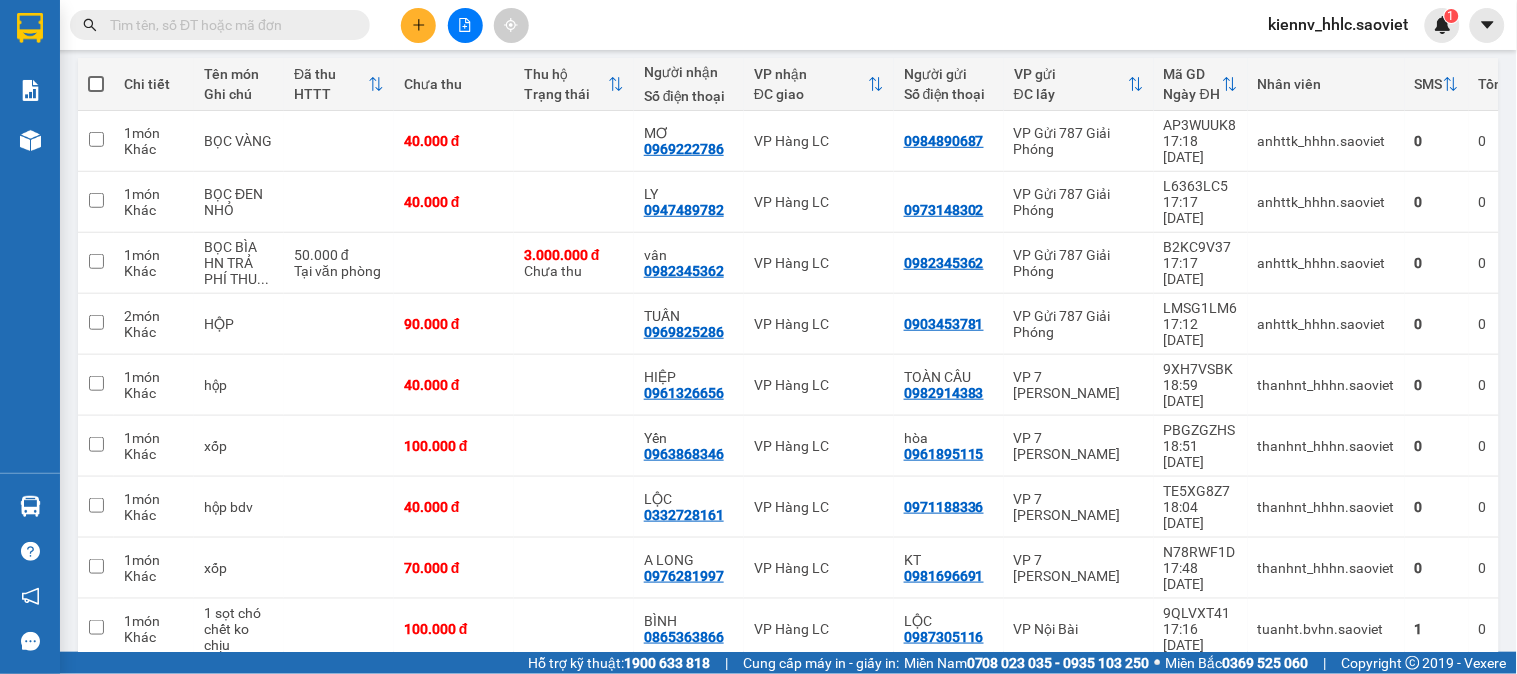 click at bounding box center (96, 84) 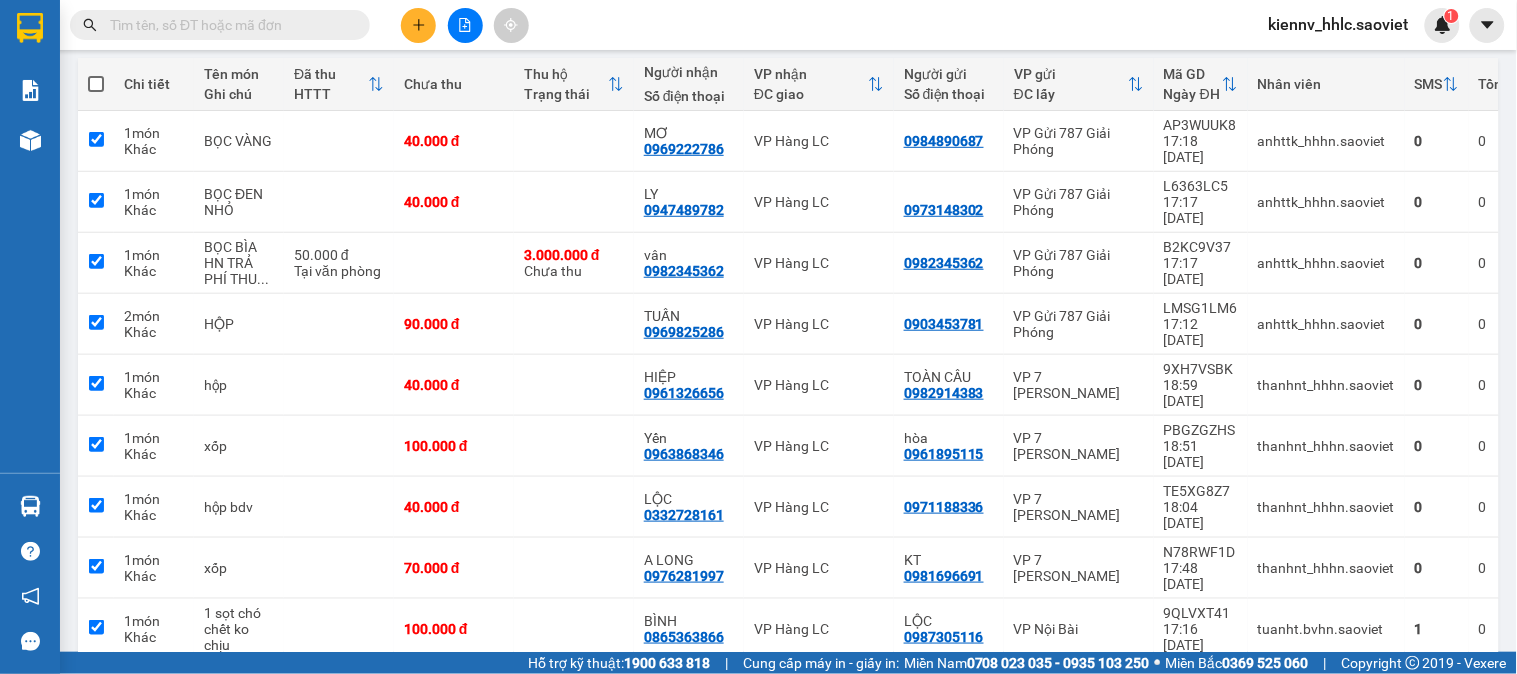 checkbox on "true" 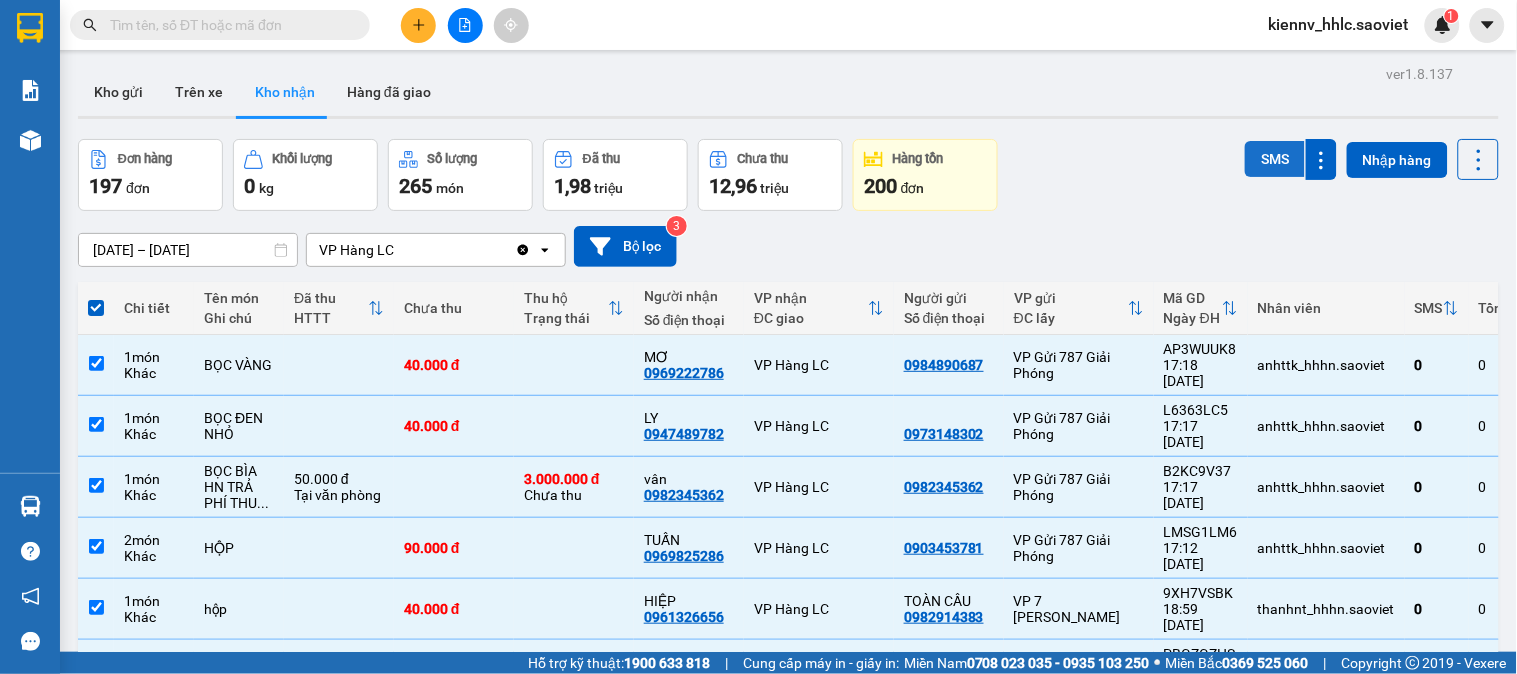 click on "SMS" at bounding box center (1275, 159) 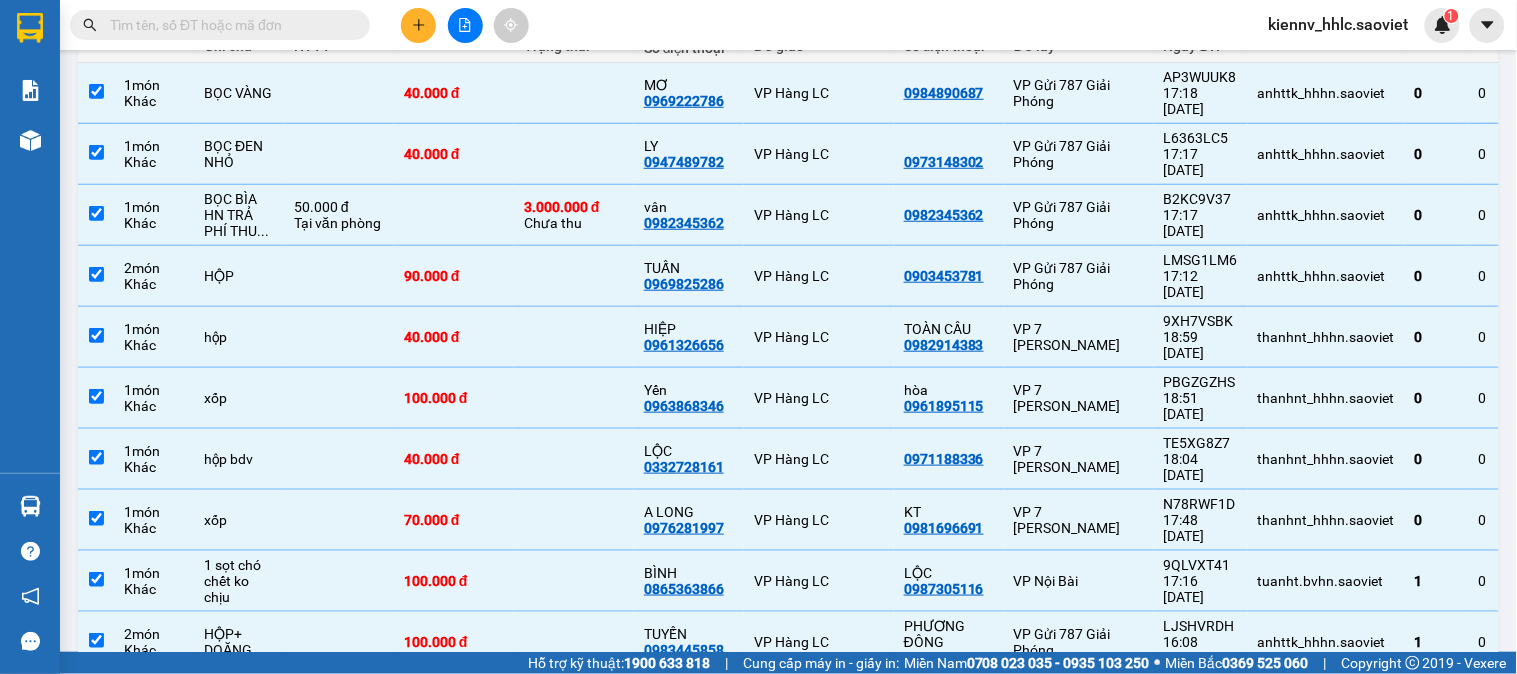 click on "1" at bounding box center (1071, 705) 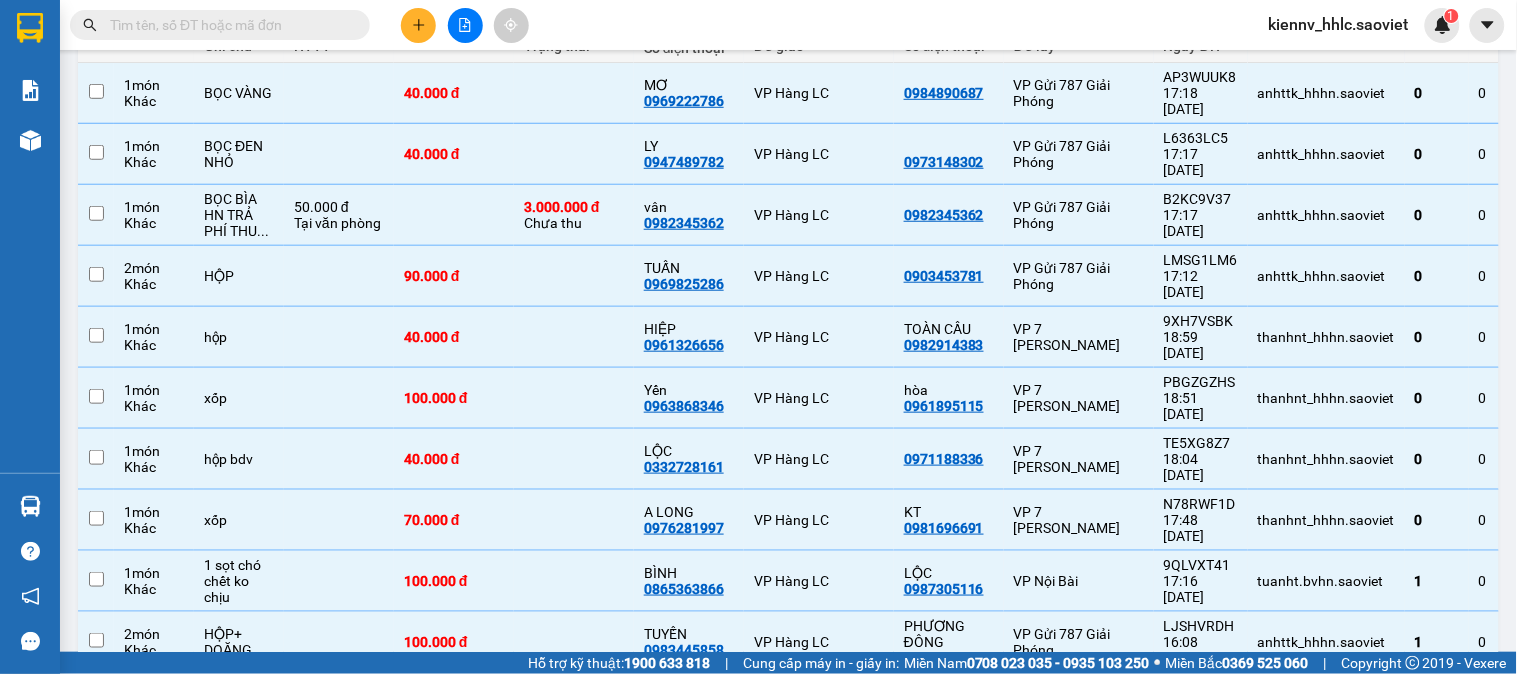 checkbox on "false" 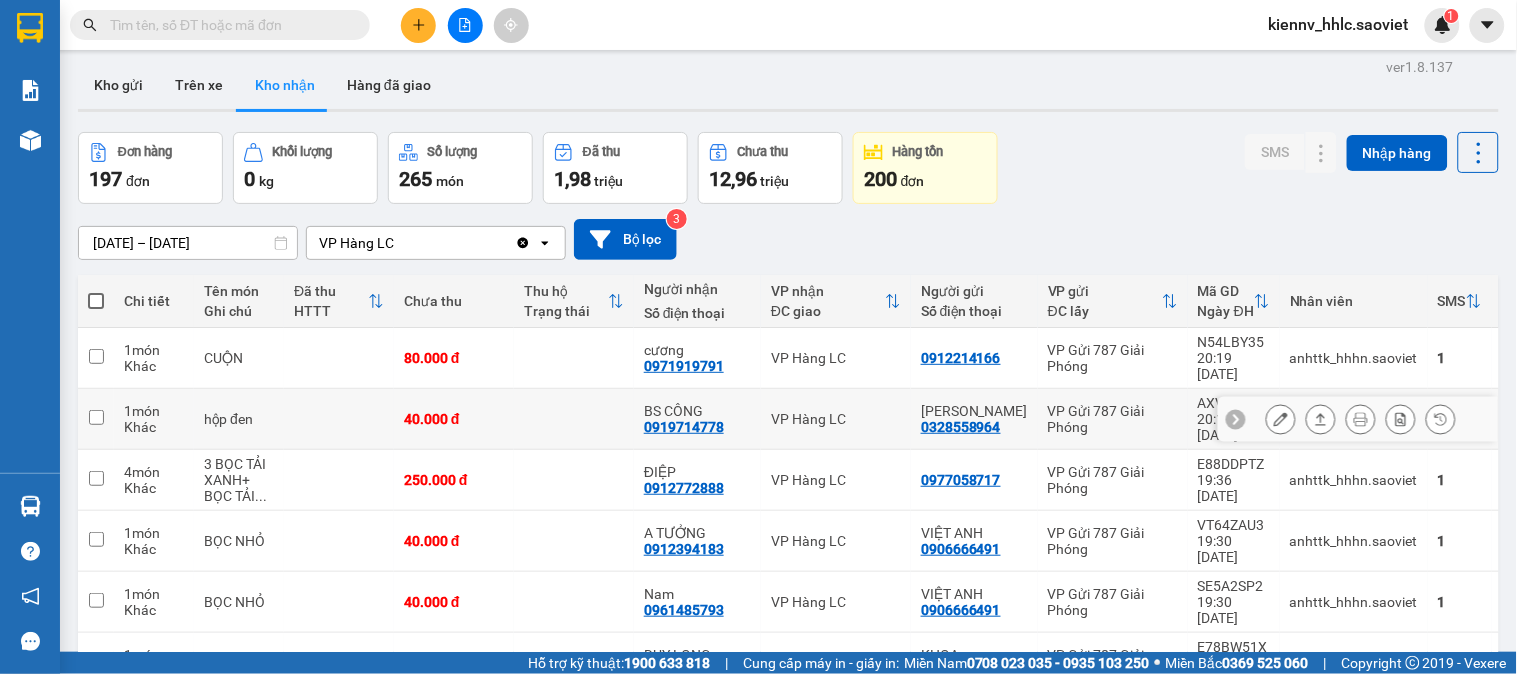 scroll, scrollTop: 0, scrollLeft: 0, axis: both 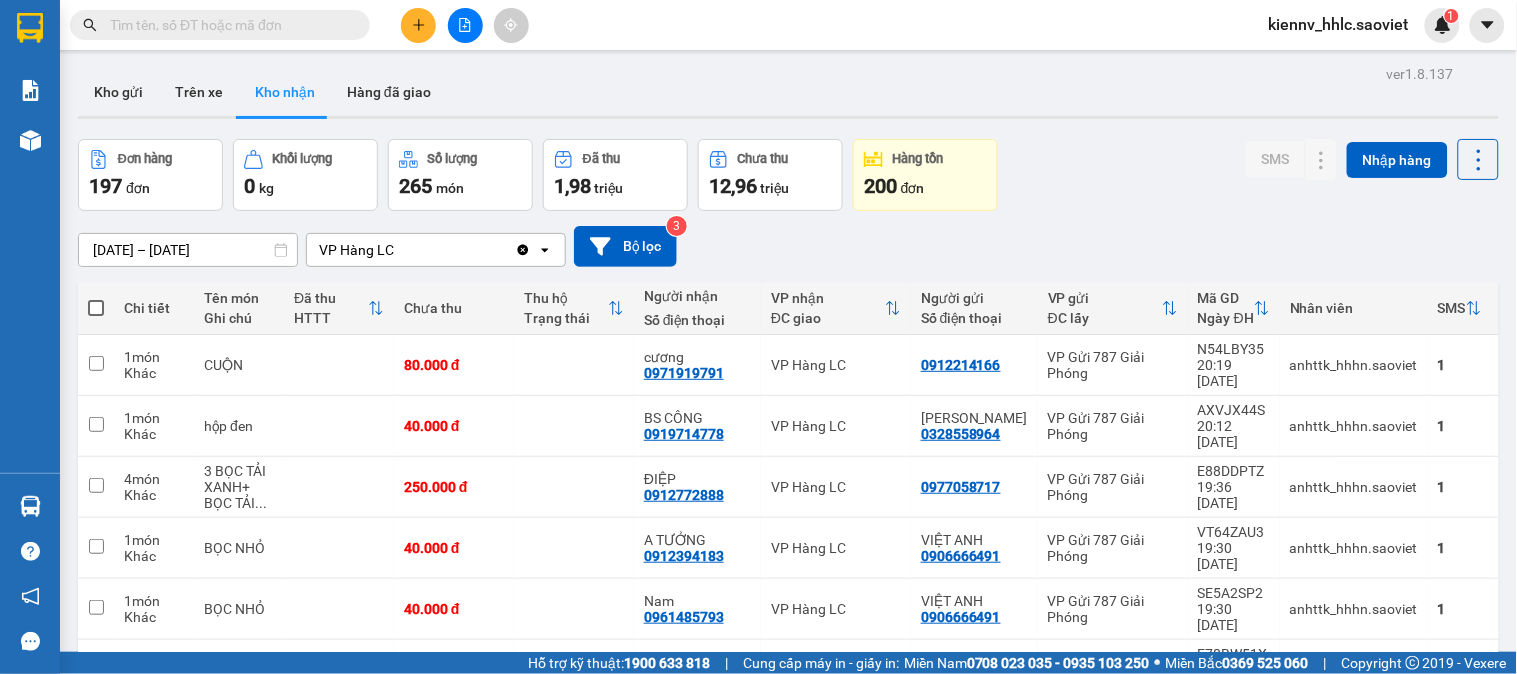 click on "Kết quả [PERSON_NAME] ( 22 )  Bộ lọc  Mã ĐH Trạng thái Món hàng Thu hộ Tổng [PERSON_NAME] [PERSON_NAME] Người gửi VP Gửi Người [PERSON_NAME] [PERSON_NAME] GZBWPXHJ 18:11 [DATE] Trên xe   29H-961.25 19:15  [DATE] BỌC NHỎ SL:  1 50.000 50.000 0986784125 VP Gửi 787 [PERSON_NAME] 0789989999  k tên VP Sapa ZCLVSX28 12:55 [DATE] Đã giao   20:41 [DATE] bc [PERSON_NAME]:  1 50.000 0986784125 VP Gửi 787 [PERSON_NAME] 0789989999  k tên VP Sapa YMFUL5AU 21:38 [DATE] Đã giao   14:47 [DATE] BỌC [PERSON_NAME]:  1 50.000 0986784125 VP Gửi 787 [PERSON_NAME] 0789989999  k tên VP Sapa TNX8GEYE 17:36 [DATE] Đã giao   12:25 [DATE] bc [PERSON_NAME]:  1 50.000 0986784125 VP Gửi 787 [PERSON_NAME] 0789989999  k tên VP Sapa SYE68ISW 09:28 [DATE] Đã giao   16:10 [DATE] HỘP NHỎ SL:  1 50.000 0986784125 VP Gửi 787 [PERSON_NAME] 0789989999  k tên VP Sapa Giao DĐ: ĐÃ GỌI LW2KK8CN 13:57 [DATE] Đã giao   20:53 [DATE] boc bé SL:  1 50.000 0395018273 VP Gửi 787 [PERSON_NAME]  k tên" at bounding box center (758, 25) 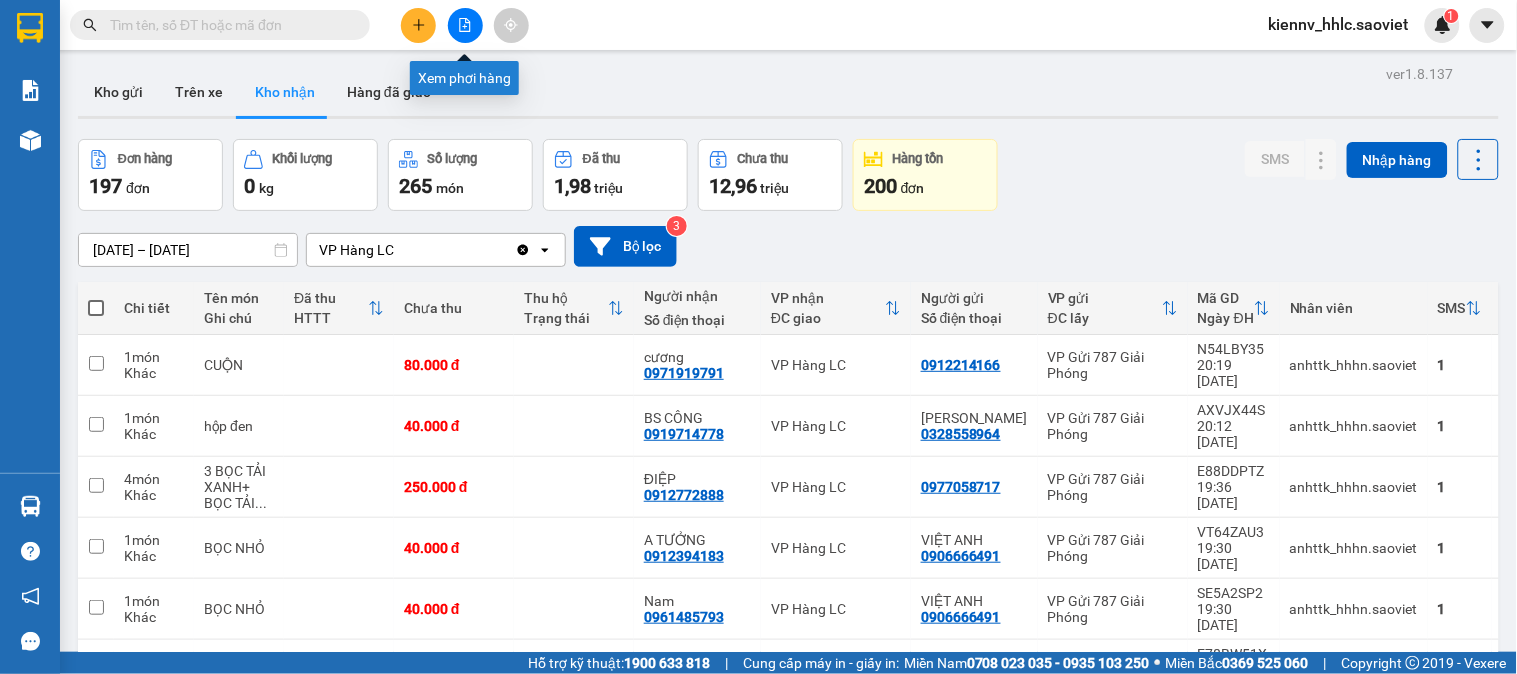click 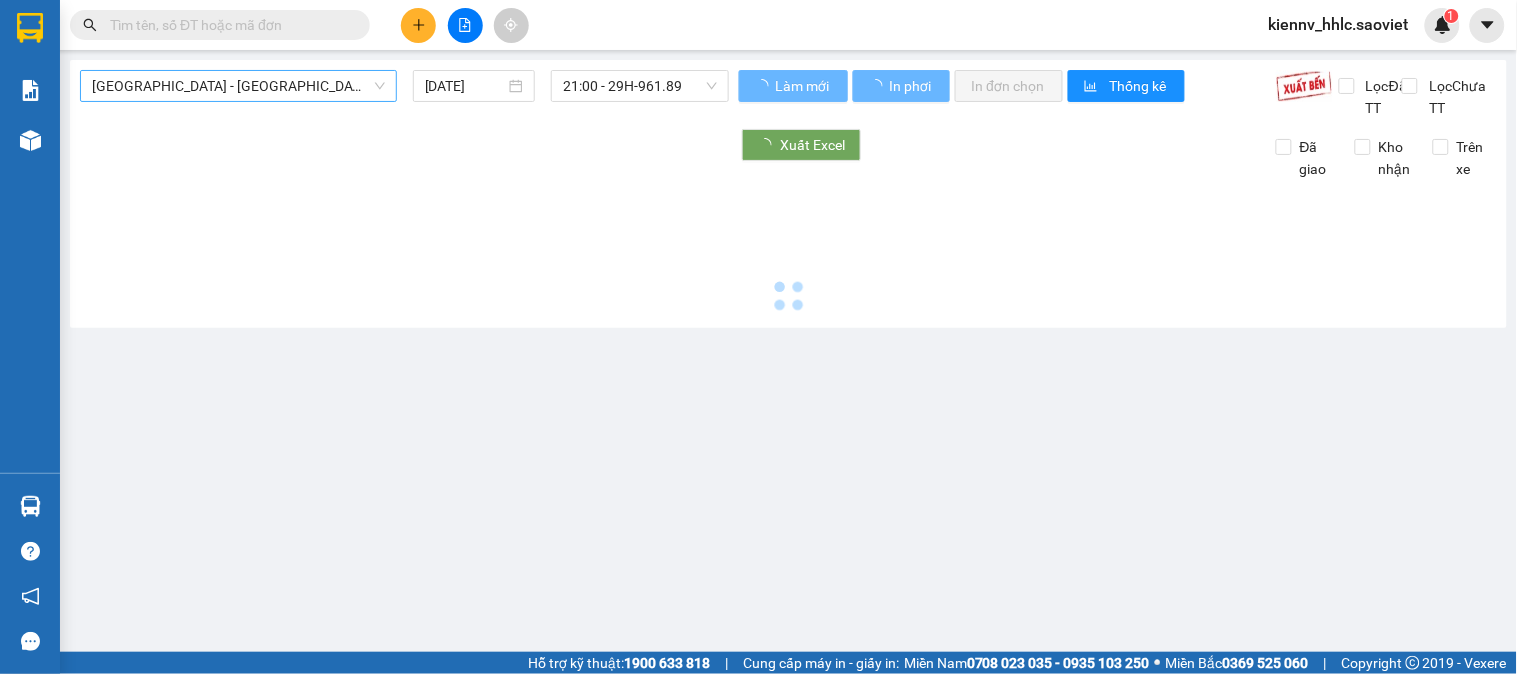 type on "[DATE]" 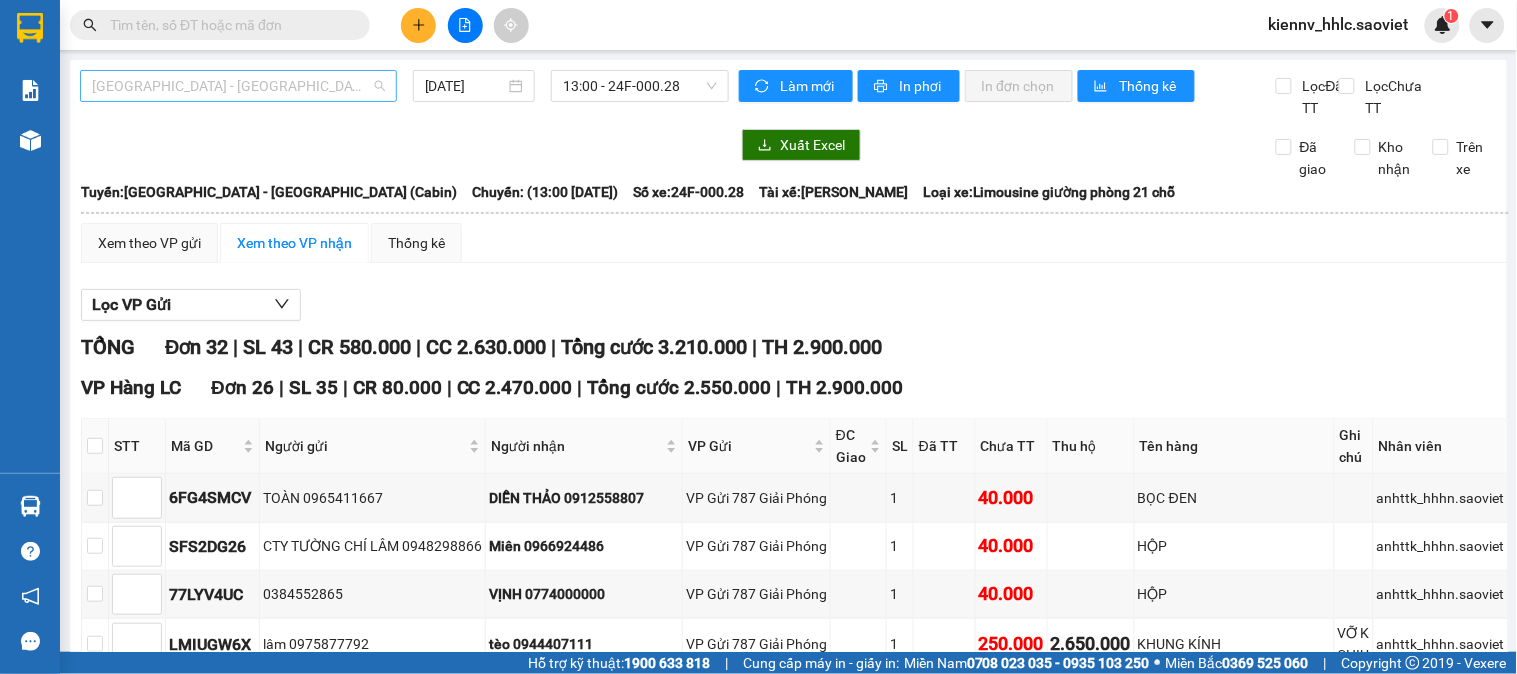 click on "[GEOGRAPHIC_DATA] - [GEOGRAPHIC_DATA] (Cabin)" at bounding box center [238, 86] 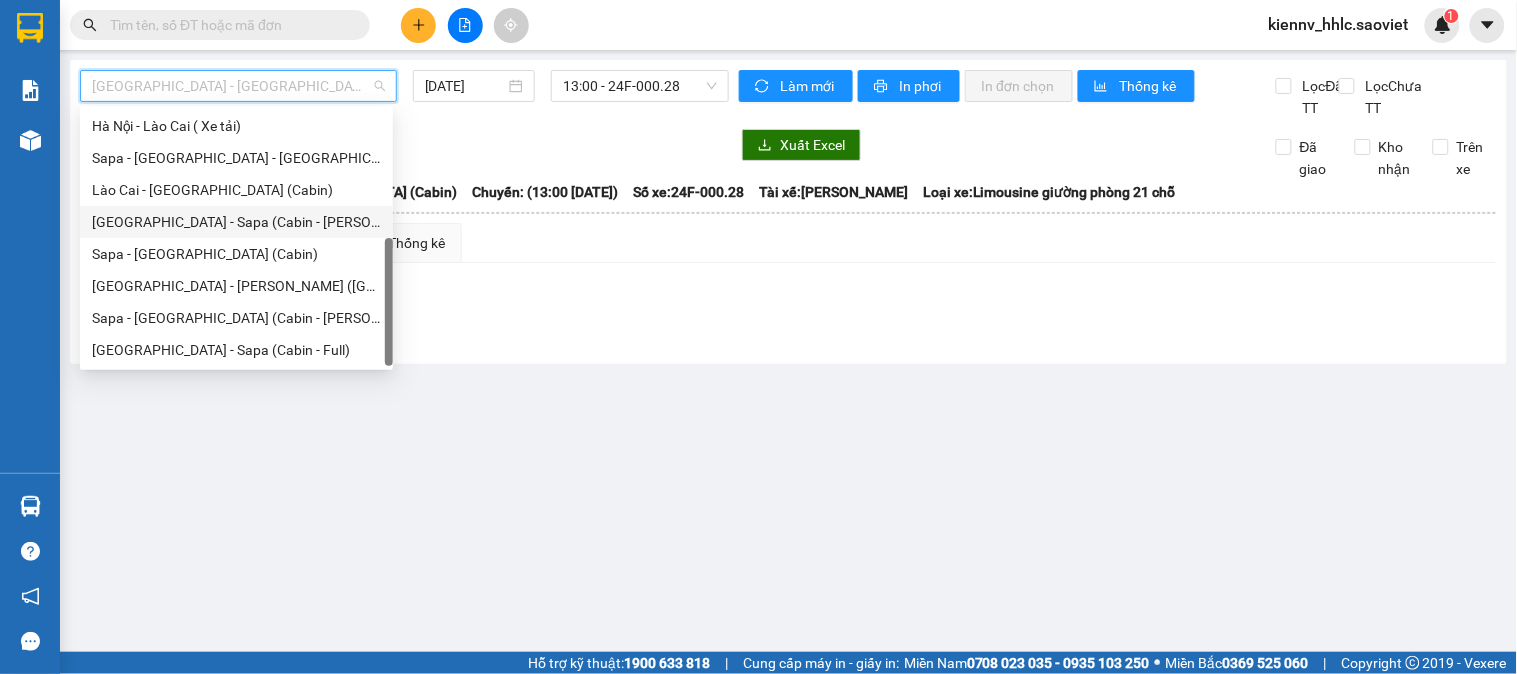 scroll, scrollTop: 0, scrollLeft: 0, axis: both 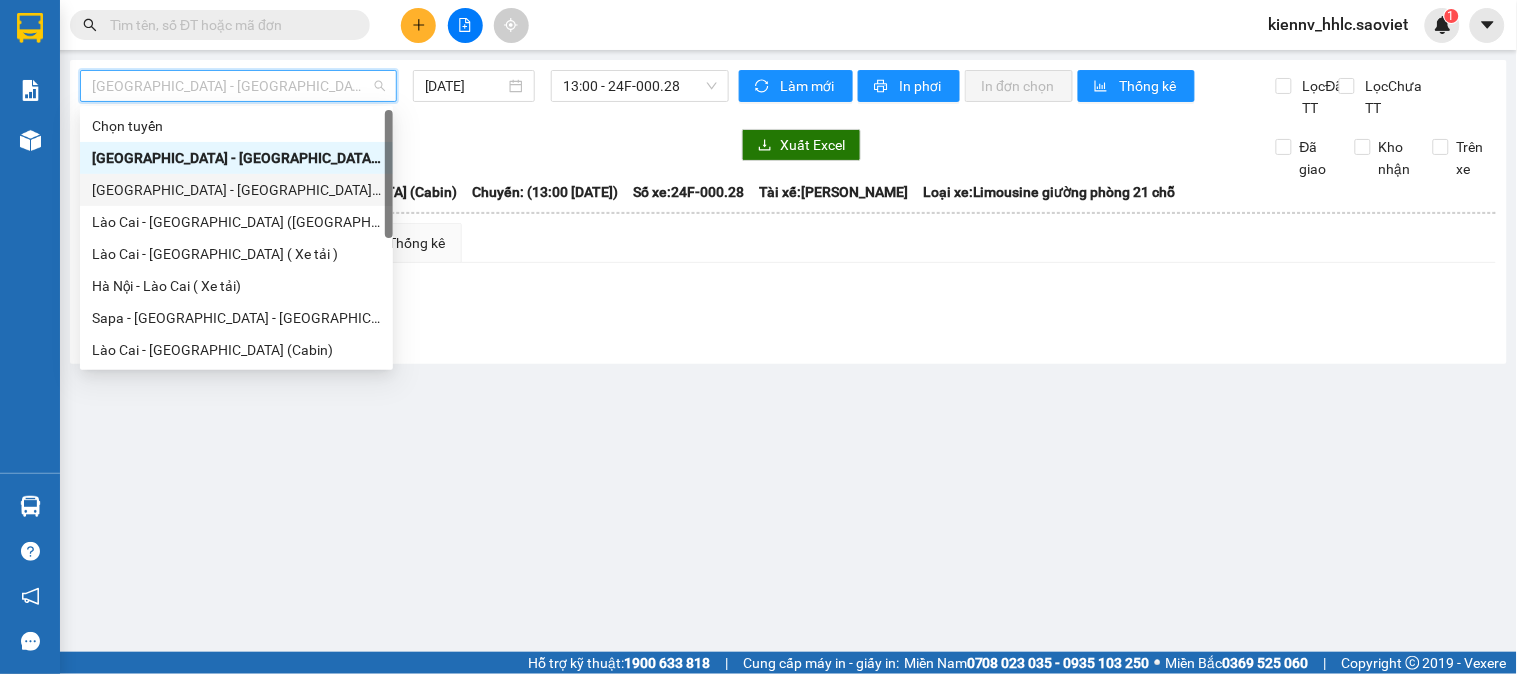 click on "[GEOGRAPHIC_DATA] - [GEOGRAPHIC_DATA] ([GEOGRAPHIC_DATA])" at bounding box center [236, 190] 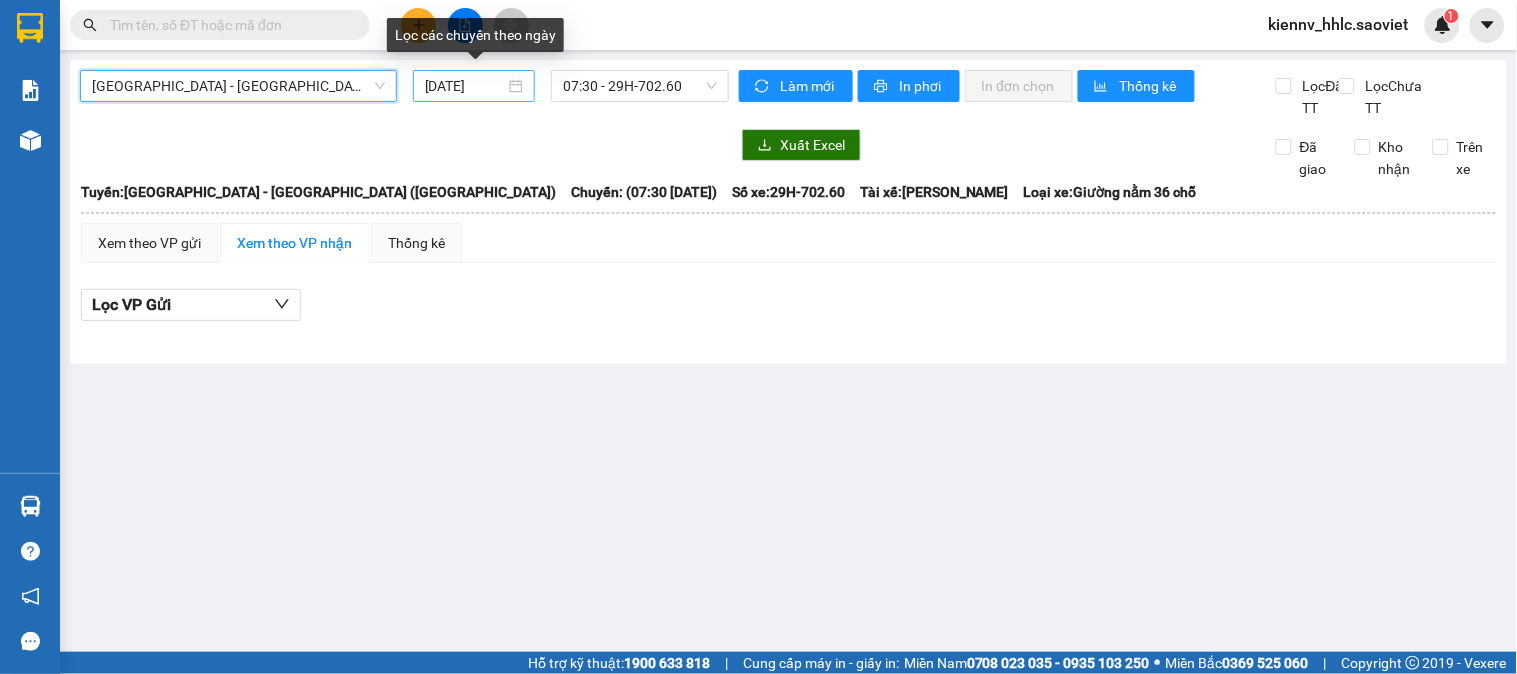 click on "[DATE]" at bounding box center [474, 86] 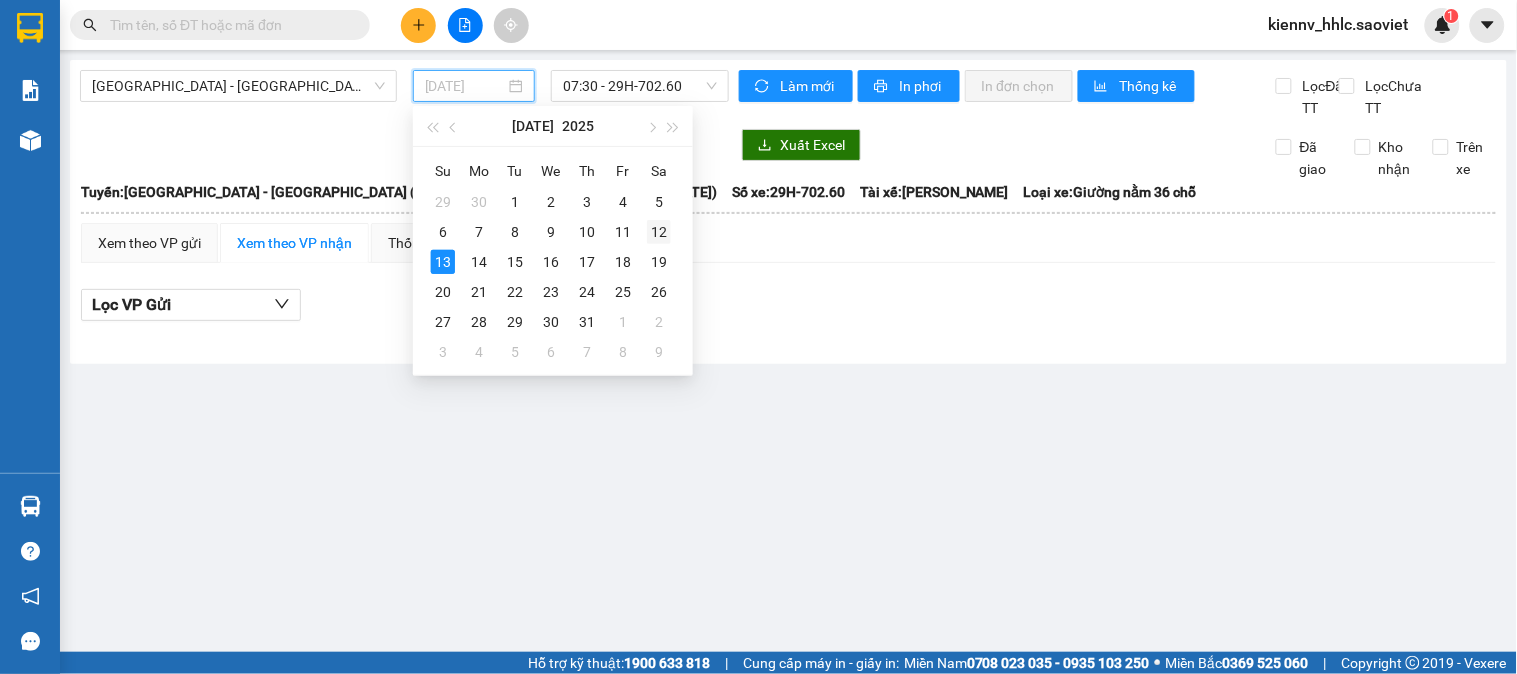 click on "12" at bounding box center [659, 232] 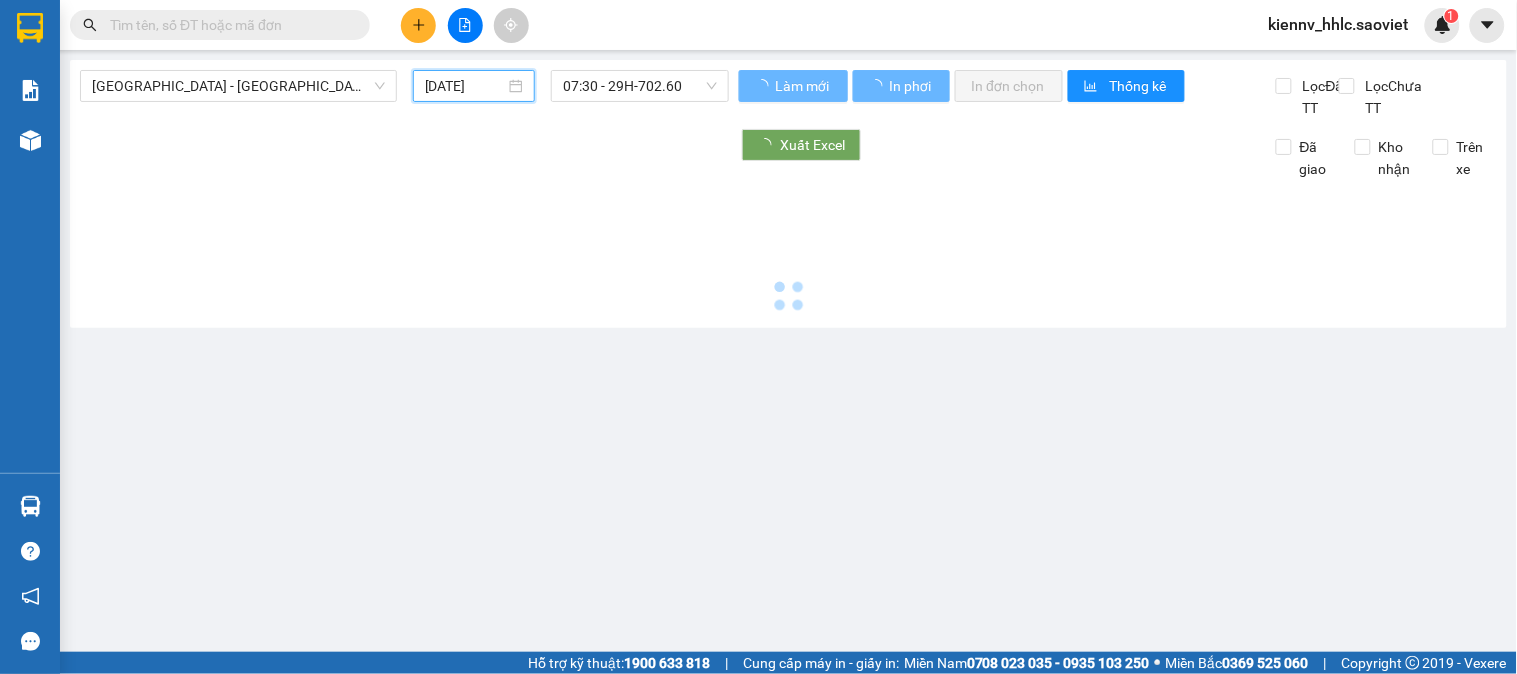 type on "[DATE]" 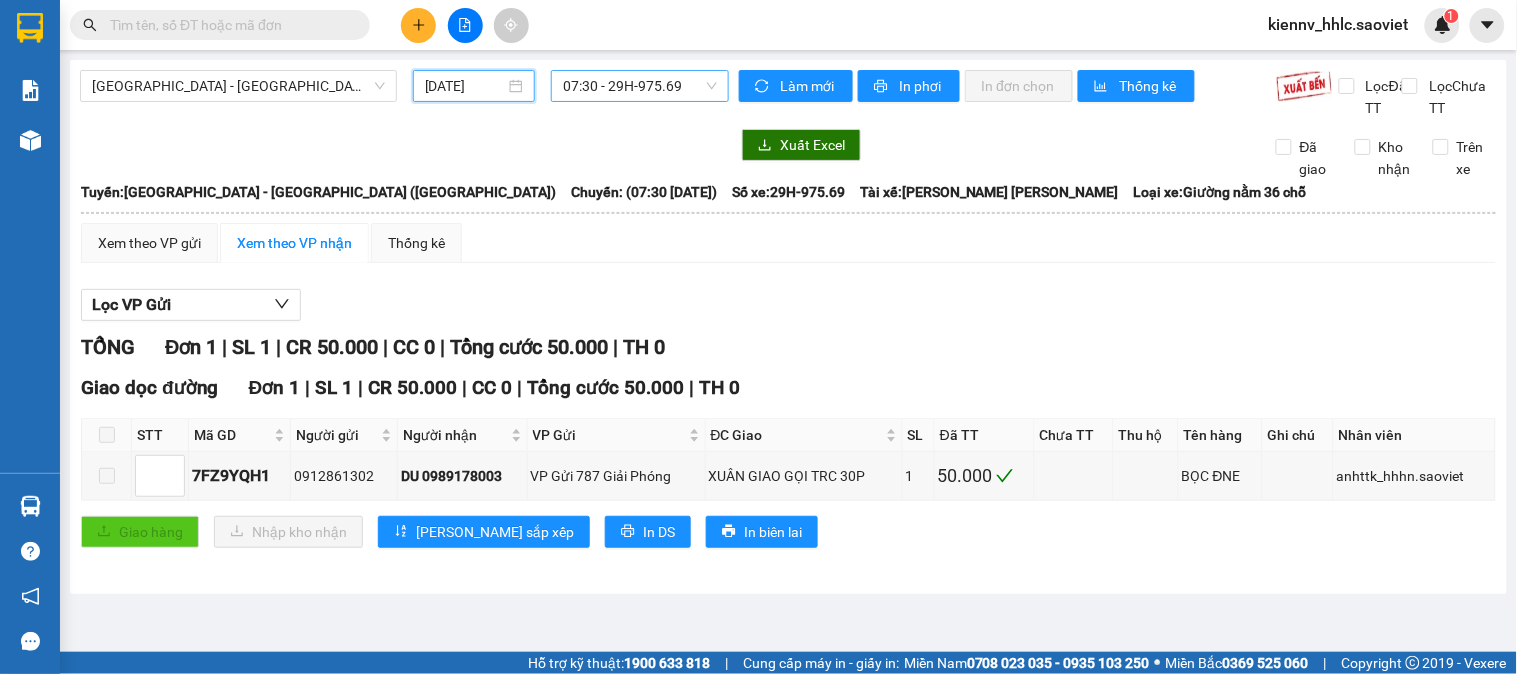 click on "07:30     - 29H-975.69" at bounding box center [640, 86] 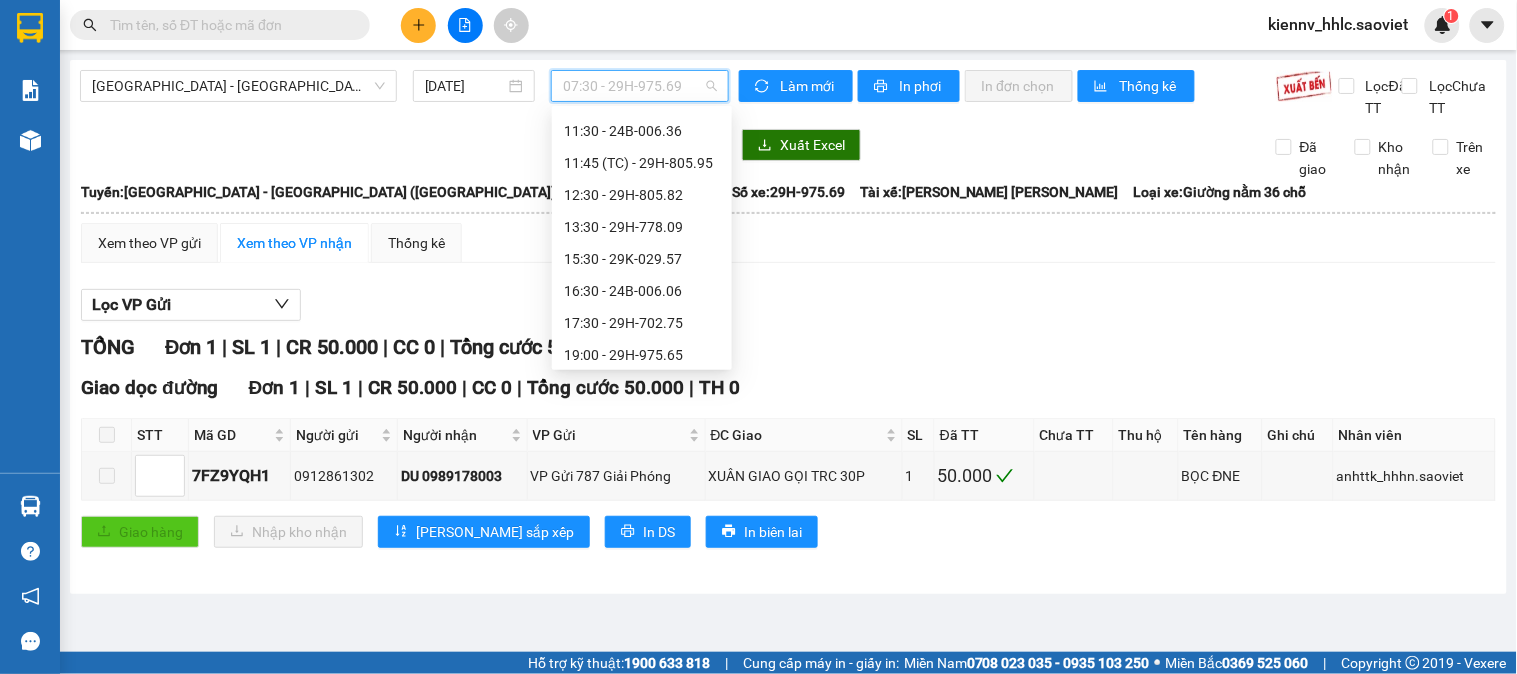 scroll, scrollTop: 192, scrollLeft: 0, axis: vertical 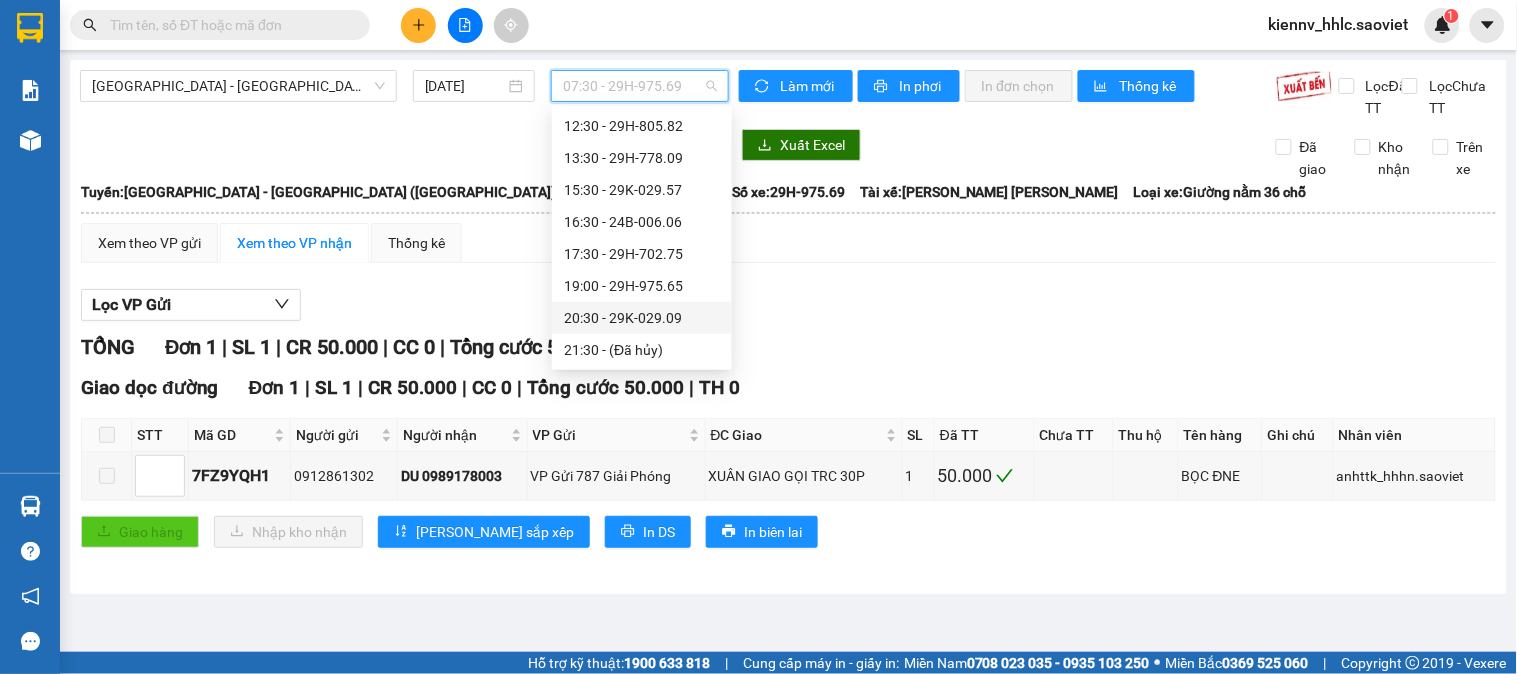 click on "20:30     - 29K-029.09" at bounding box center (642, 318) 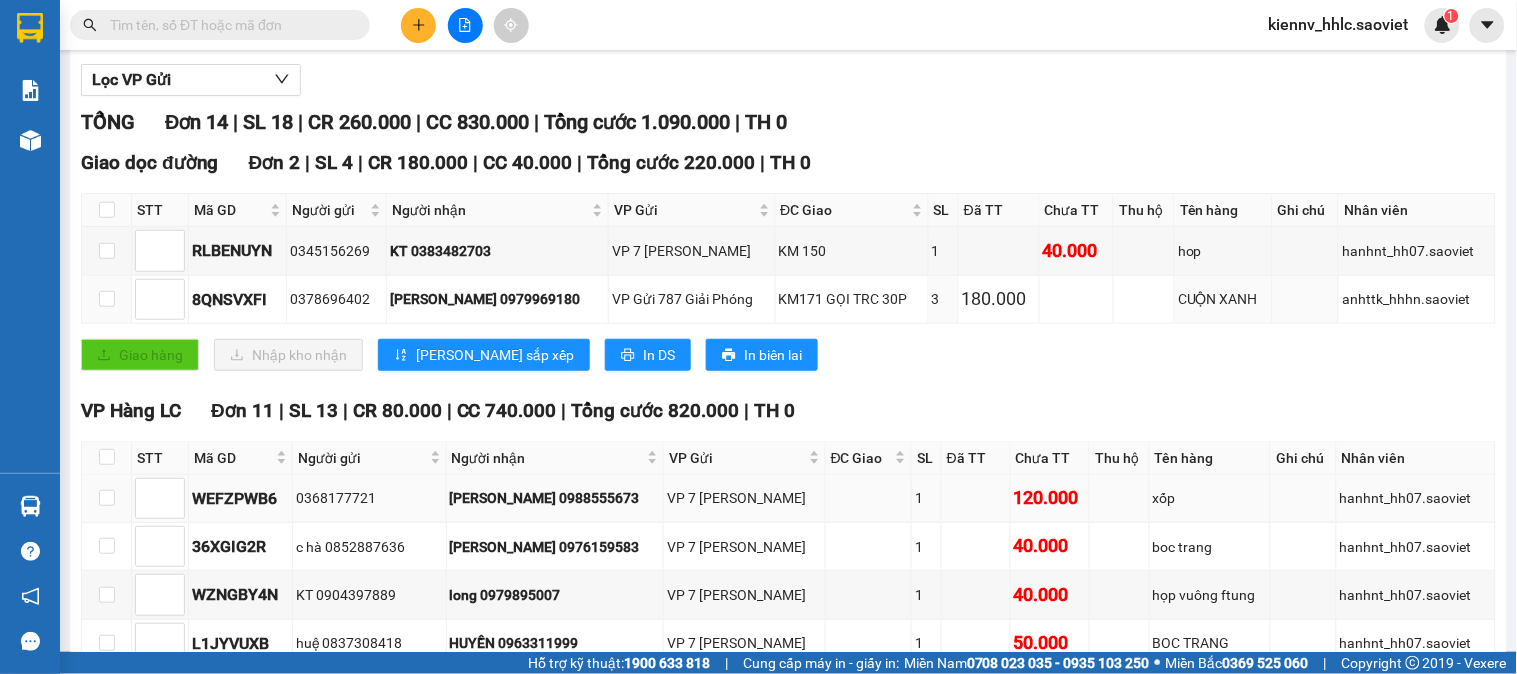 scroll, scrollTop: 444, scrollLeft: 0, axis: vertical 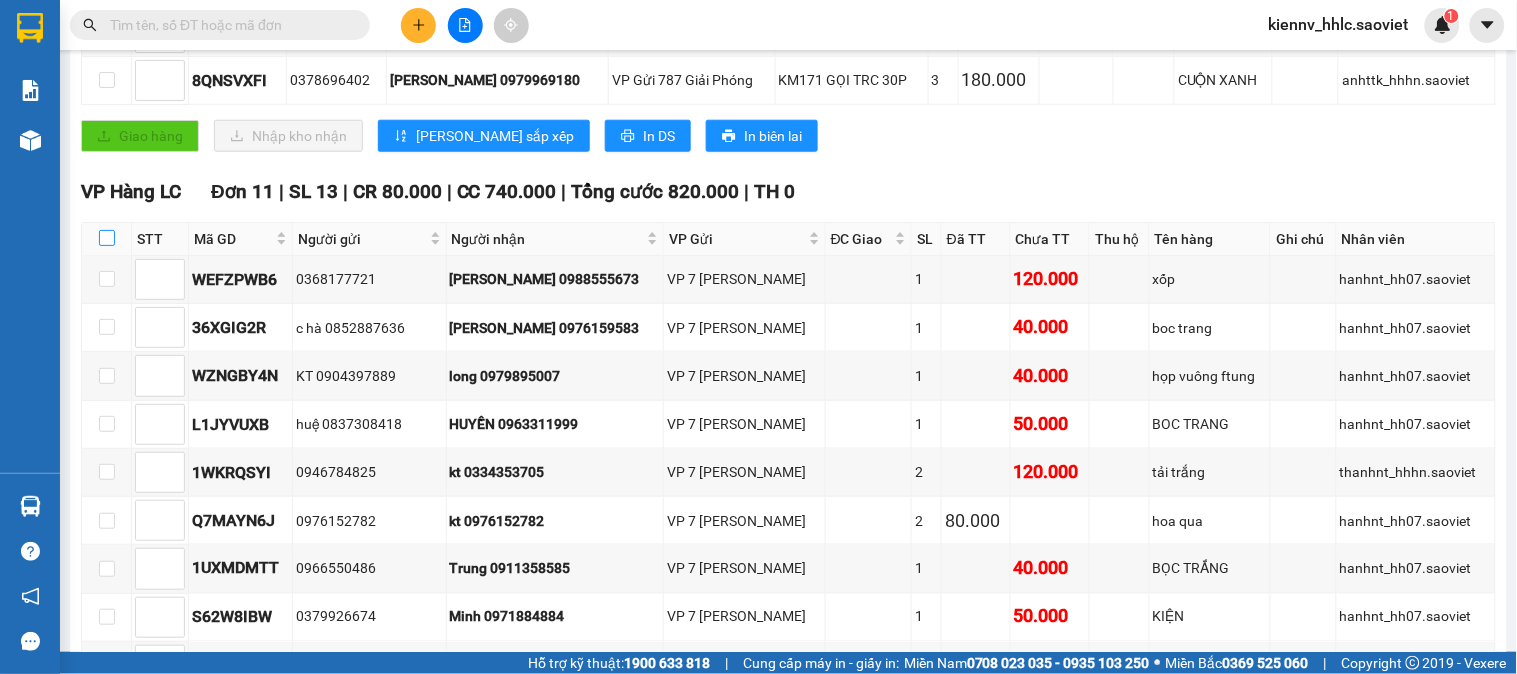 click at bounding box center [107, 238] 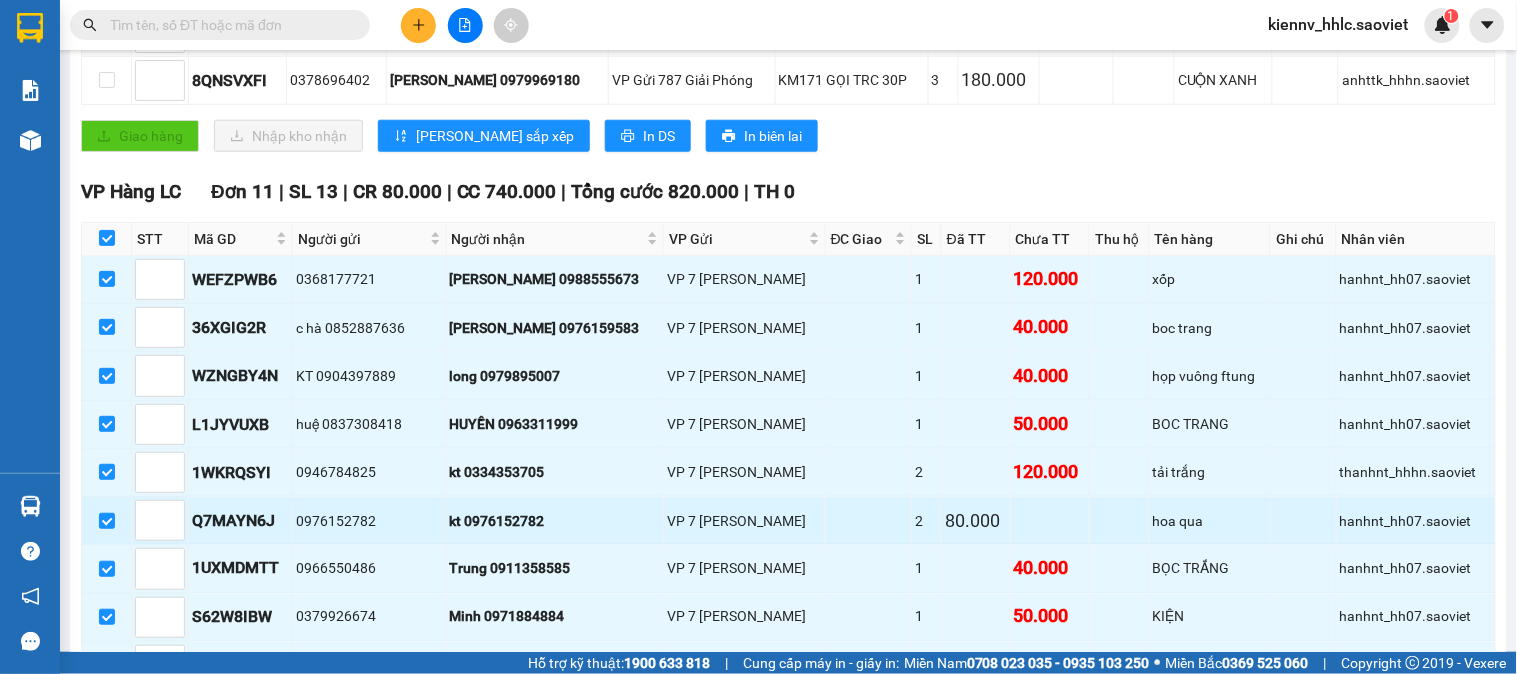 scroll, scrollTop: 907, scrollLeft: 0, axis: vertical 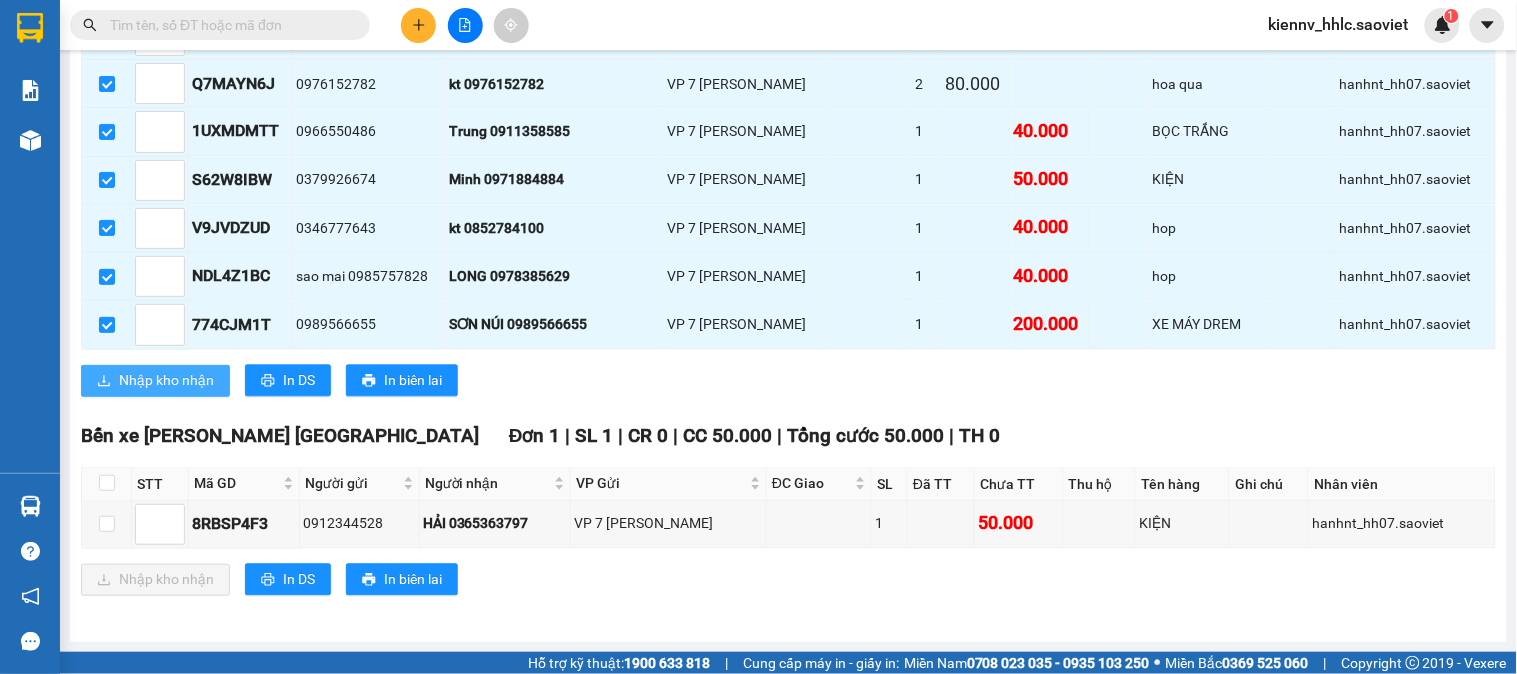 click on "Nhập kho nhận" at bounding box center (166, 381) 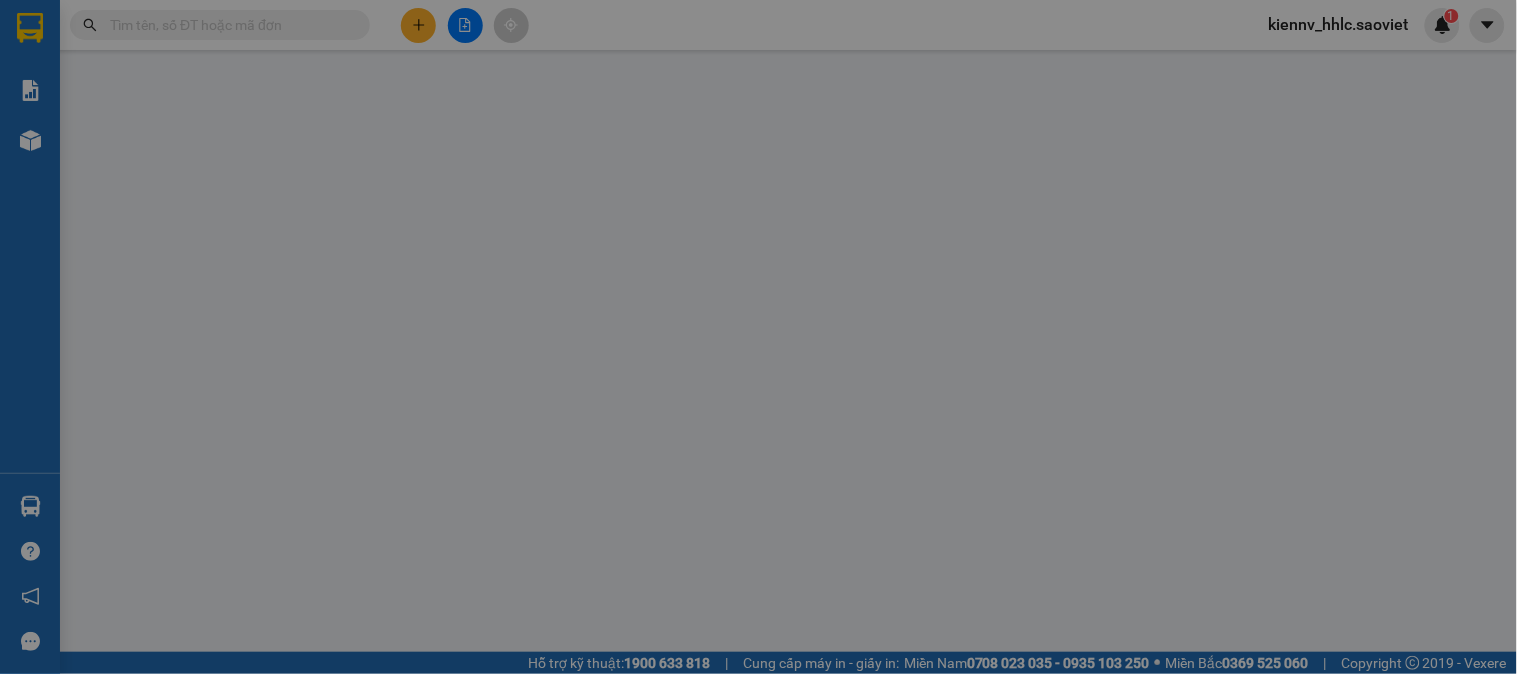 scroll, scrollTop: 0, scrollLeft: 0, axis: both 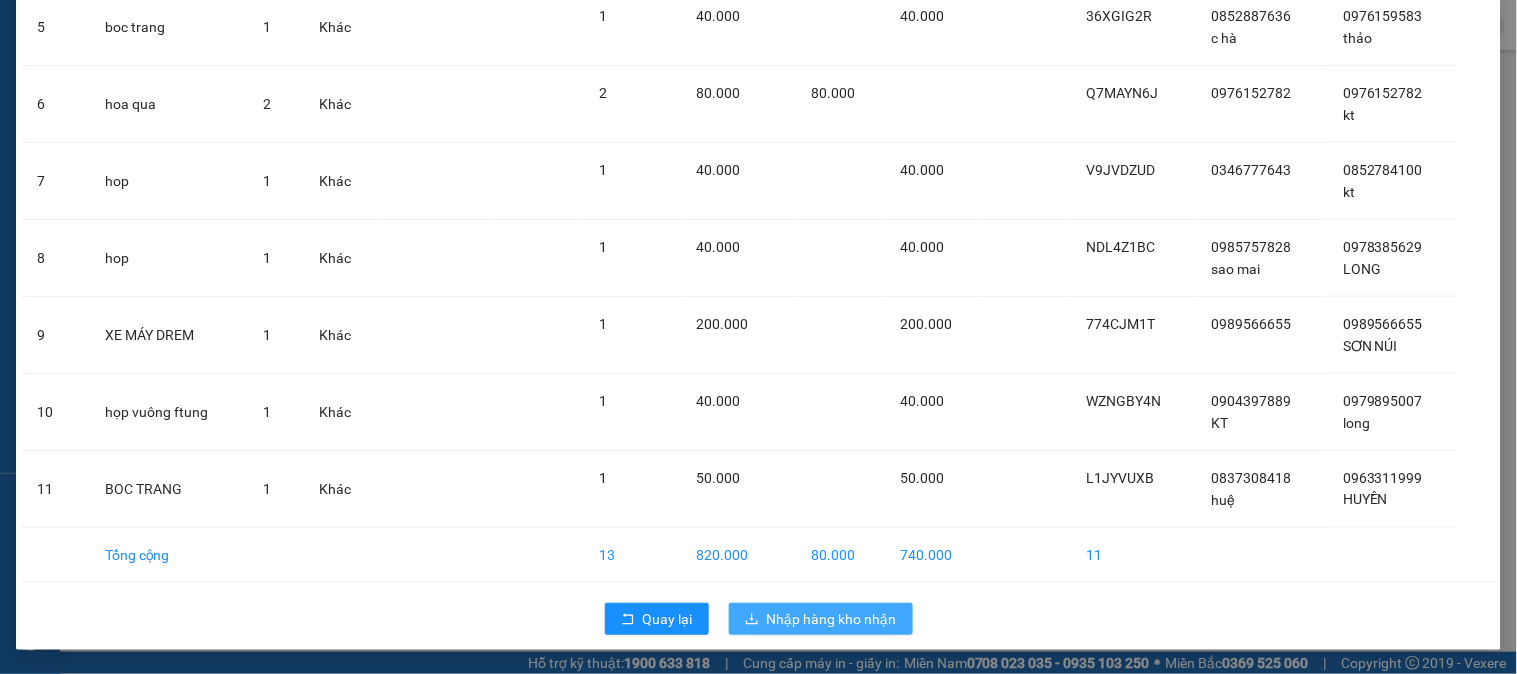 click on "Nhập hàng kho nhận" at bounding box center (832, 619) 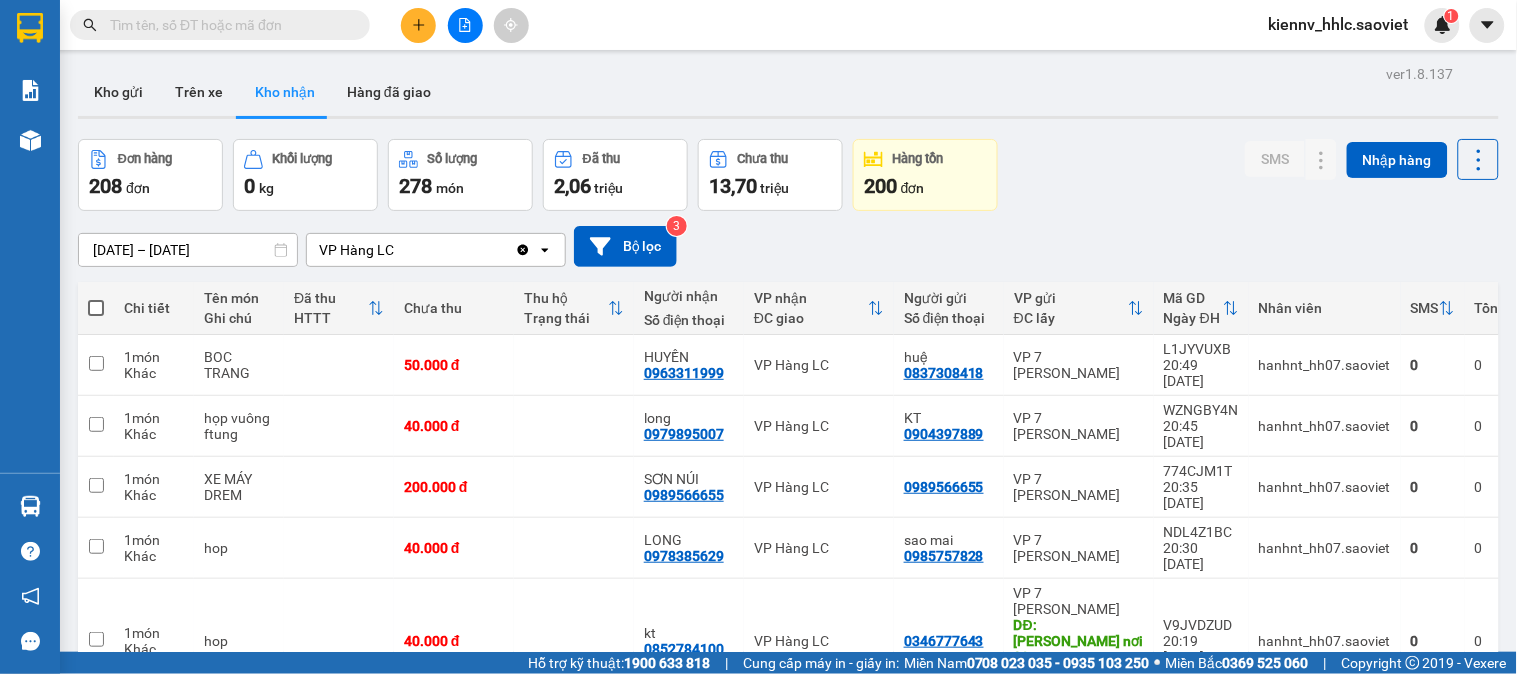 click at bounding box center (228, 25) 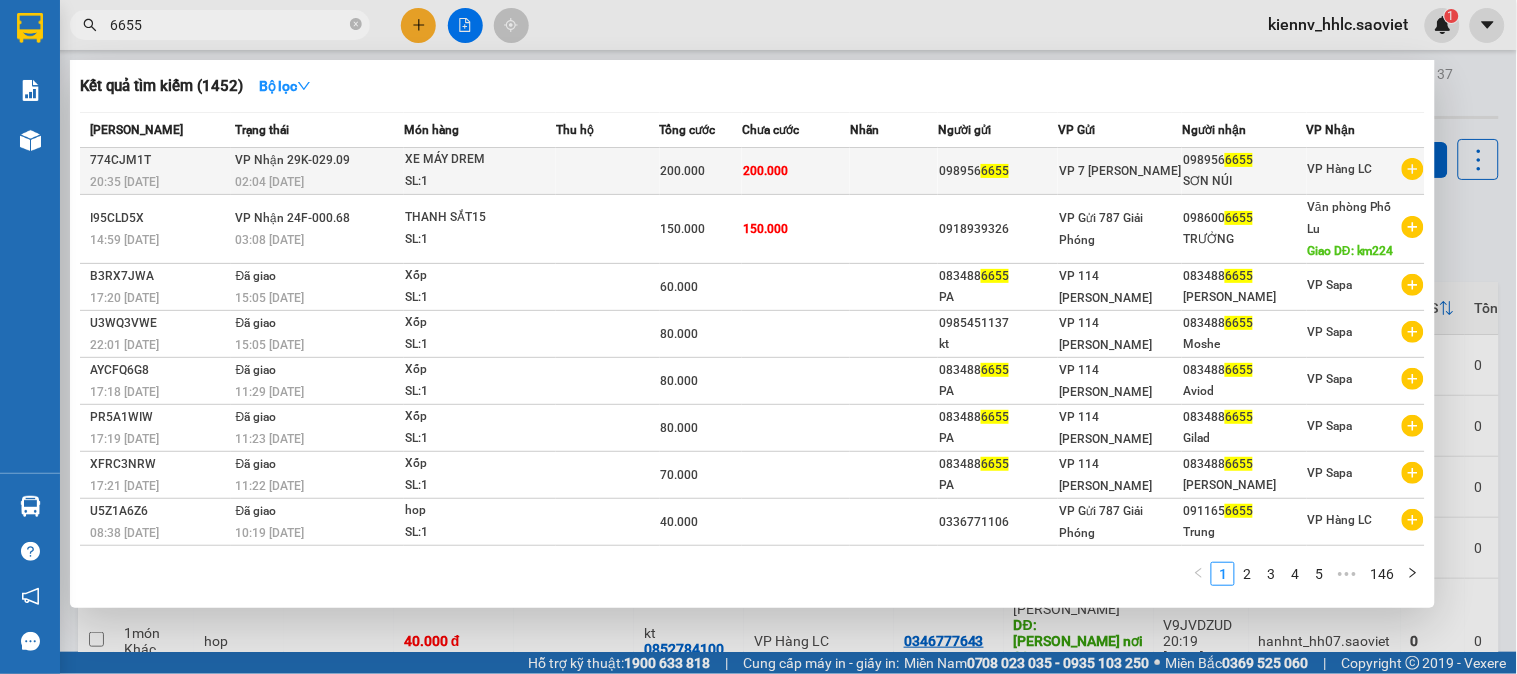 click on "200.000" at bounding box center [796, 171] 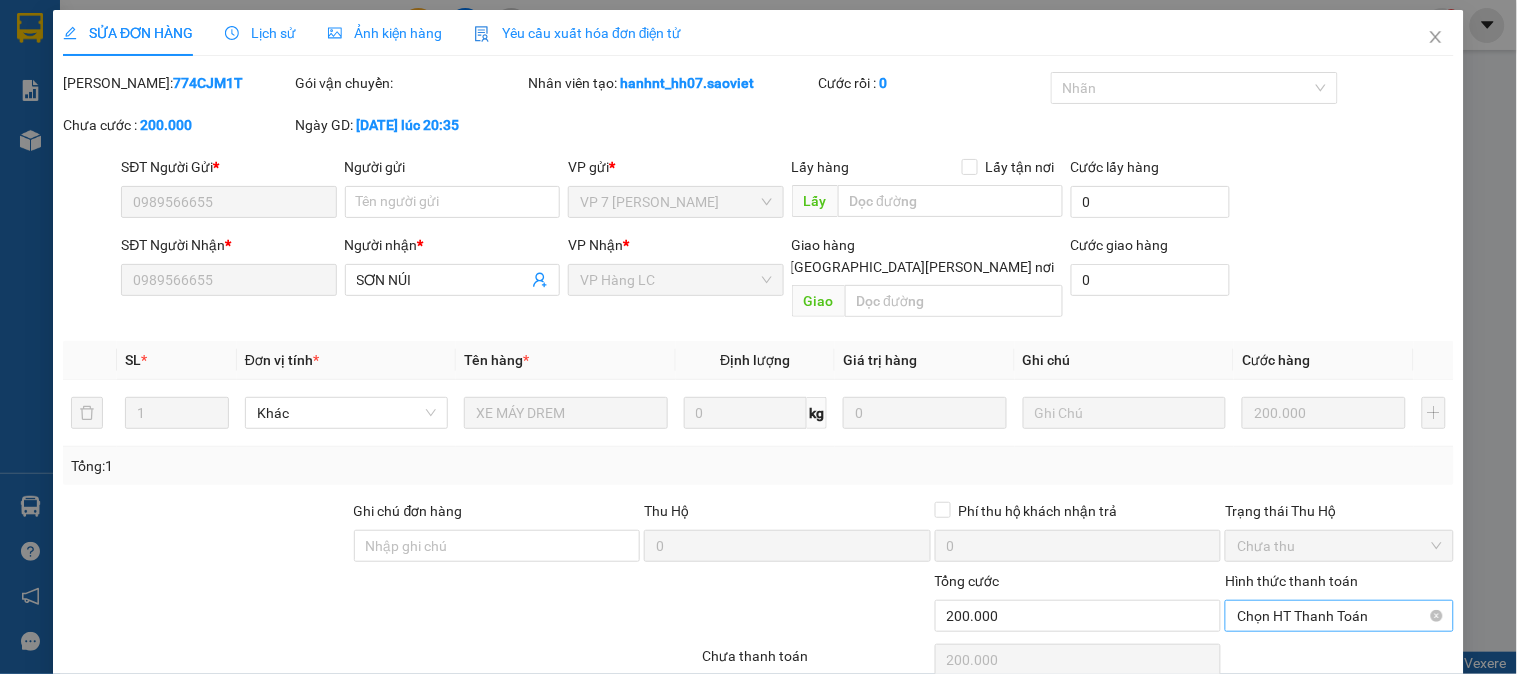 scroll, scrollTop: 60, scrollLeft: 0, axis: vertical 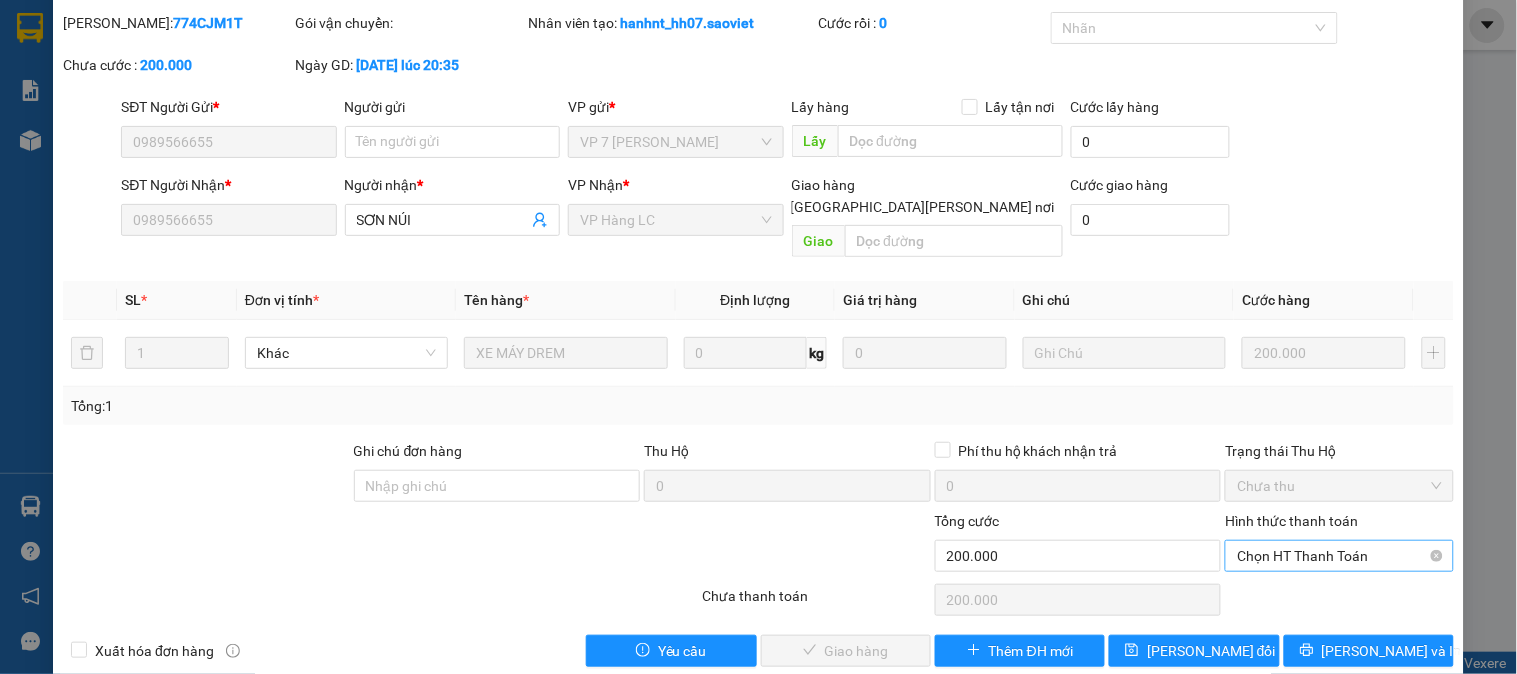 click on "Chọn HT Thanh Toán" at bounding box center [1339, 556] 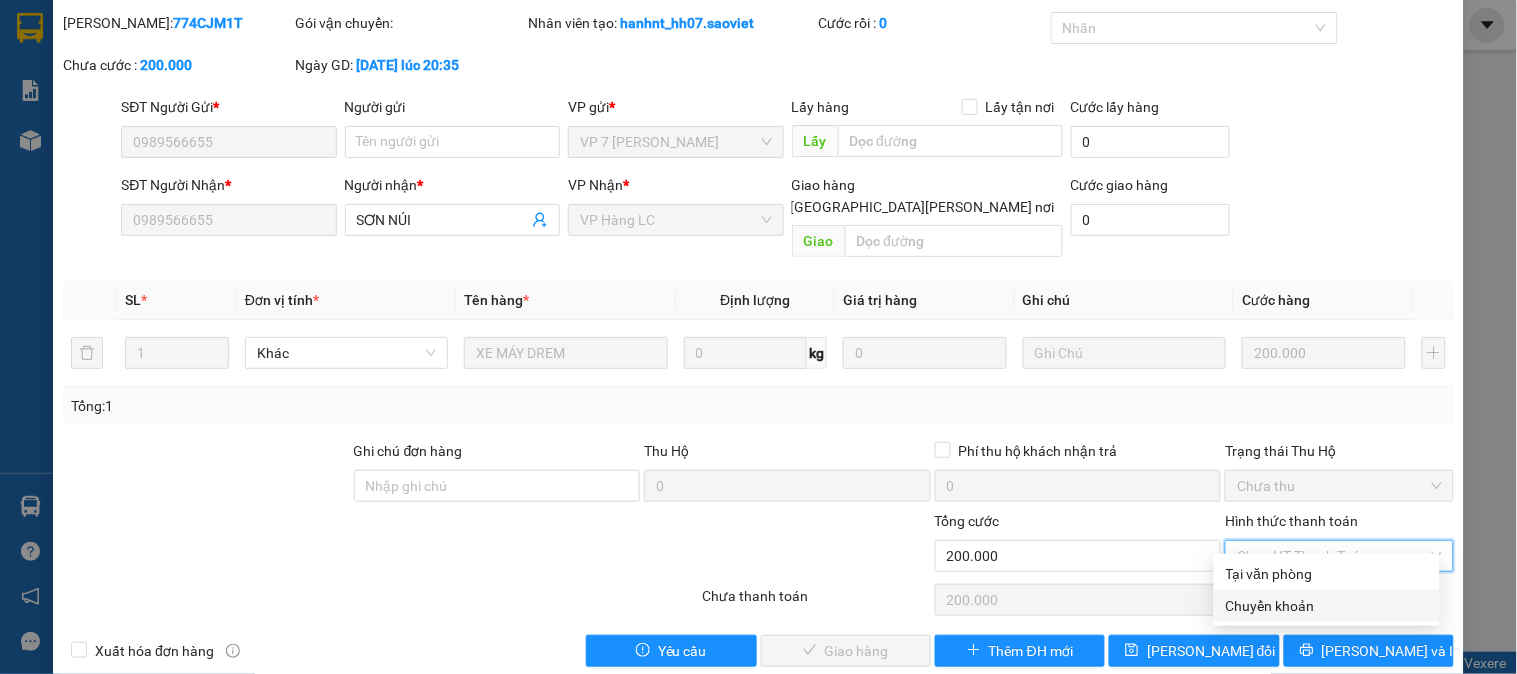 click on "Chuyển khoản" at bounding box center [1327, 606] 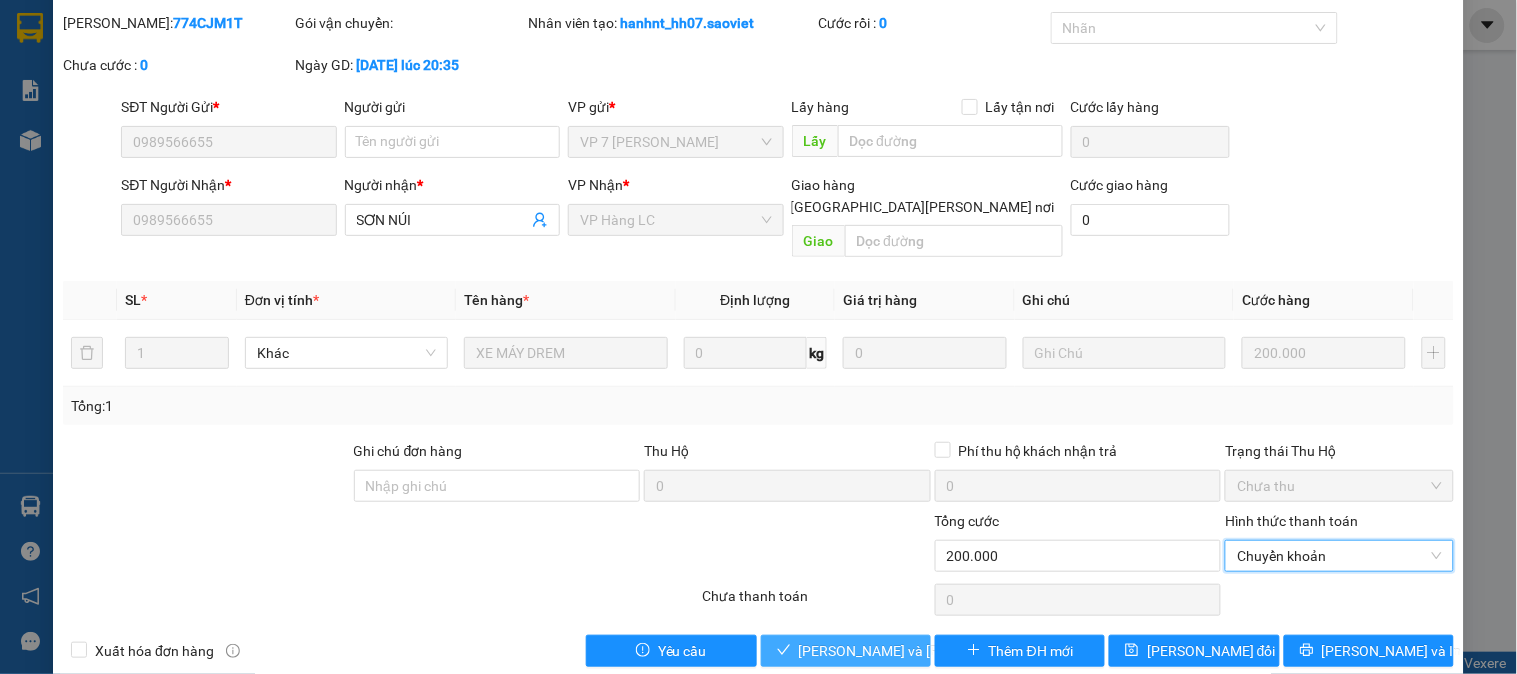 click on "[PERSON_NAME] và [PERSON_NAME] hàng" at bounding box center (934, 651) 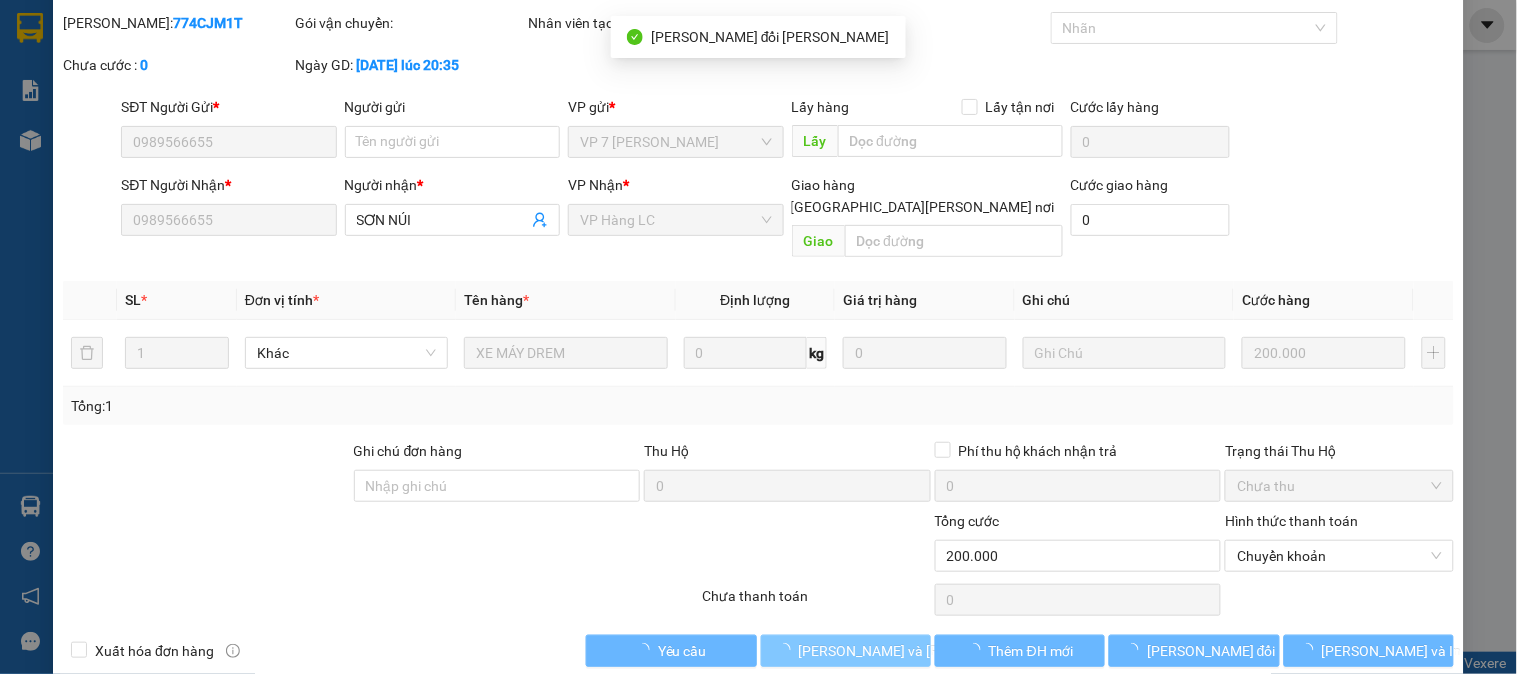 scroll, scrollTop: 0, scrollLeft: 0, axis: both 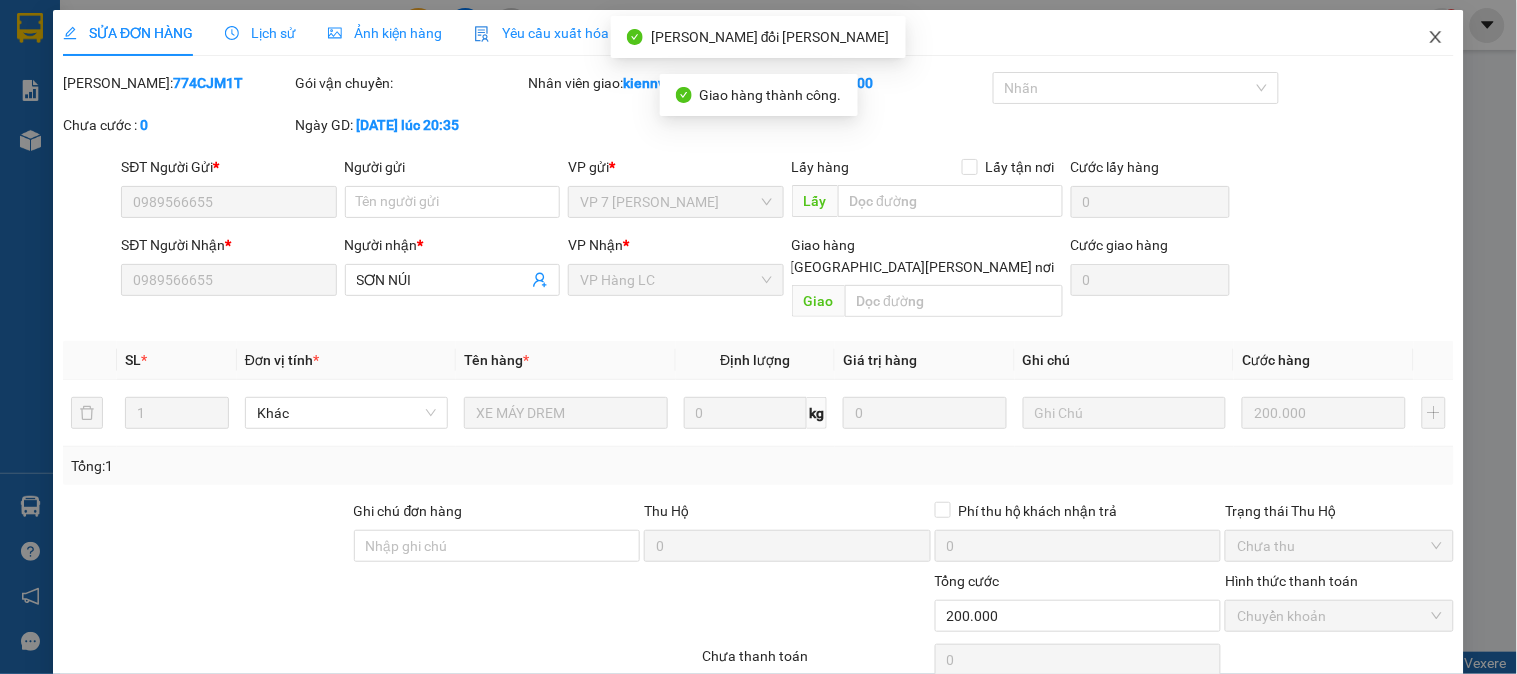 click 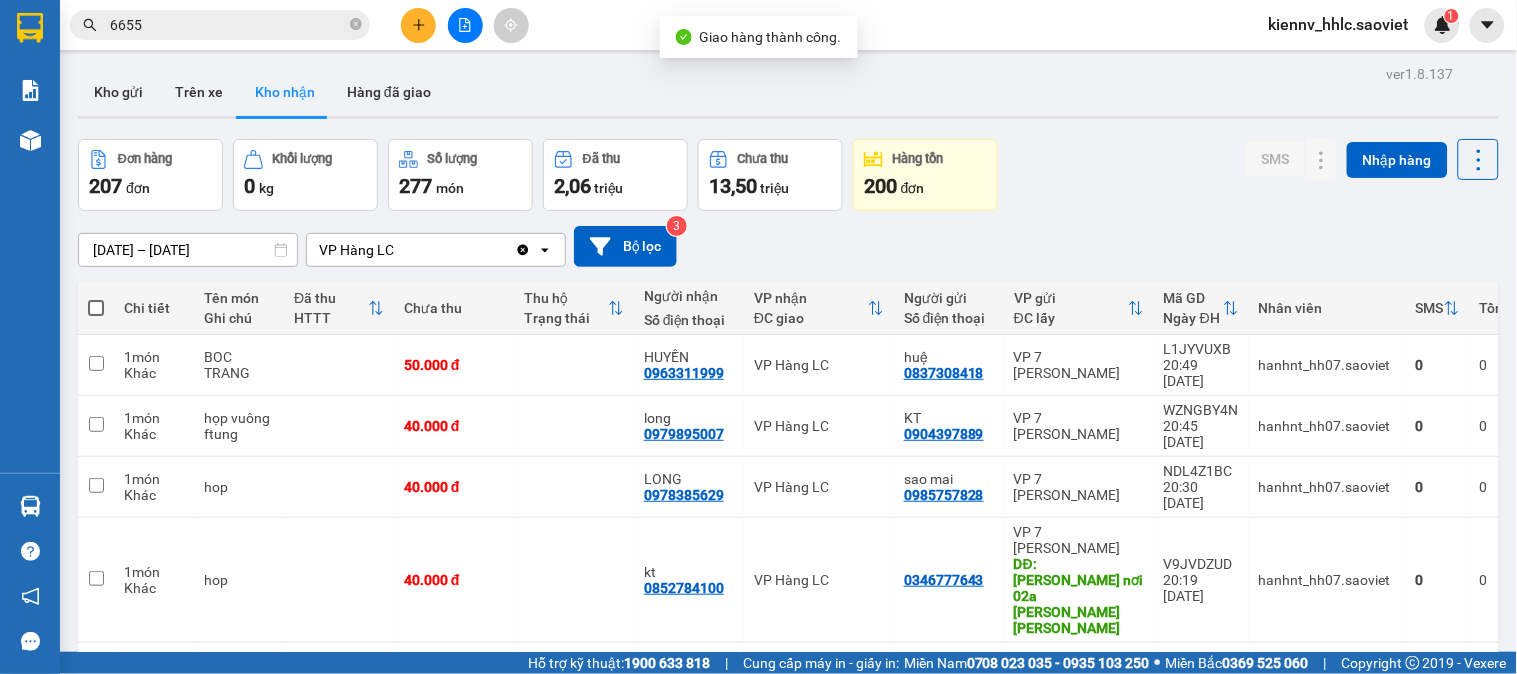 click 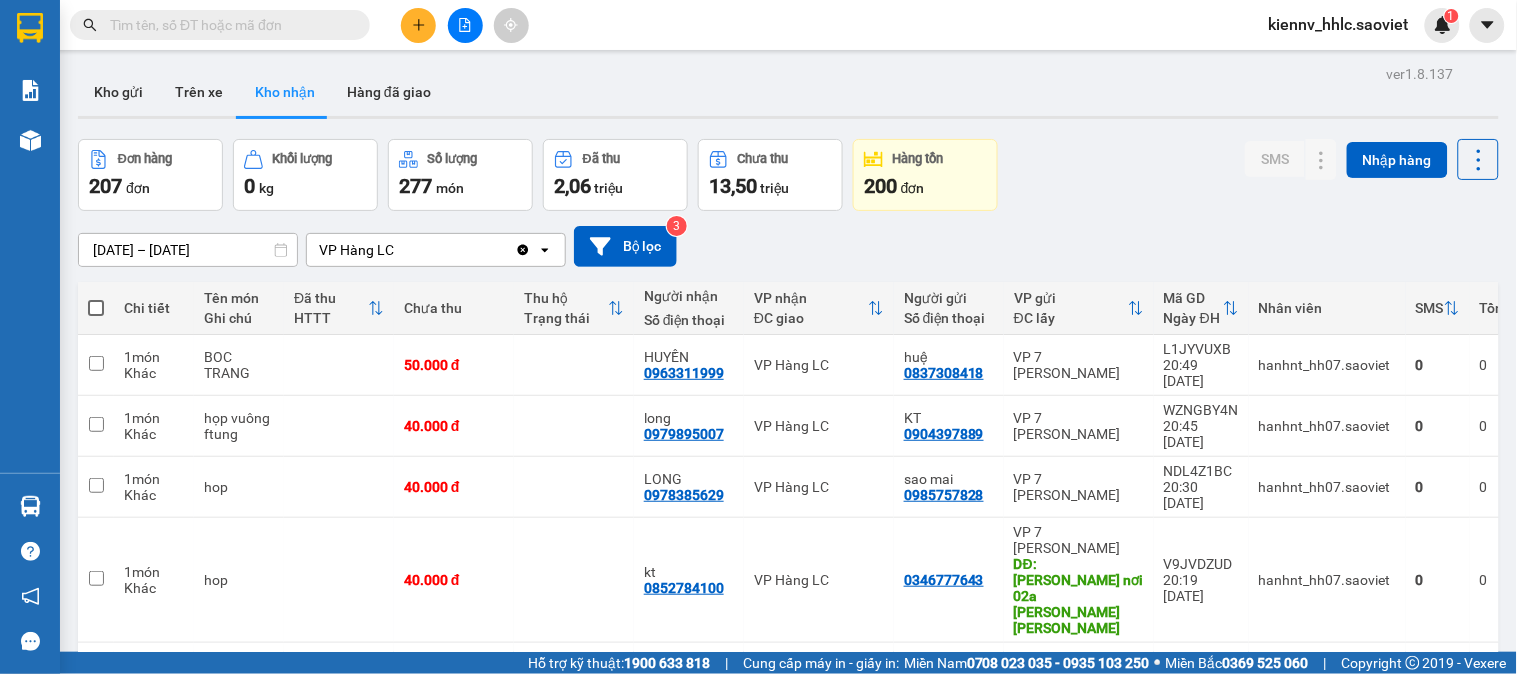 click at bounding box center (96, 308) 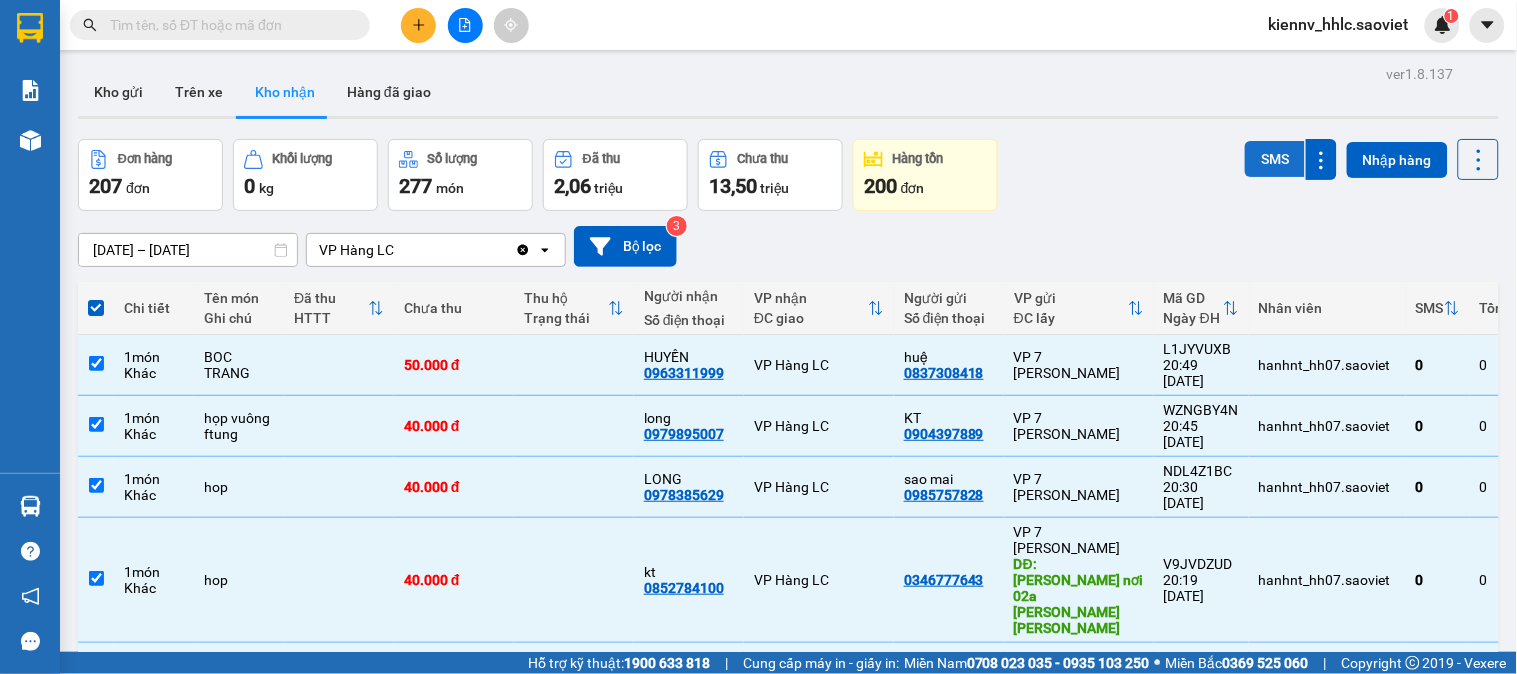 click on "SMS" at bounding box center (1275, 159) 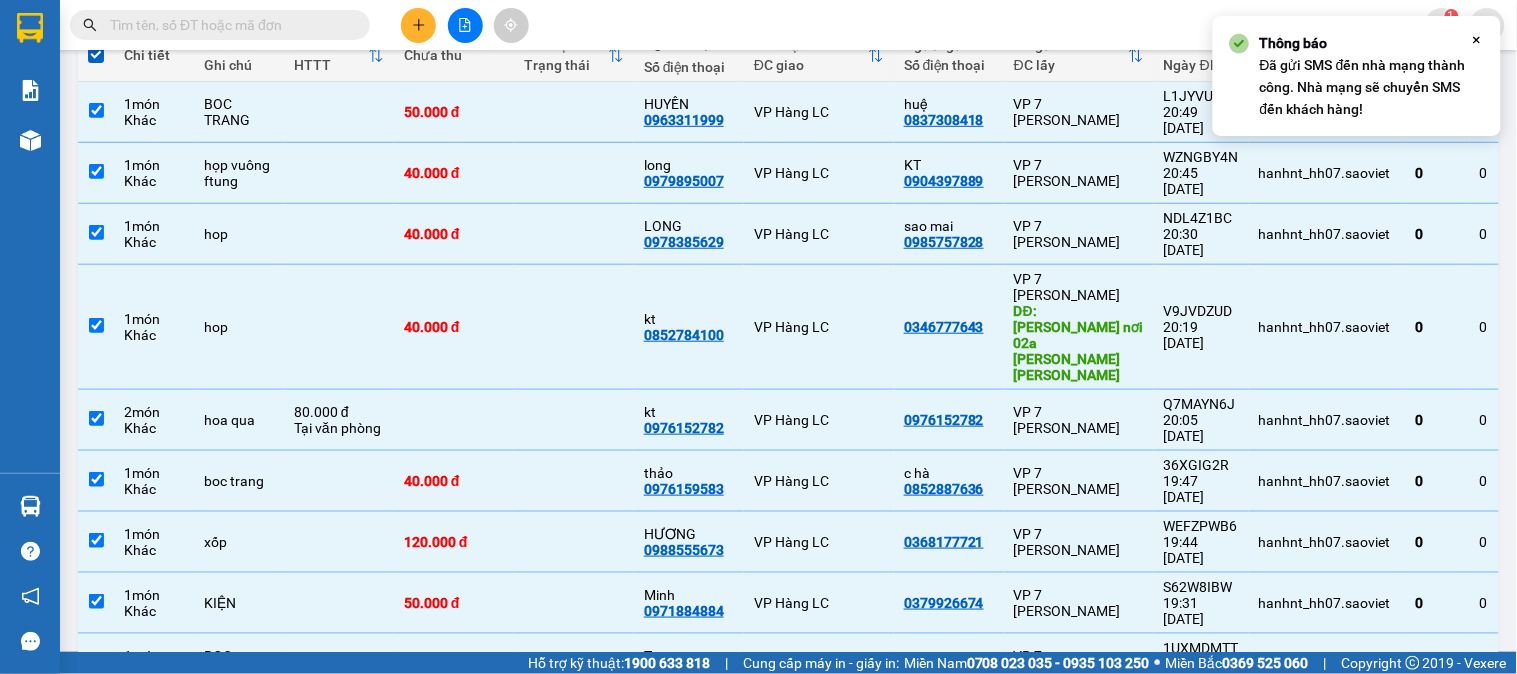 scroll, scrollTop: 255, scrollLeft: 0, axis: vertical 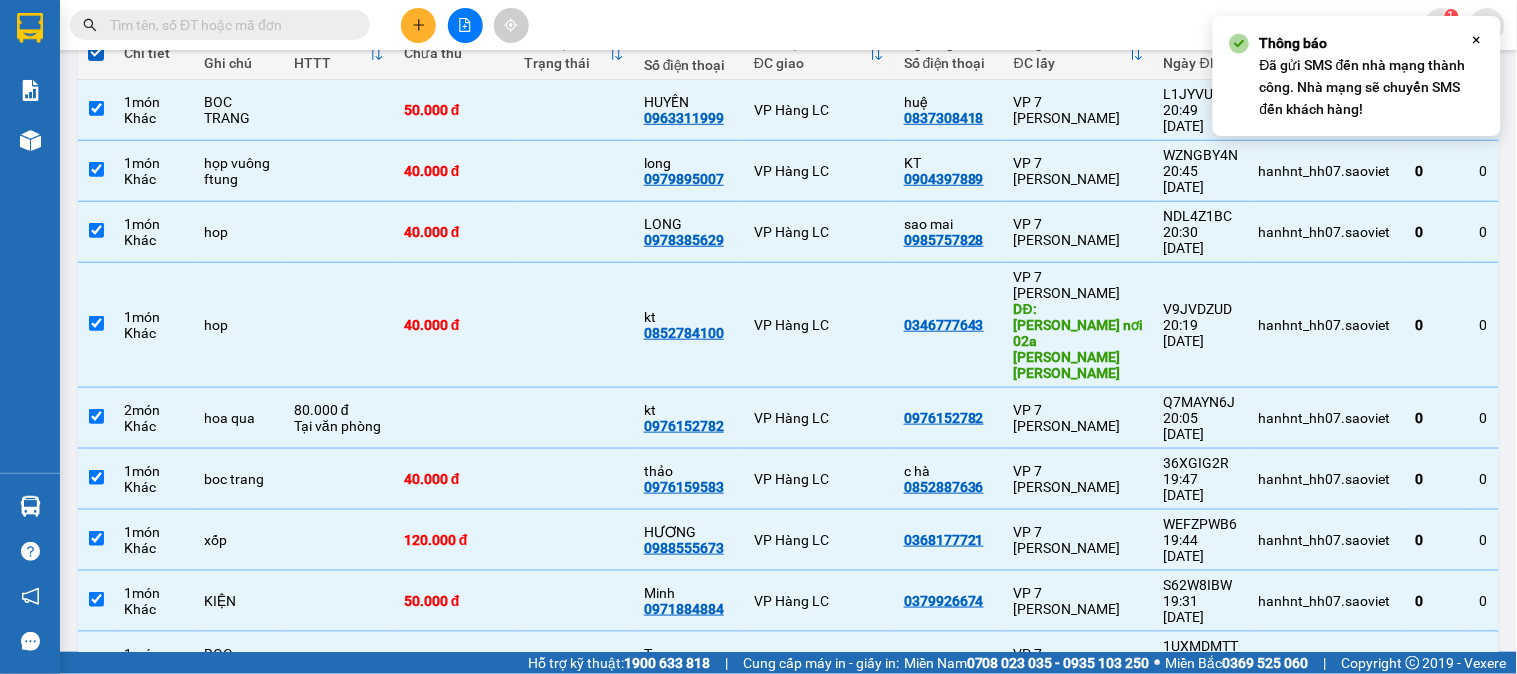 click on "2" at bounding box center [1106, 786] 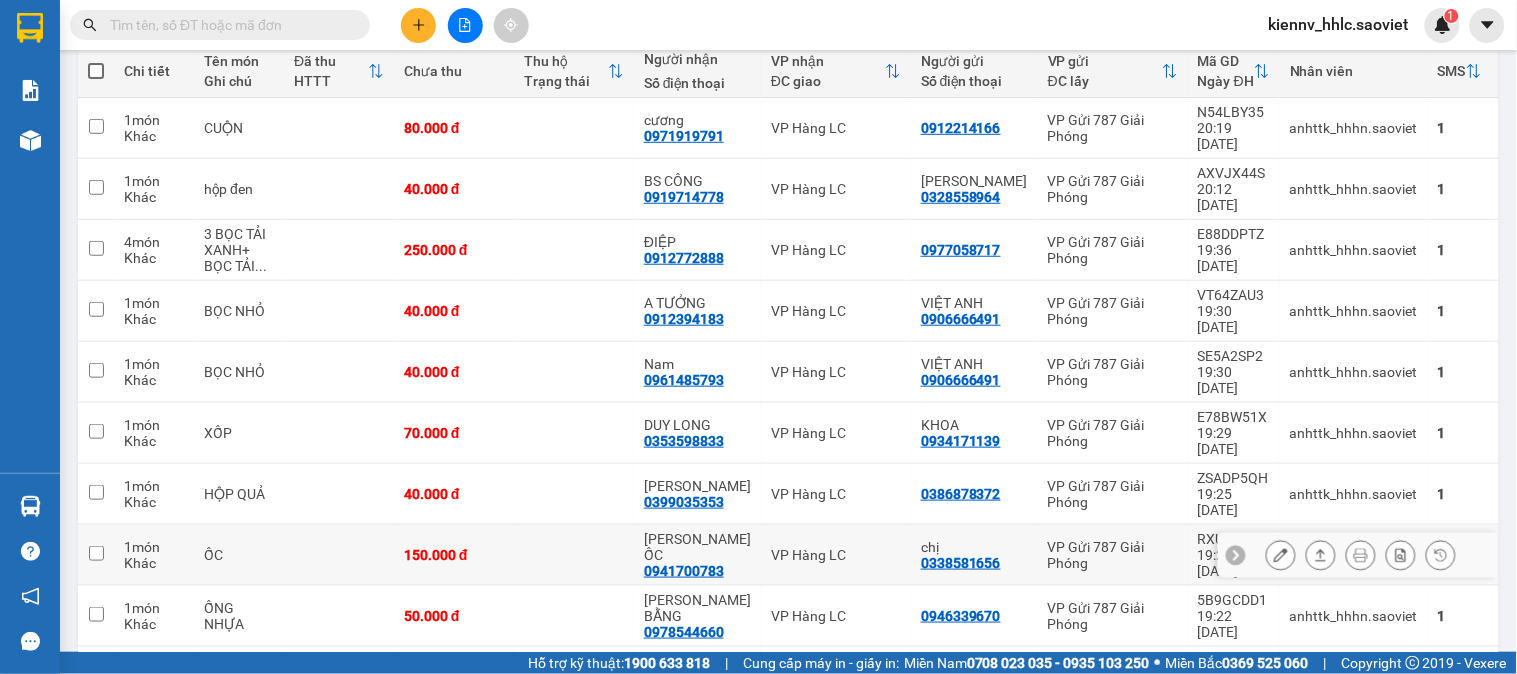scroll, scrollTop: 240, scrollLeft: 0, axis: vertical 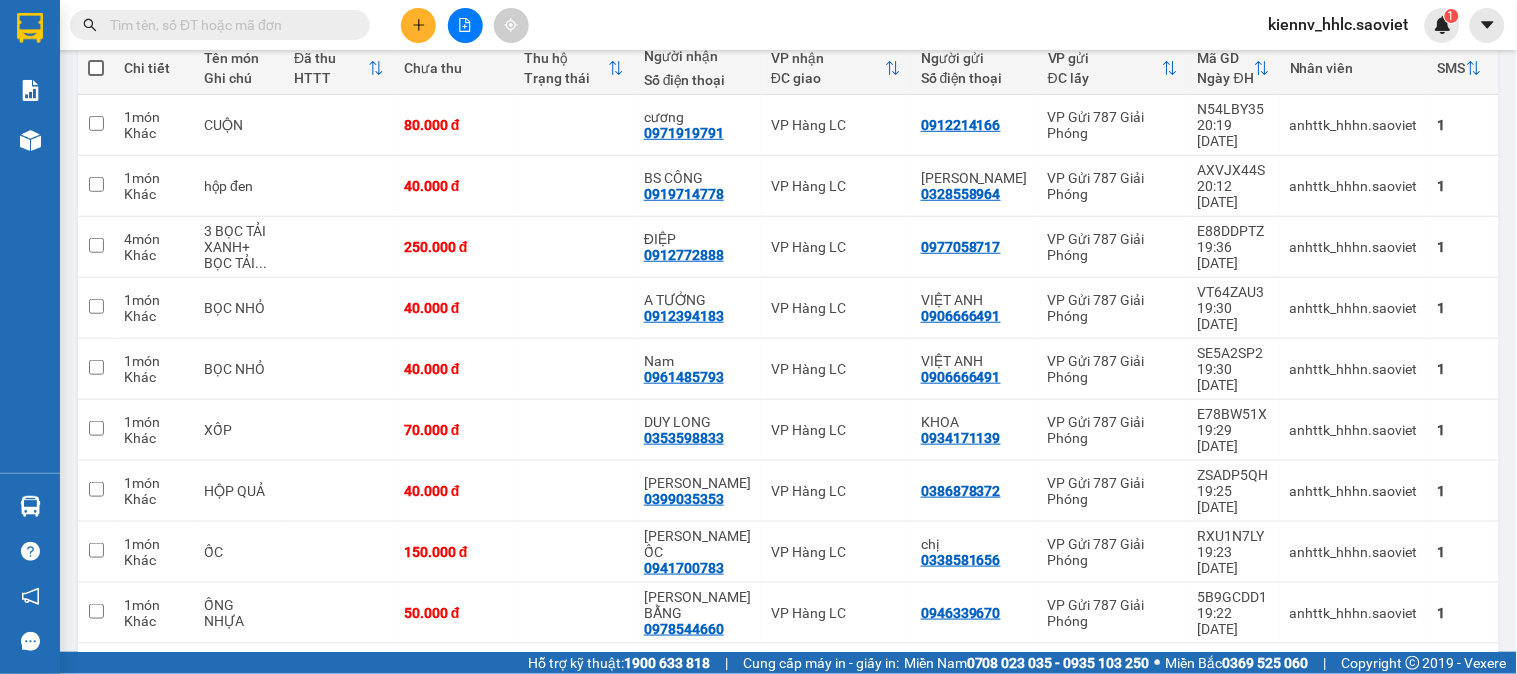 click on "1" at bounding box center (1071, 737) 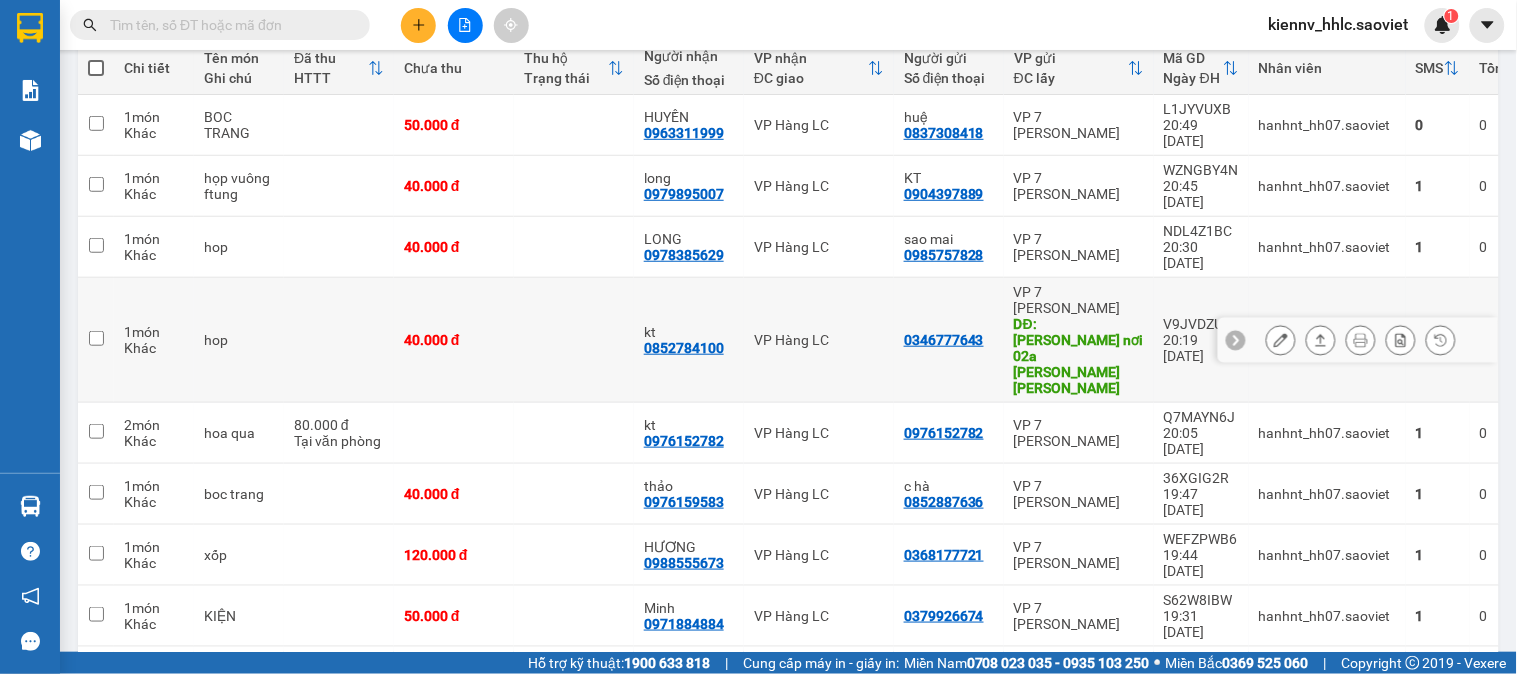 scroll, scrollTop: 0, scrollLeft: 0, axis: both 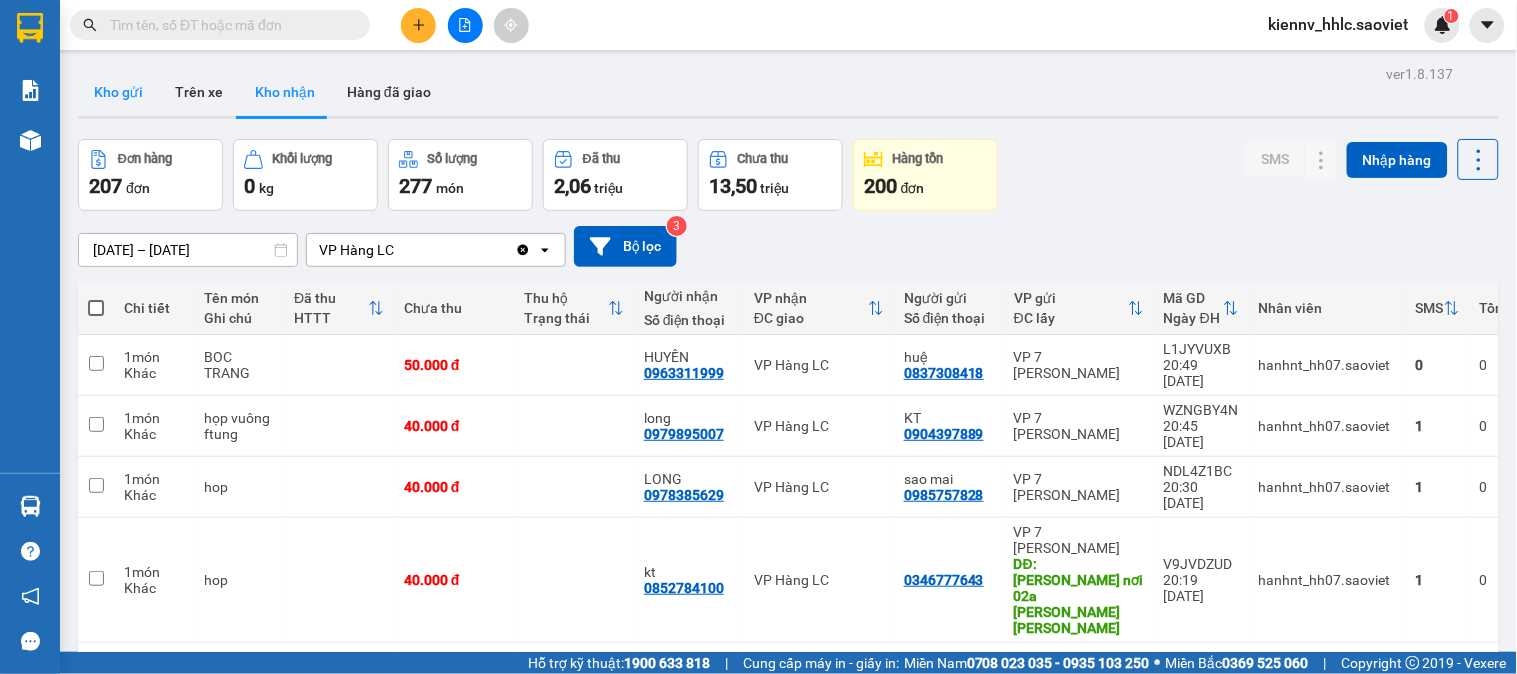click on "Kho gửi" at bounding box center (118, 92) 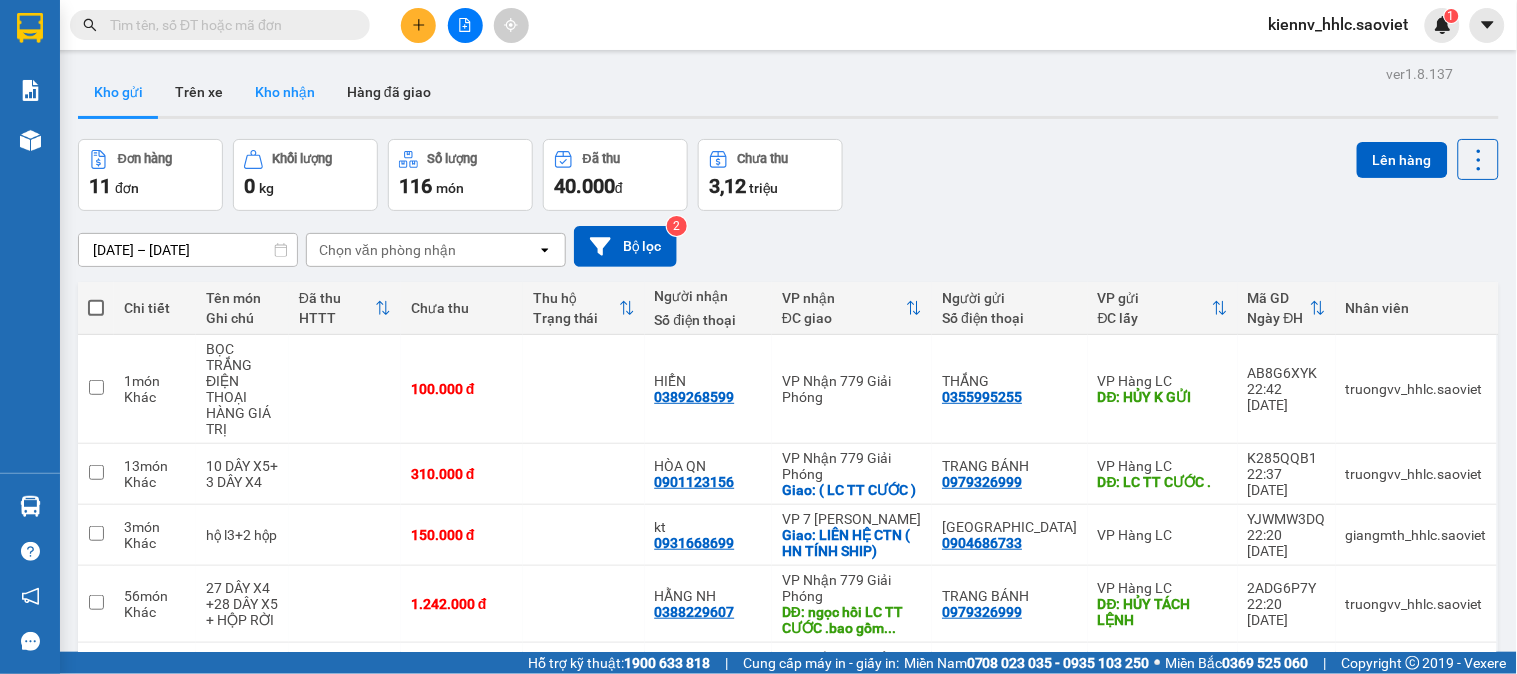 click on "Kho nhận" at bounding box center [285, 92] 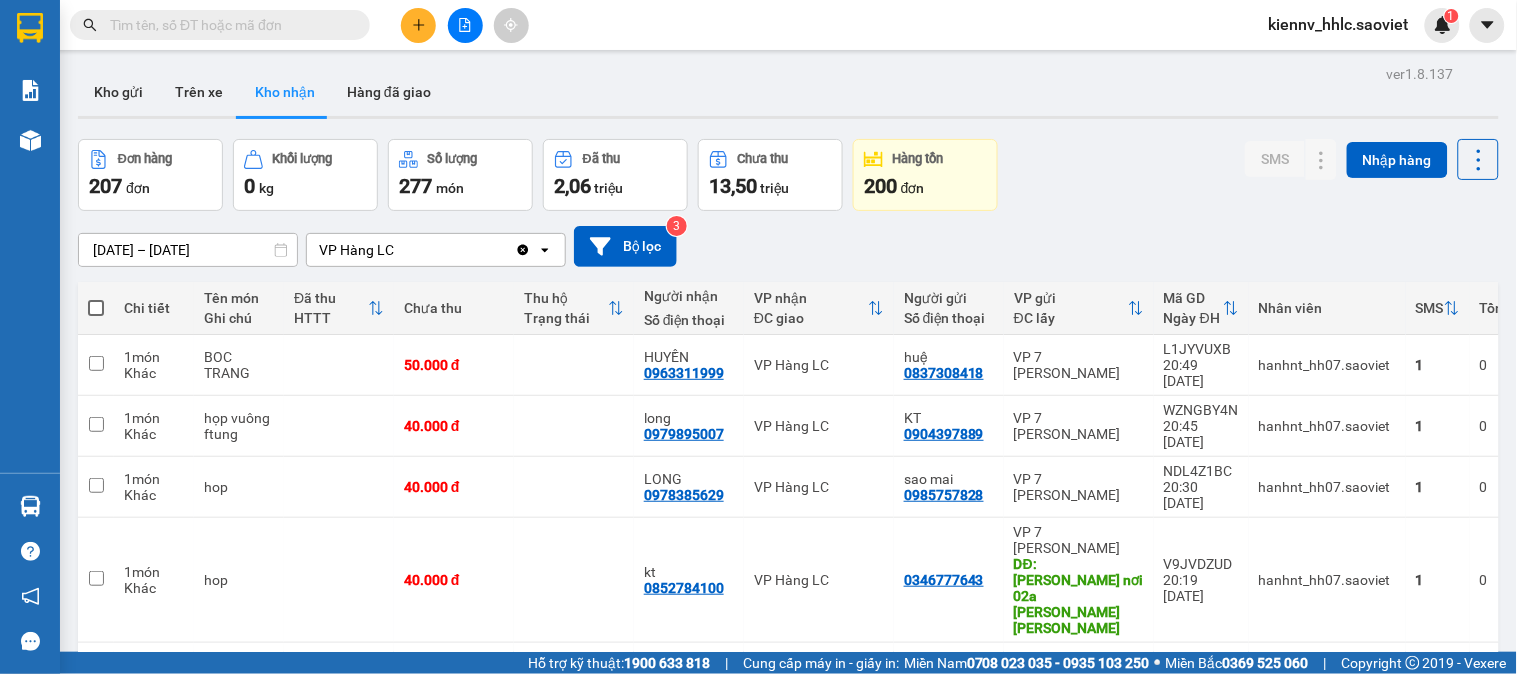 click at bounding box center [228, 25] 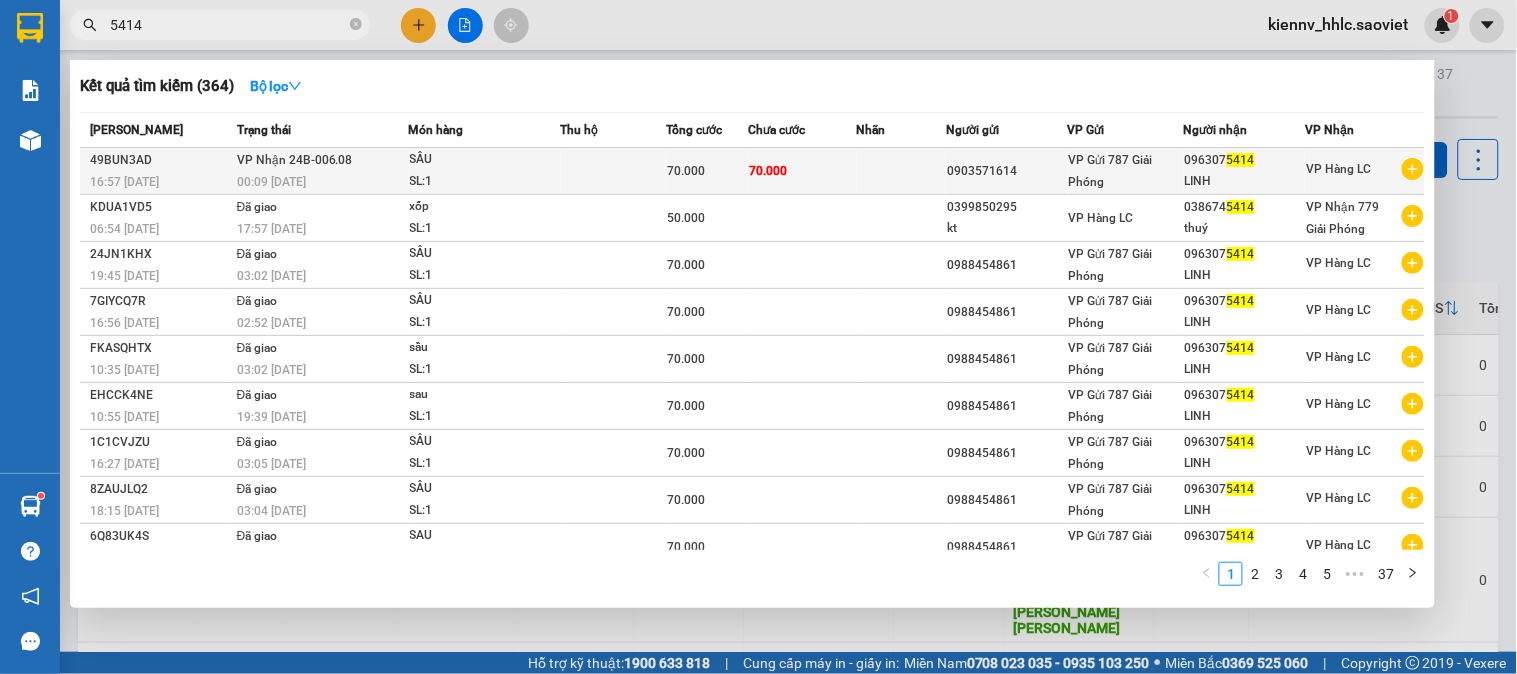 click at bounding box center (902, 171) 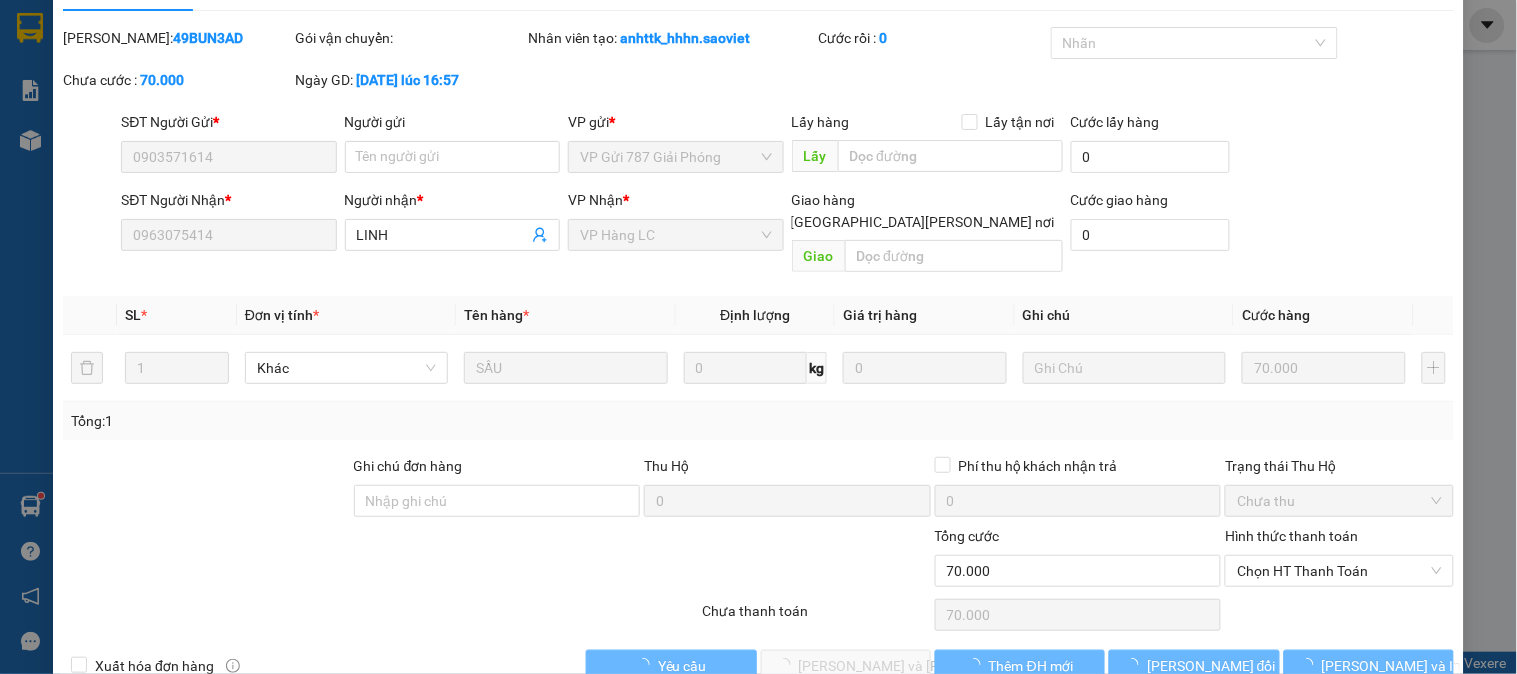 scroll, scrollTop: 70, scrollLeft: 0, axis: vertical 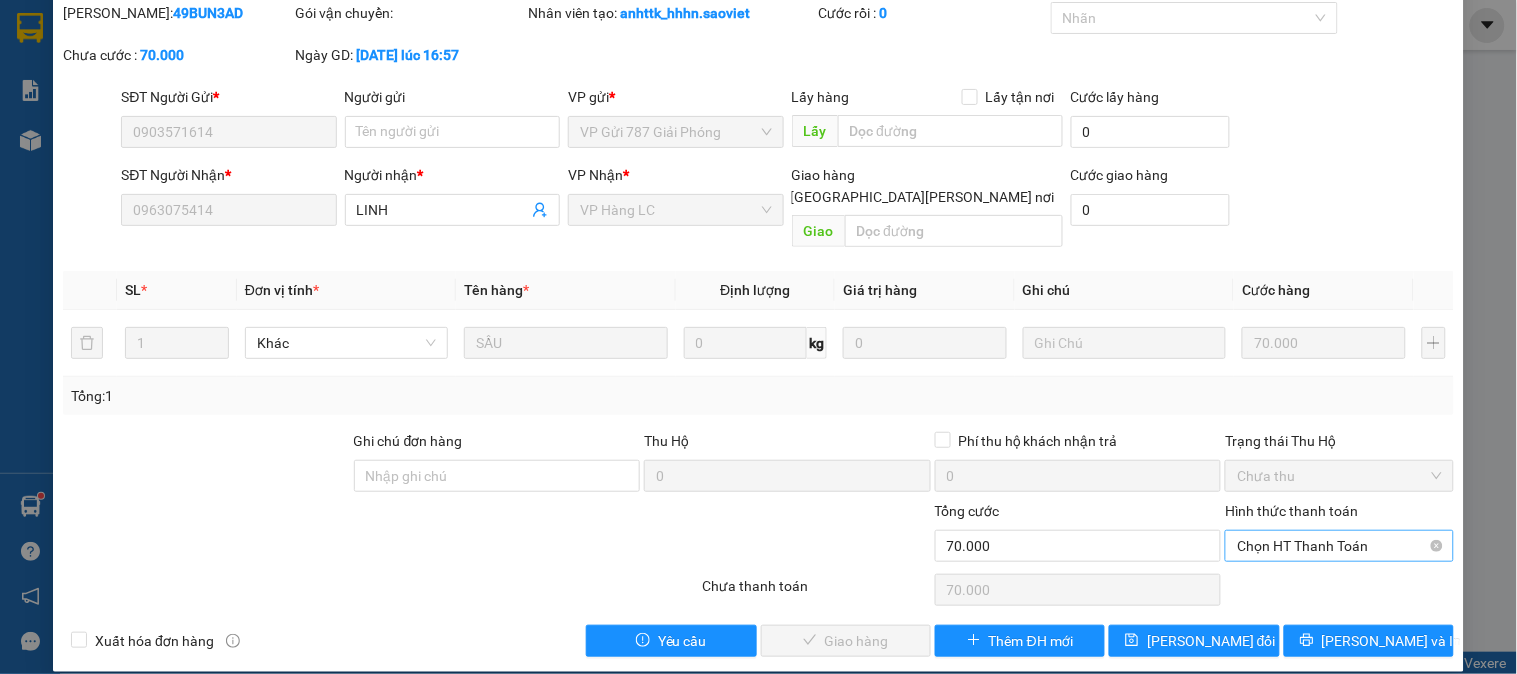 click on "Chọn HT Thanh Toán" at bounding box center [1339, 546] 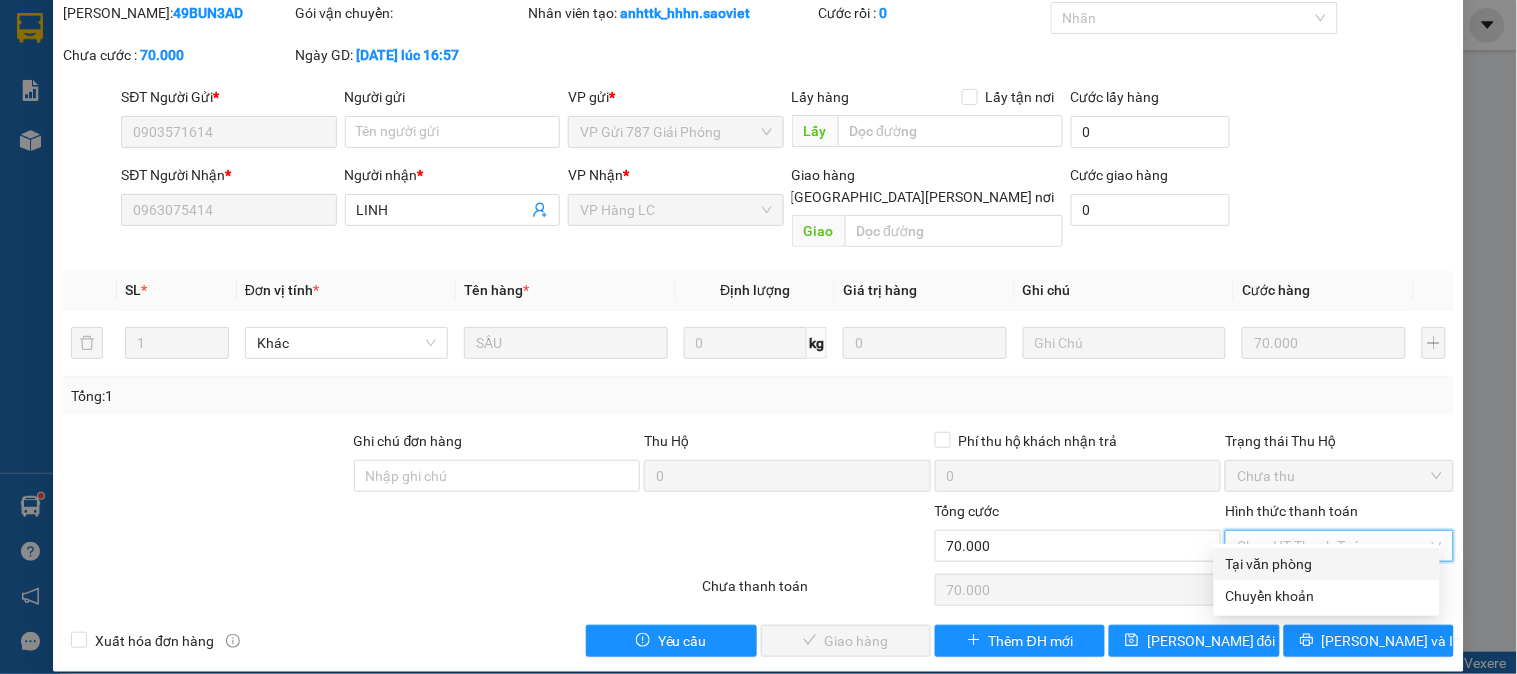 click on "Tại văn phòng" at bounding box center [1327, 564] 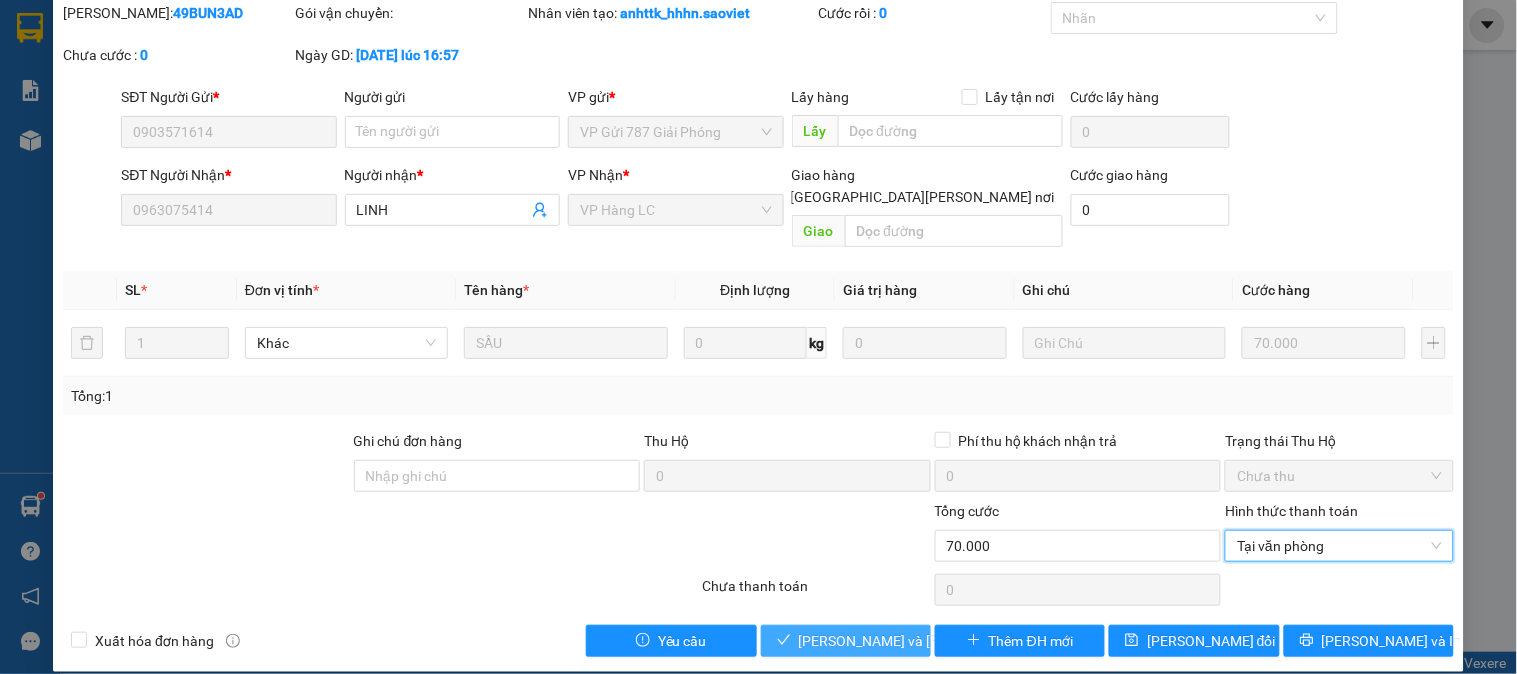 click on "[PERSON_NAME] và [PERSON_NAME] hàng" at bounding box center (934, 641) 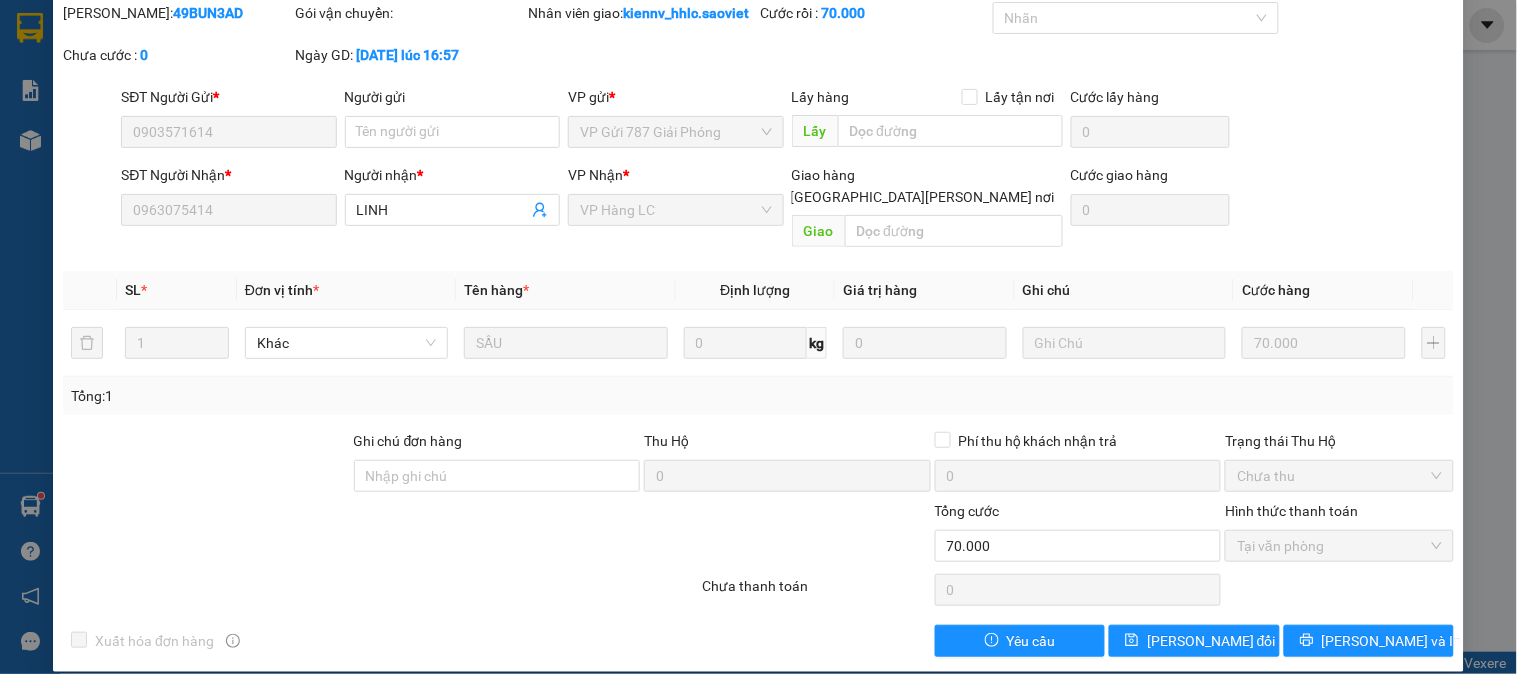 drag, startPoint x: 1016, startPoint y: 368, endPoint x: 1421, endPoint y: 176, distance: 448.20642 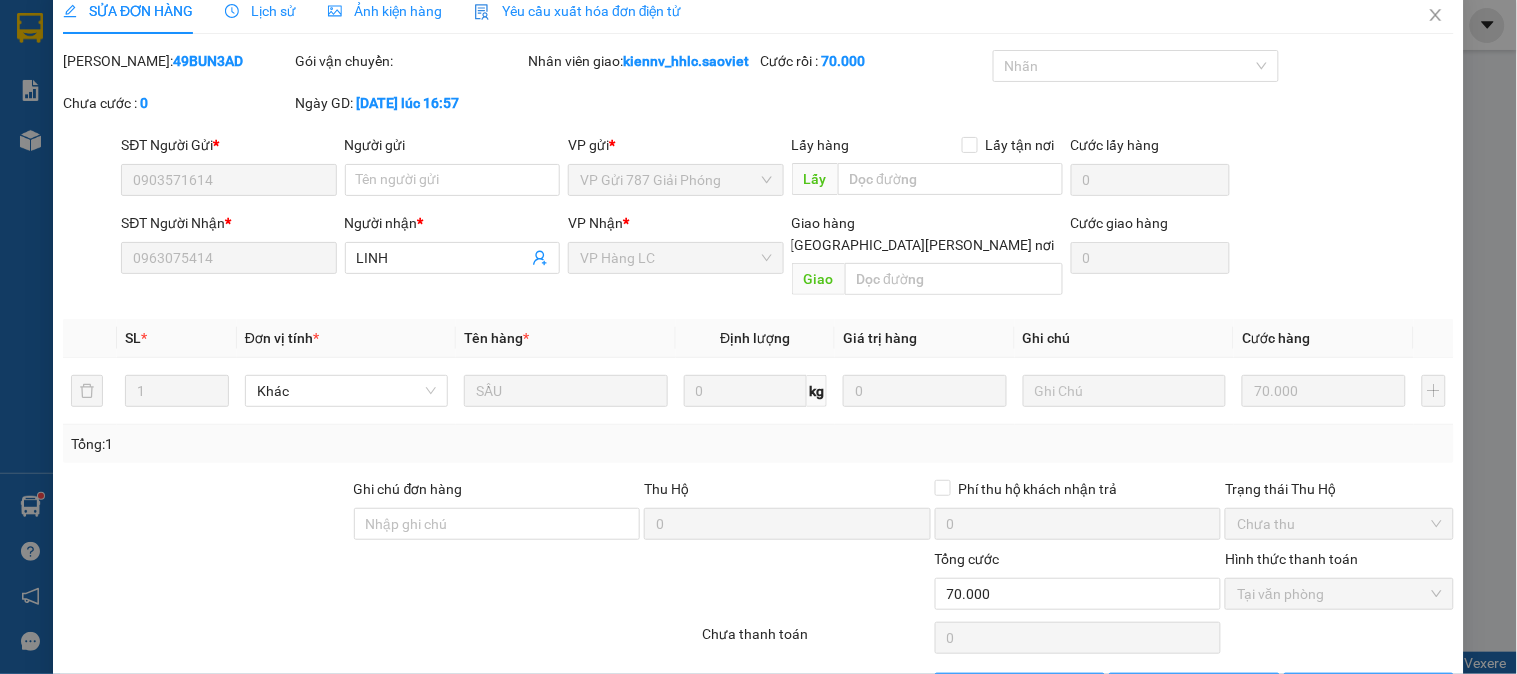 scroll, scrollTop: 0, scrollLeft: 0, axis: both 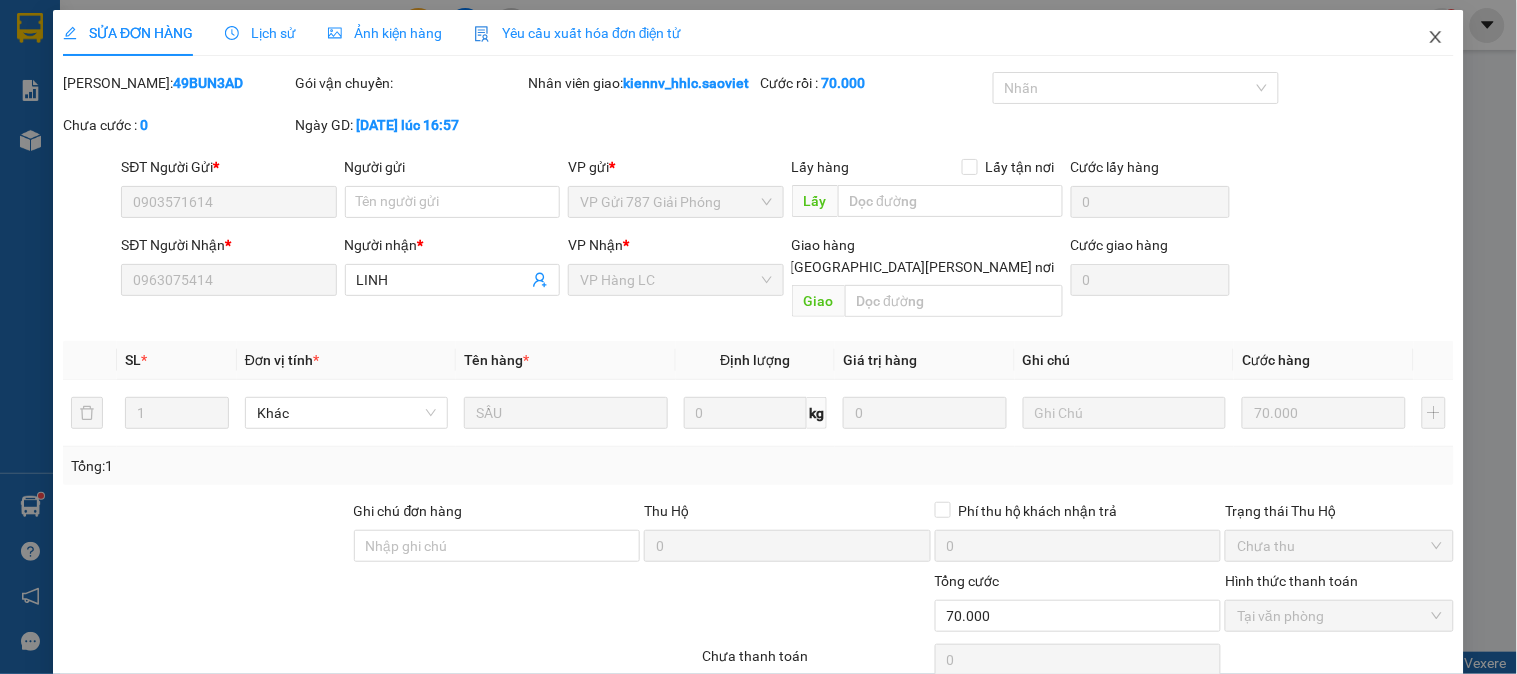 click 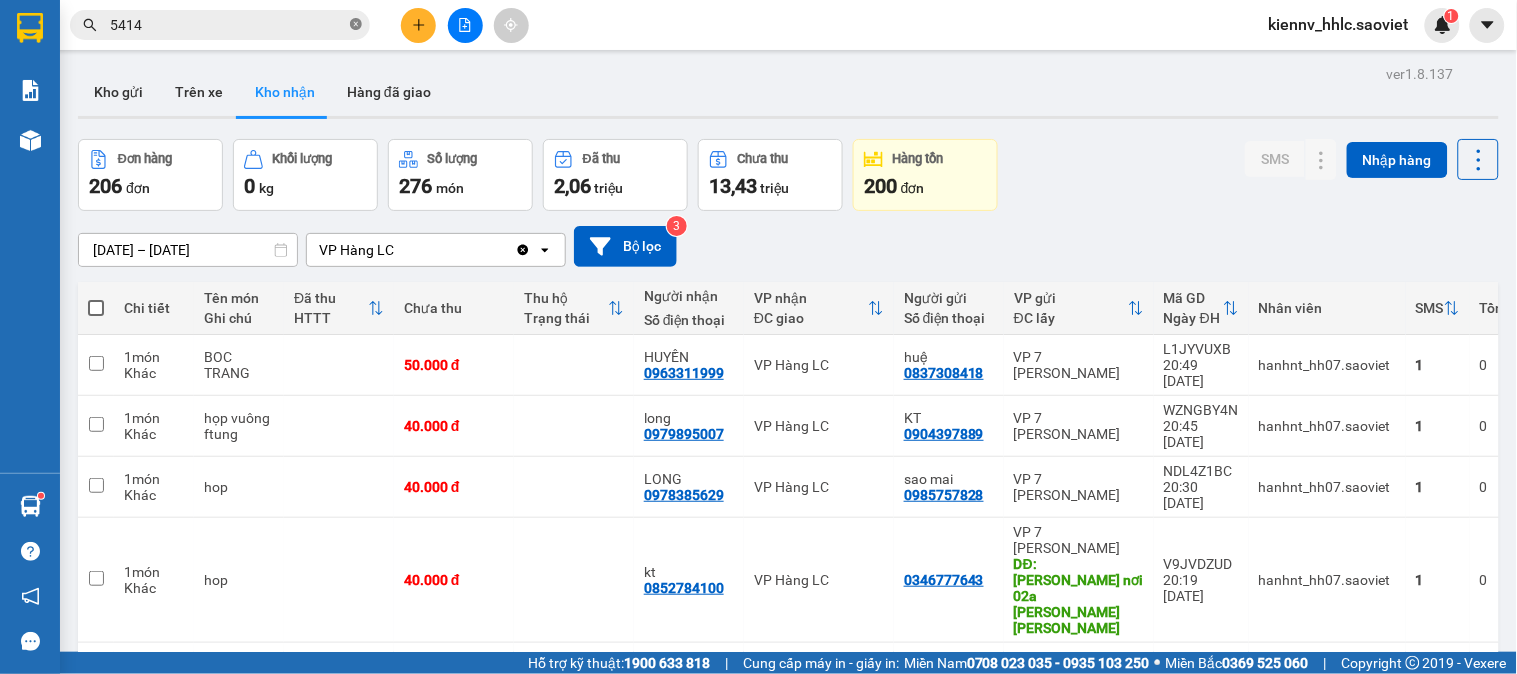 click 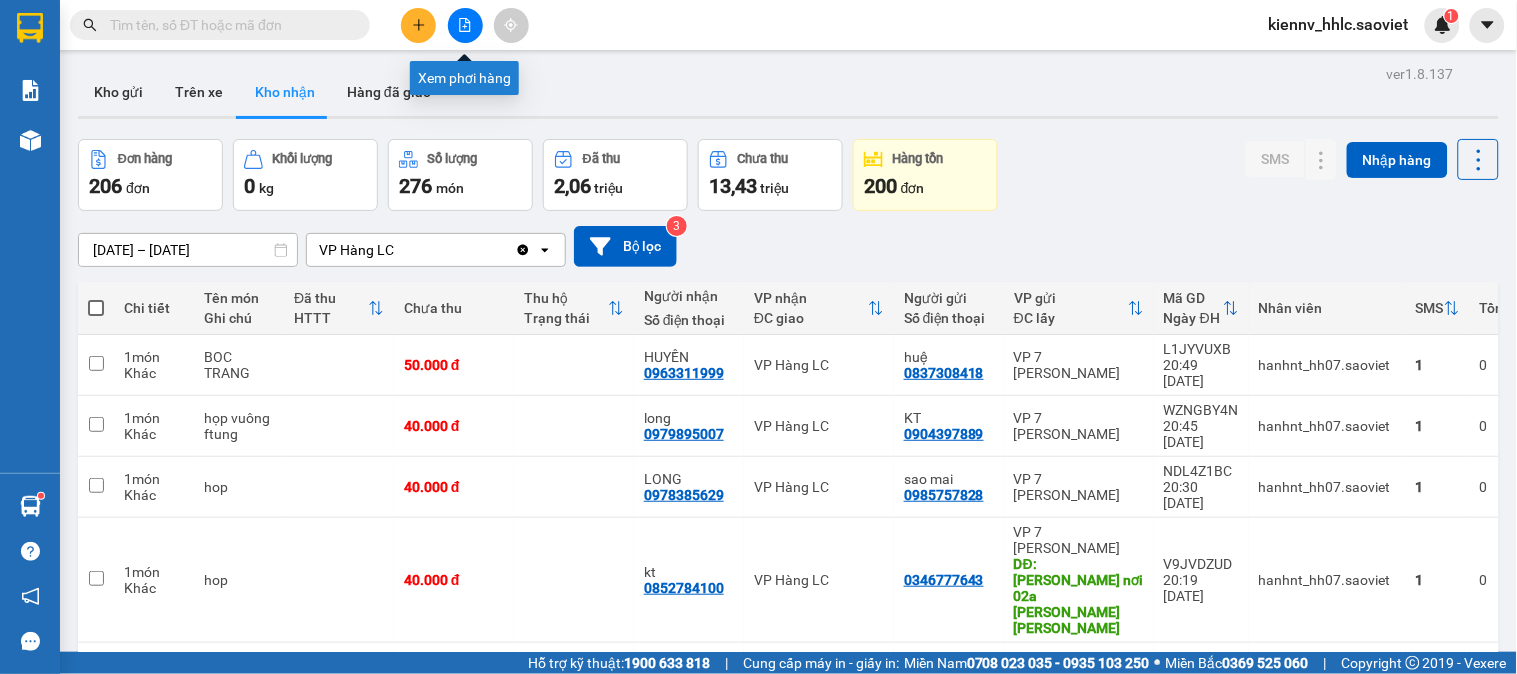 click 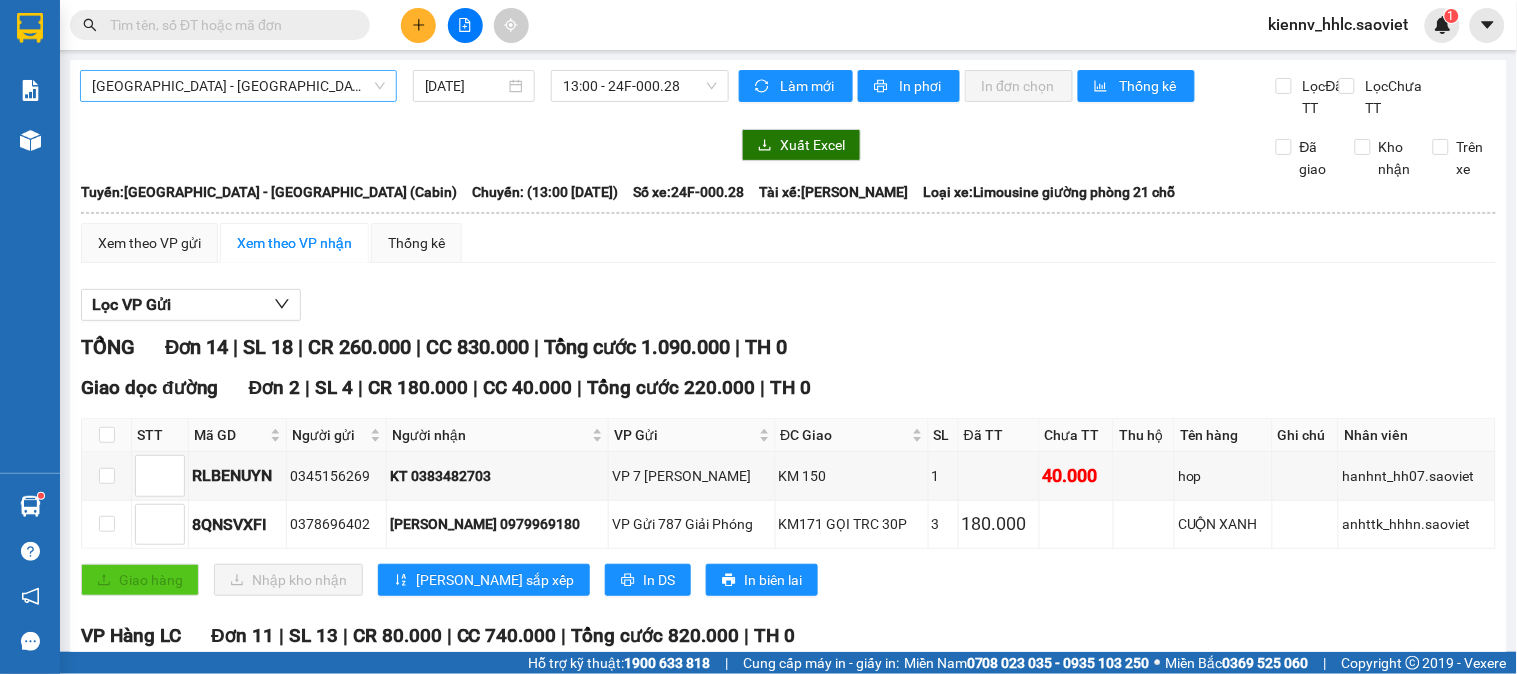 click on "[GEOGRAPHIC_DATA] - [GEOGRAPHIC_DATA] (Cabin)" at bounding box center [238, 86] 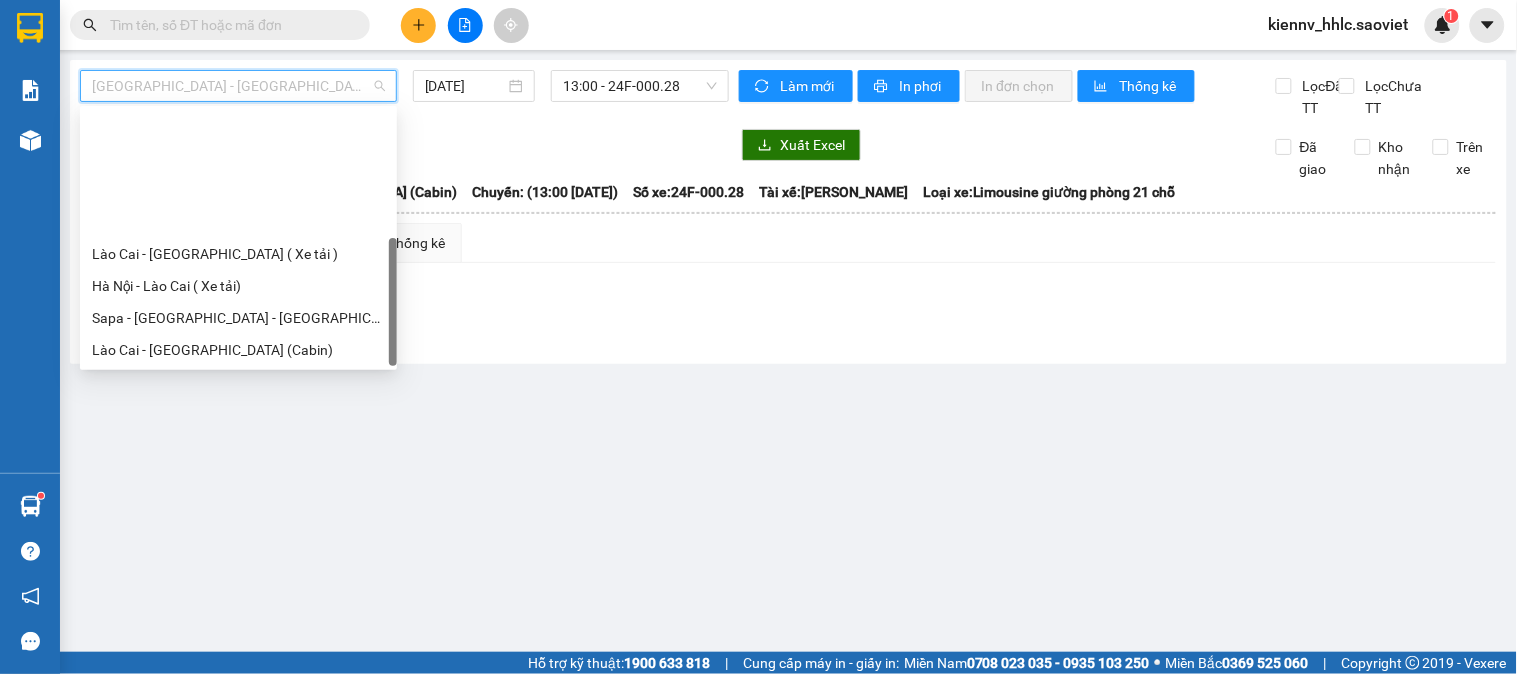 scroll, scrollTop: 160, scrollLeft: 0, axis: vertical 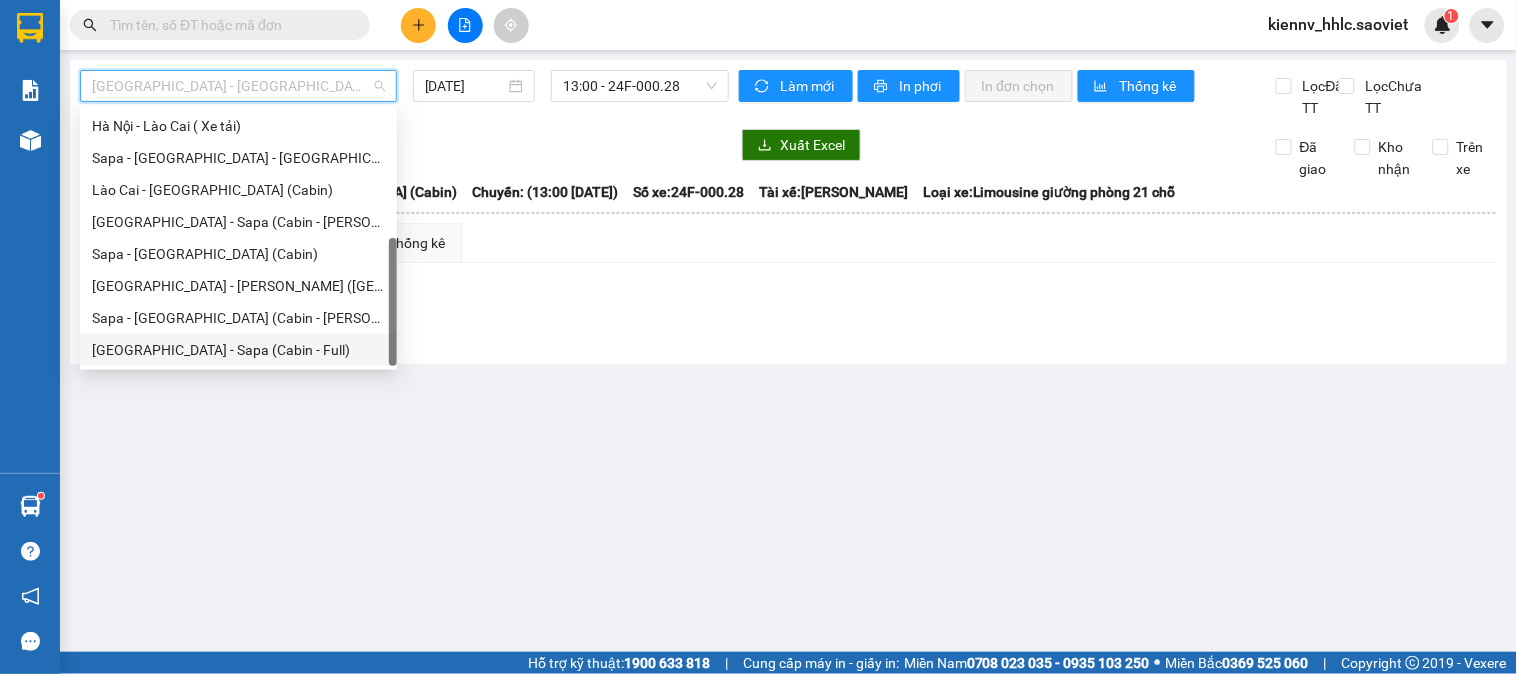 click on "[GEOGRAPHIC_DATA] - Sapa (Cabin - Full)" at bounding box center [238, 350] 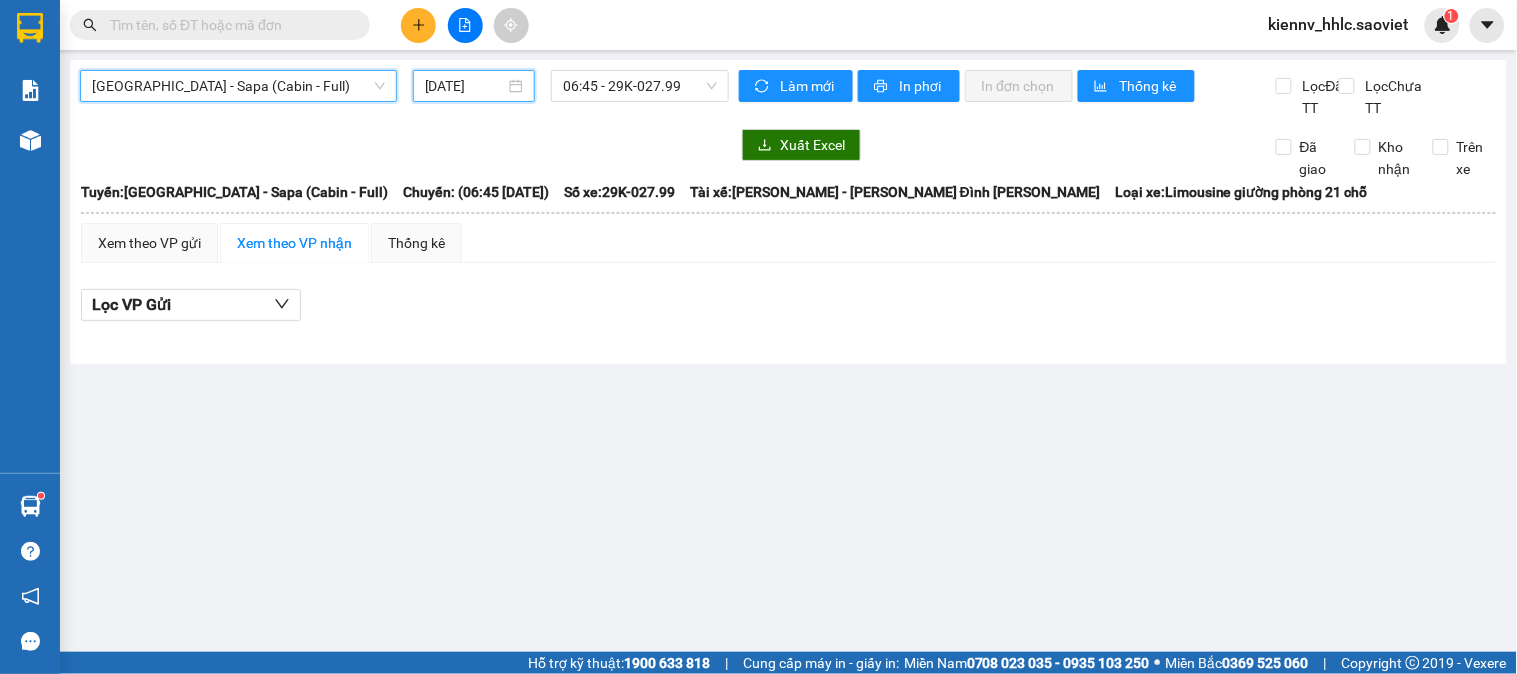 click on "[DATE]" at bounding box center [465, 86] 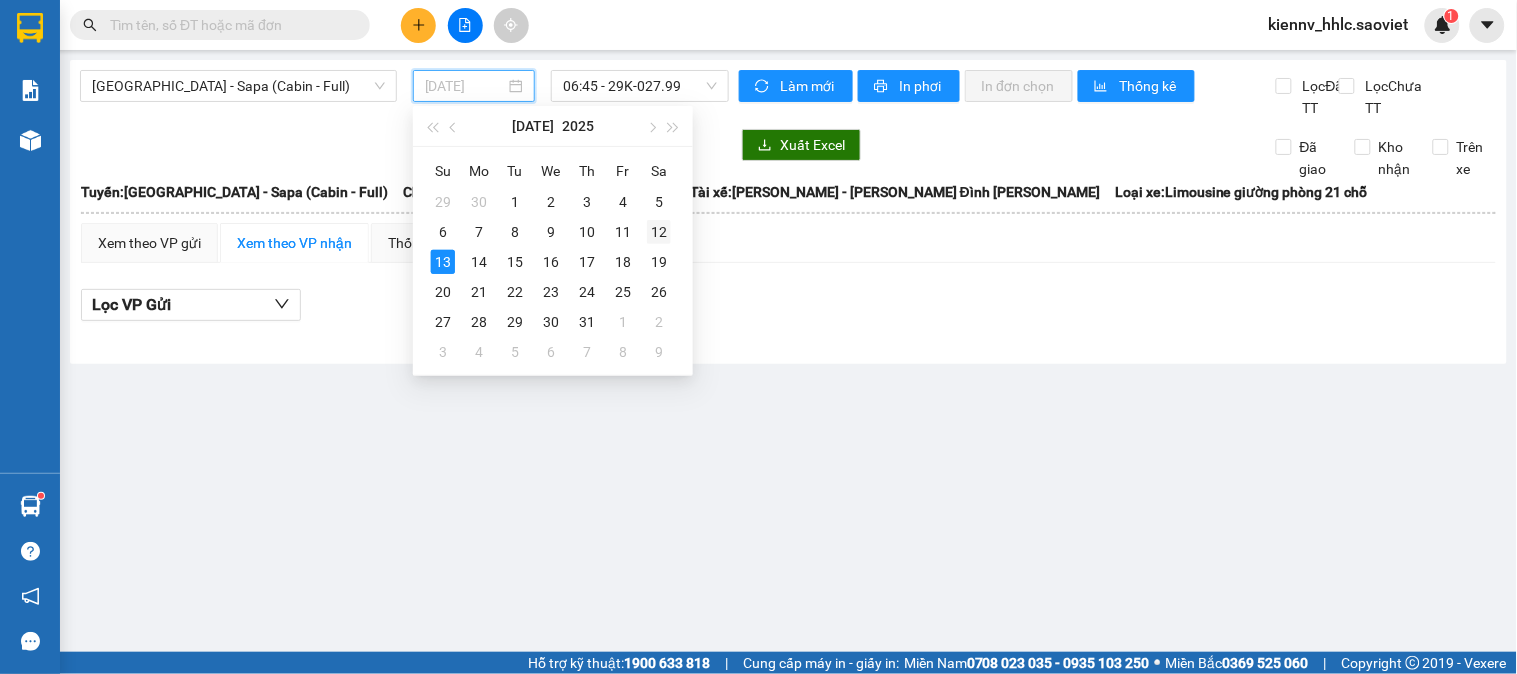 click on "12" at bounding box center [659, 232] 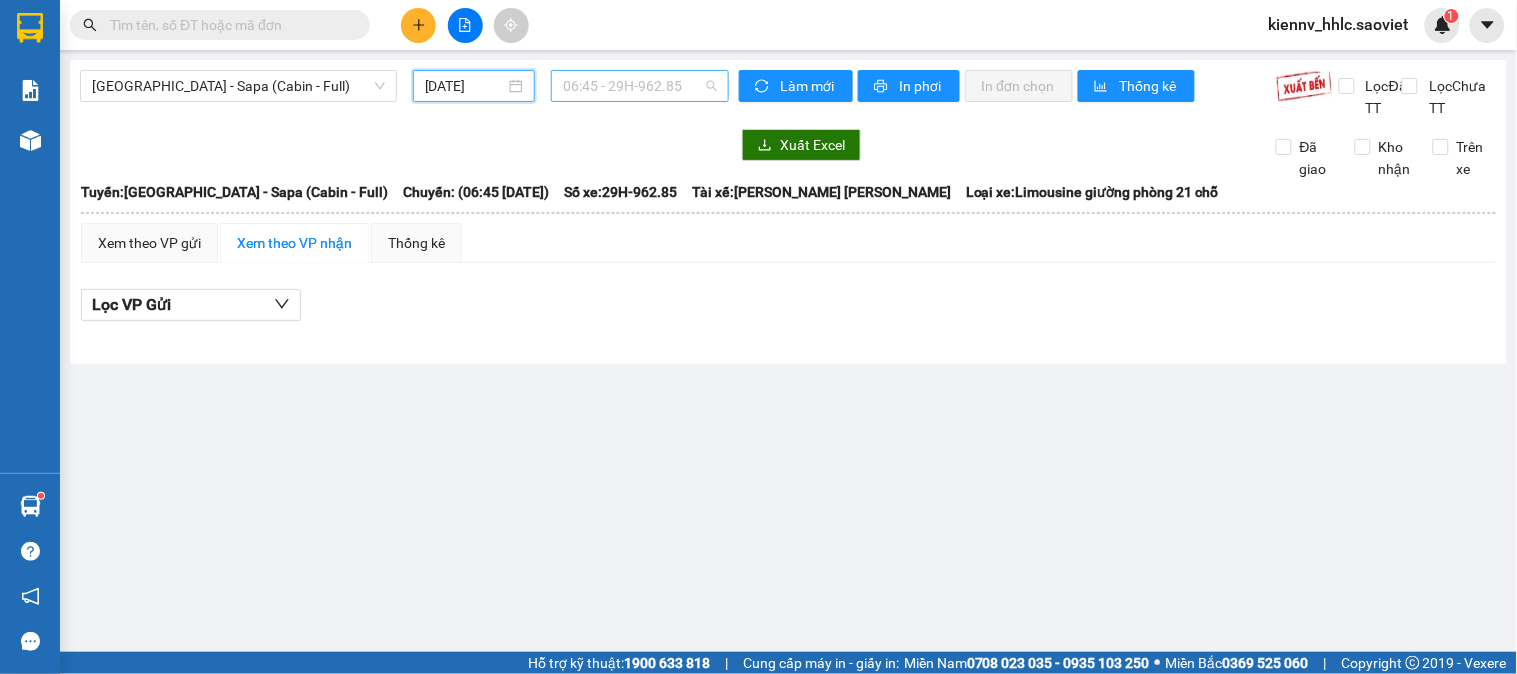 click on "06:45     - 29H-962.85" at bounding box center (640, 86) 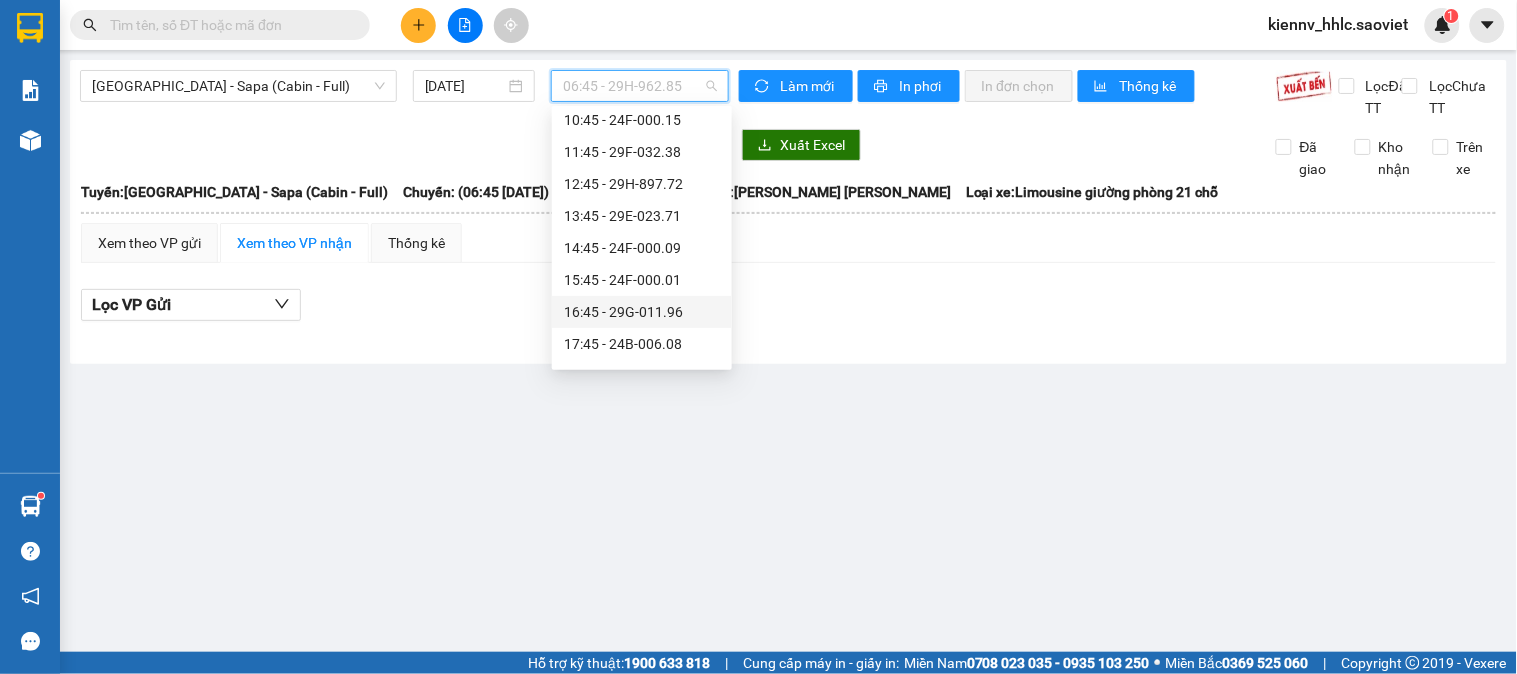scroll, scrollTop: 288, scrollLeft: 0, axis: vertical 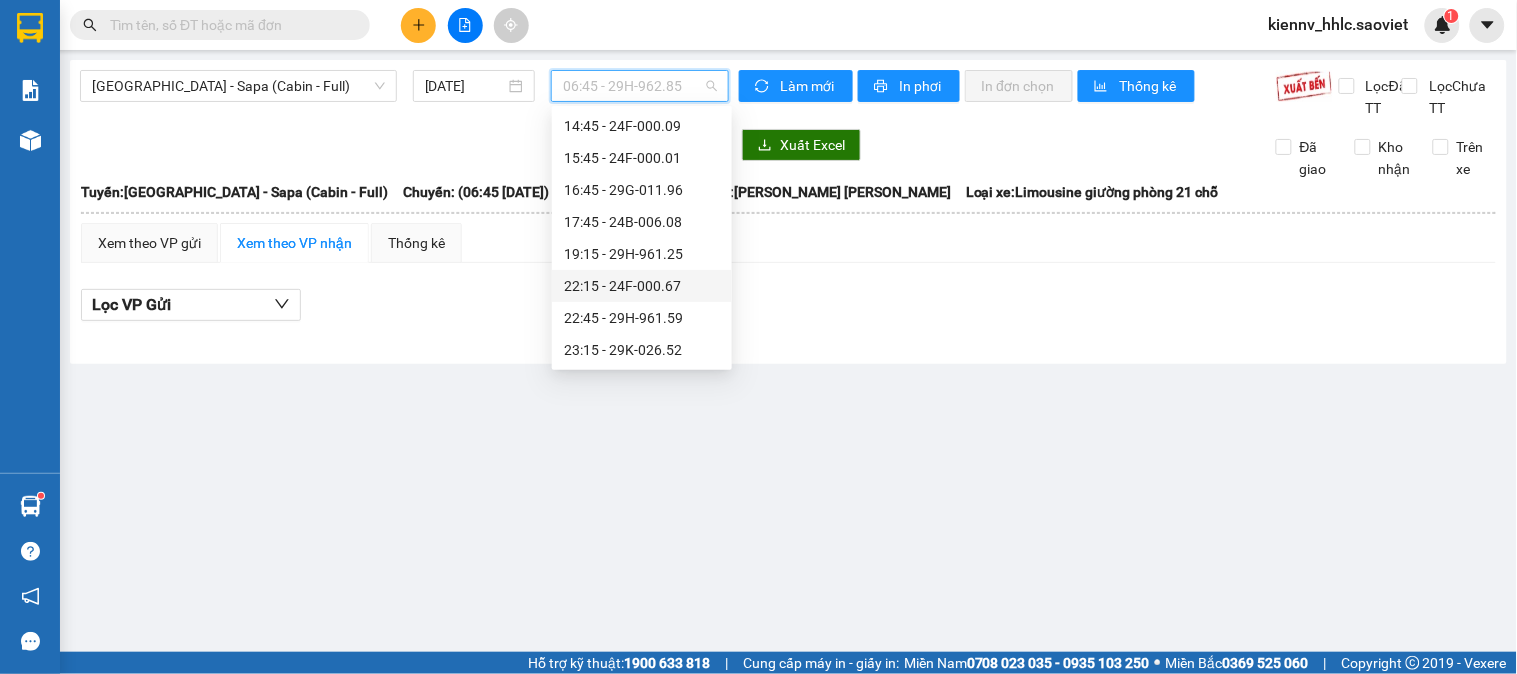 drag, startPoint x: 672, startPoint y: 313, endPoint x: 670, endPoint y: 287, distance: 26.076809 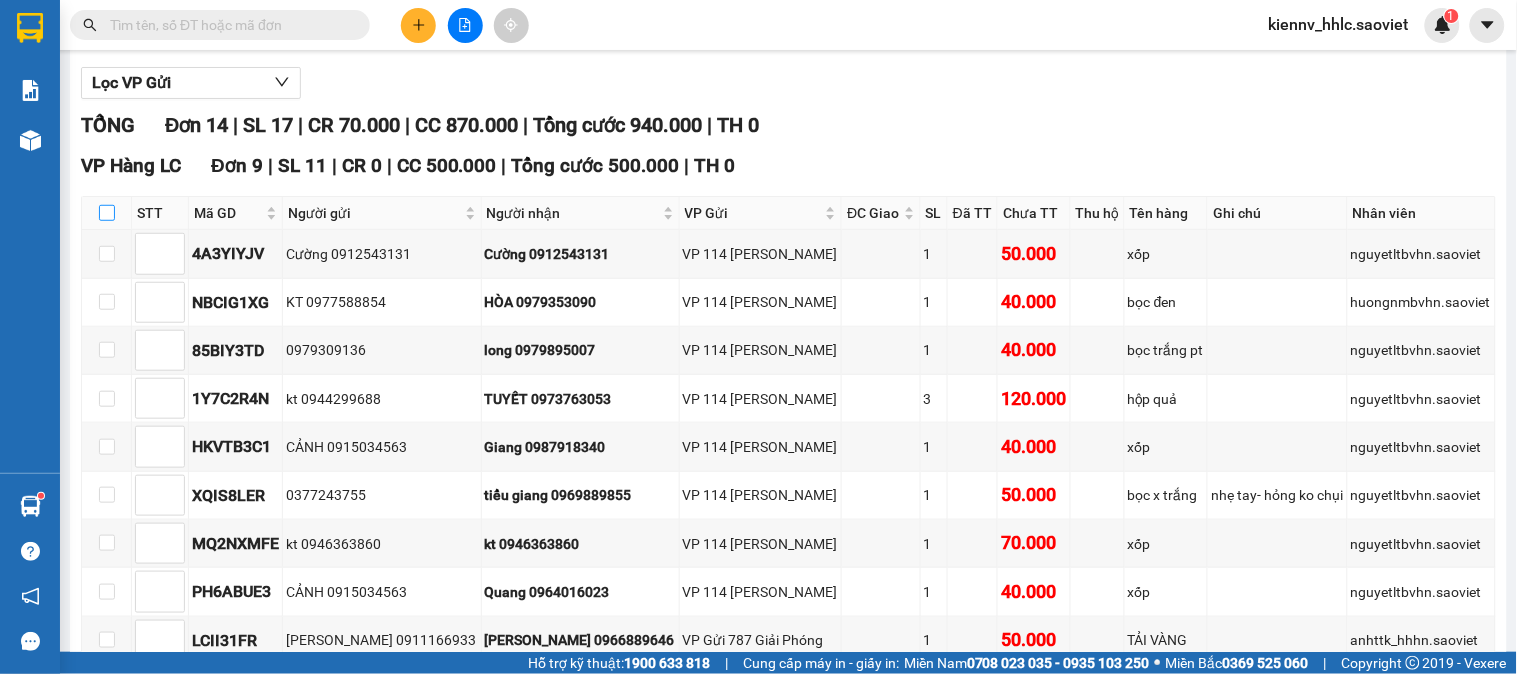 click at bounding box center [107, 213] 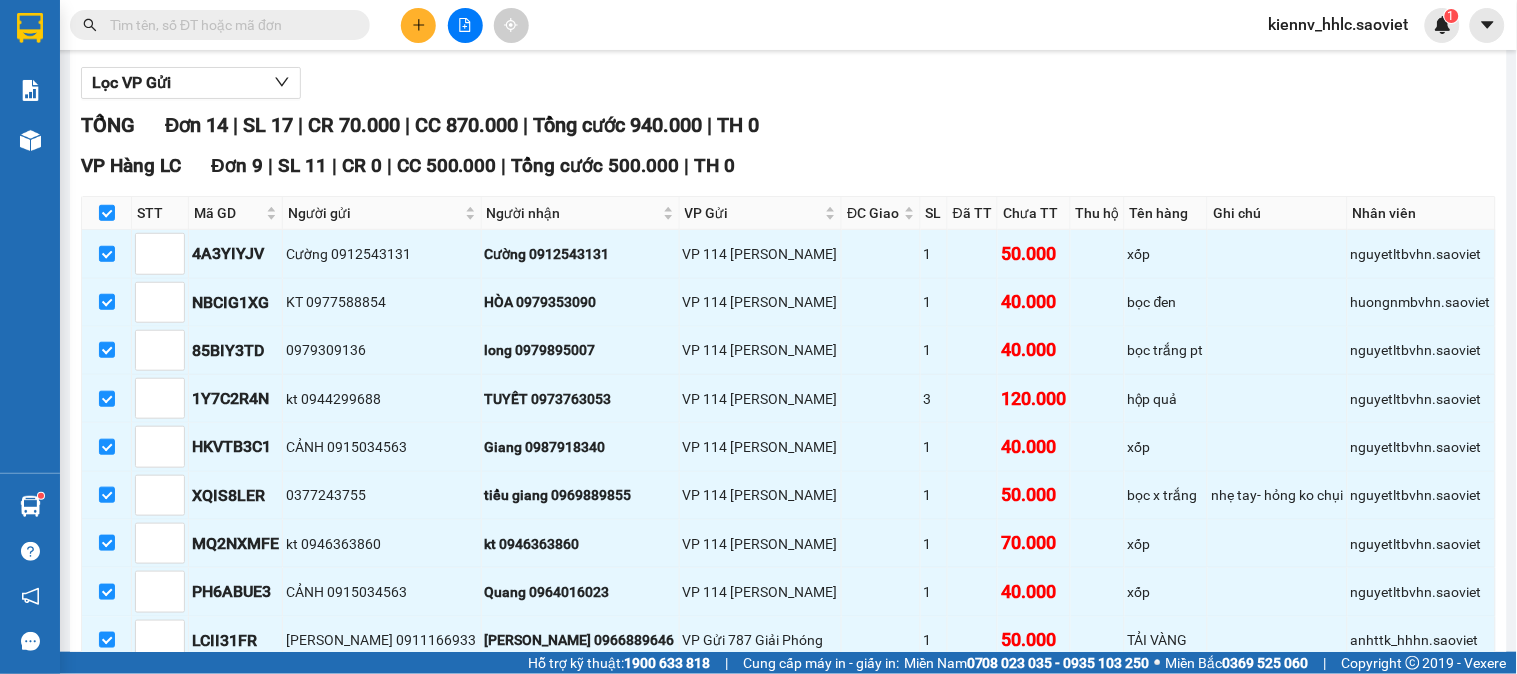 scroll, scrollTop: 756, scrollLeft: 0, axis: vertical 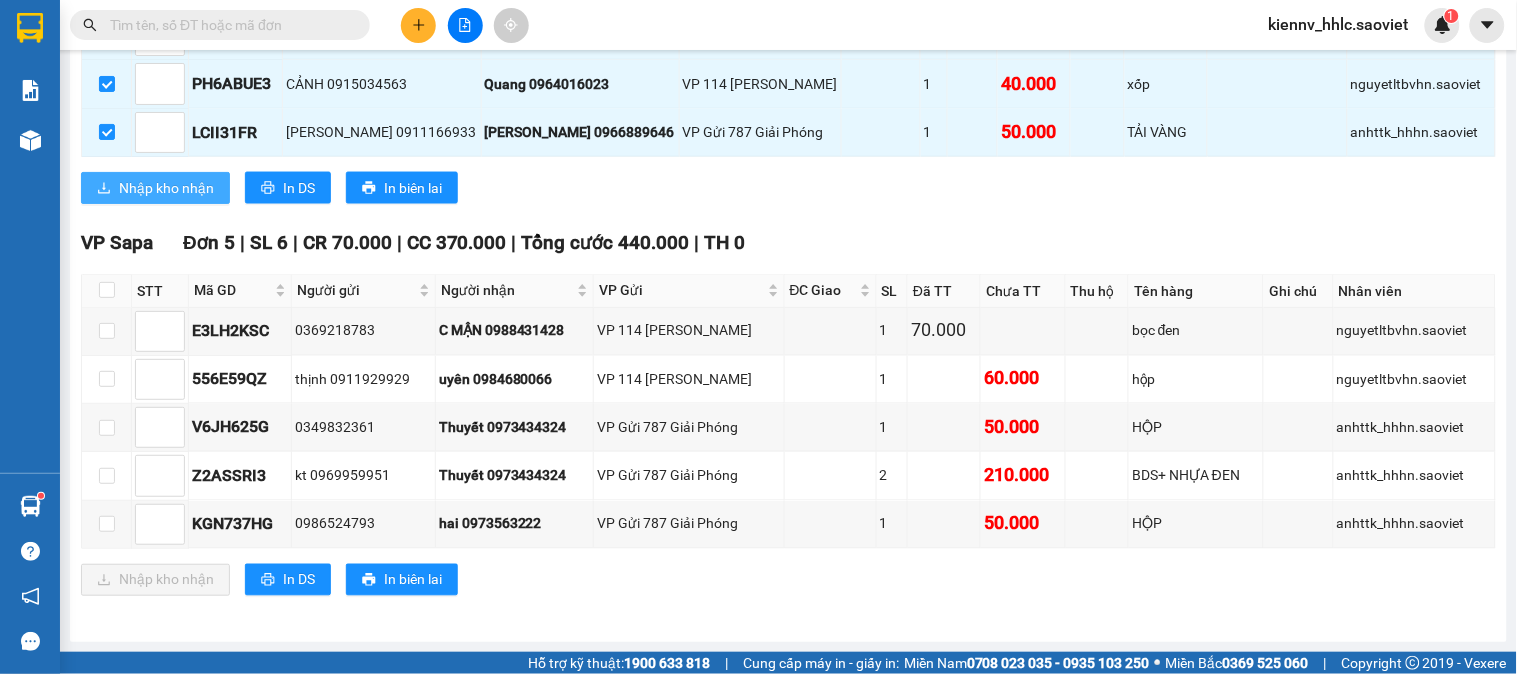 click on "Nhập kho nhận" at bounding box center (155, 188) 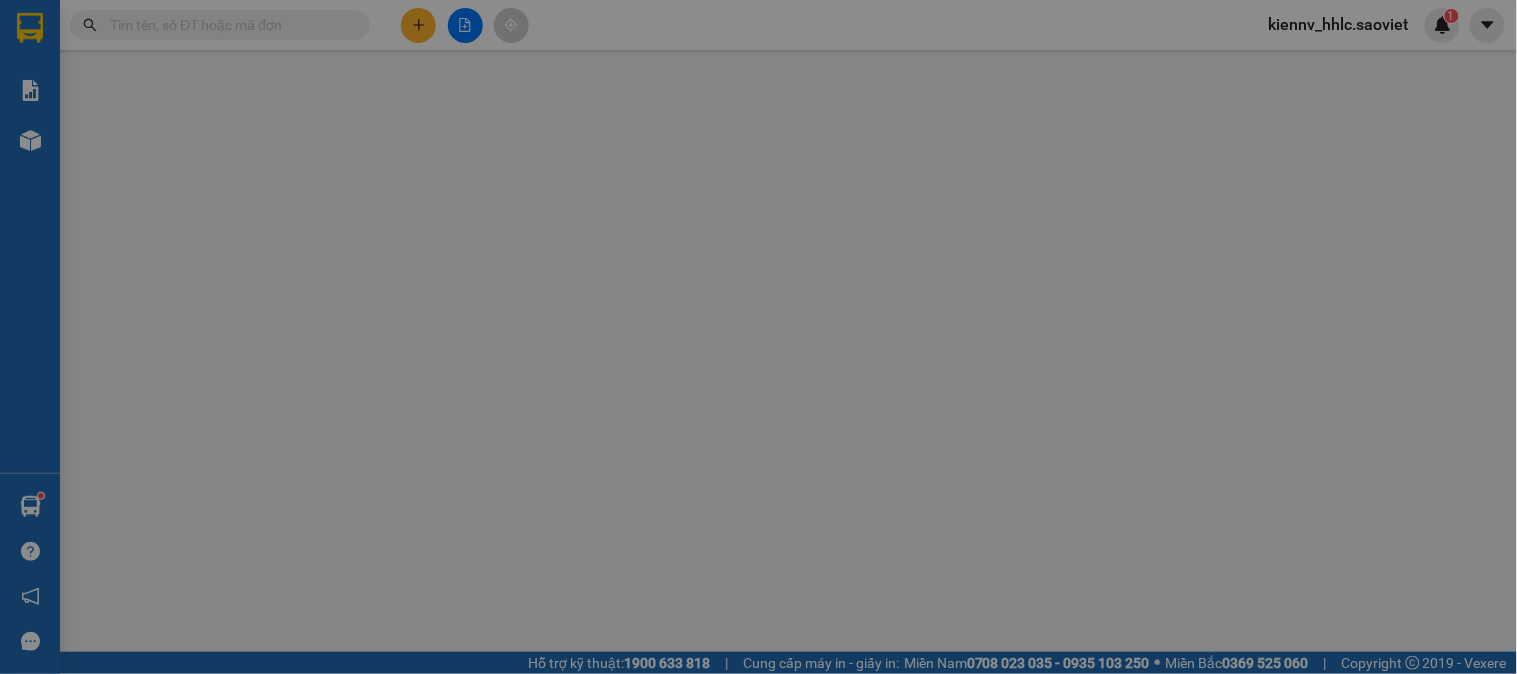 scroll, scrollTop: 0, scrollLeft: 0, axis: both 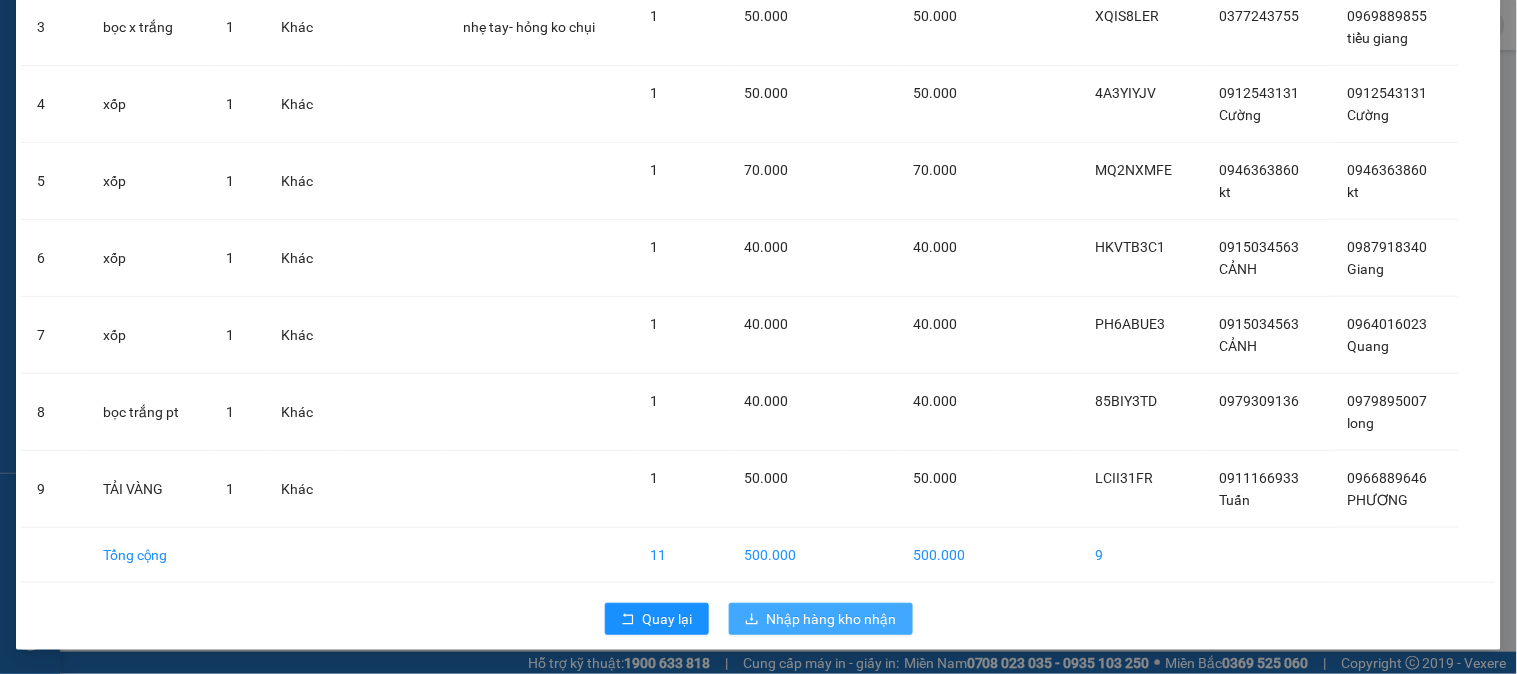 click on "Nhập hàng kho nhận" at bounding box center [832, 619] 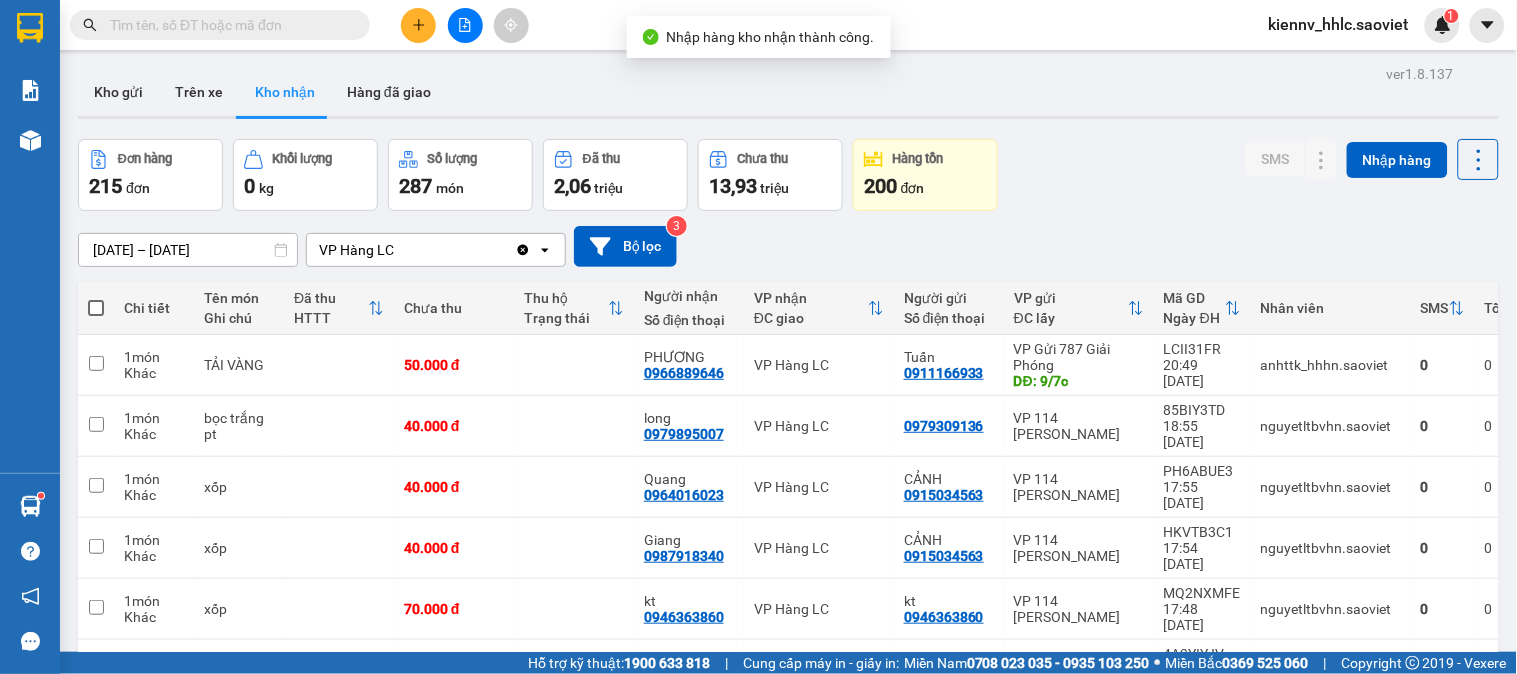 click at bounding box center (96, 308) 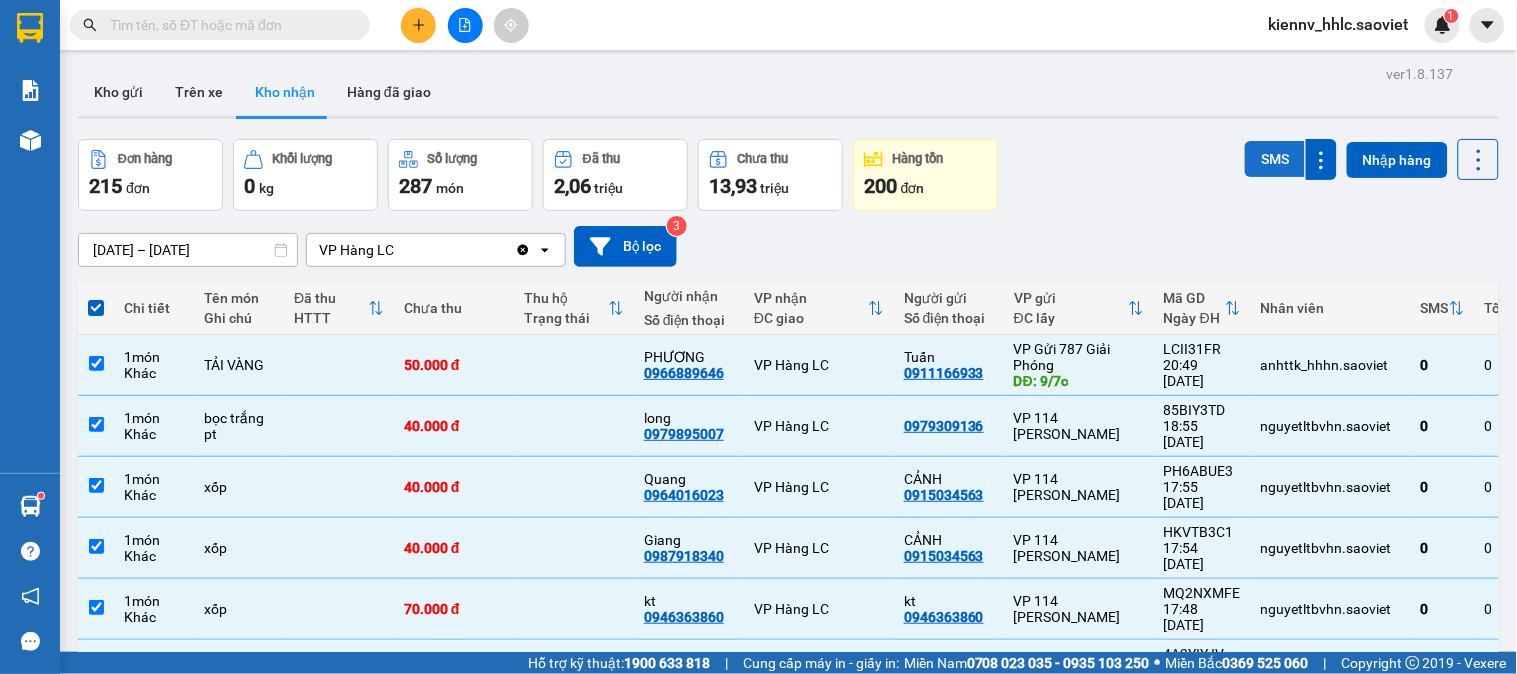 click on "SMS" at bounding box center (1275, 159) 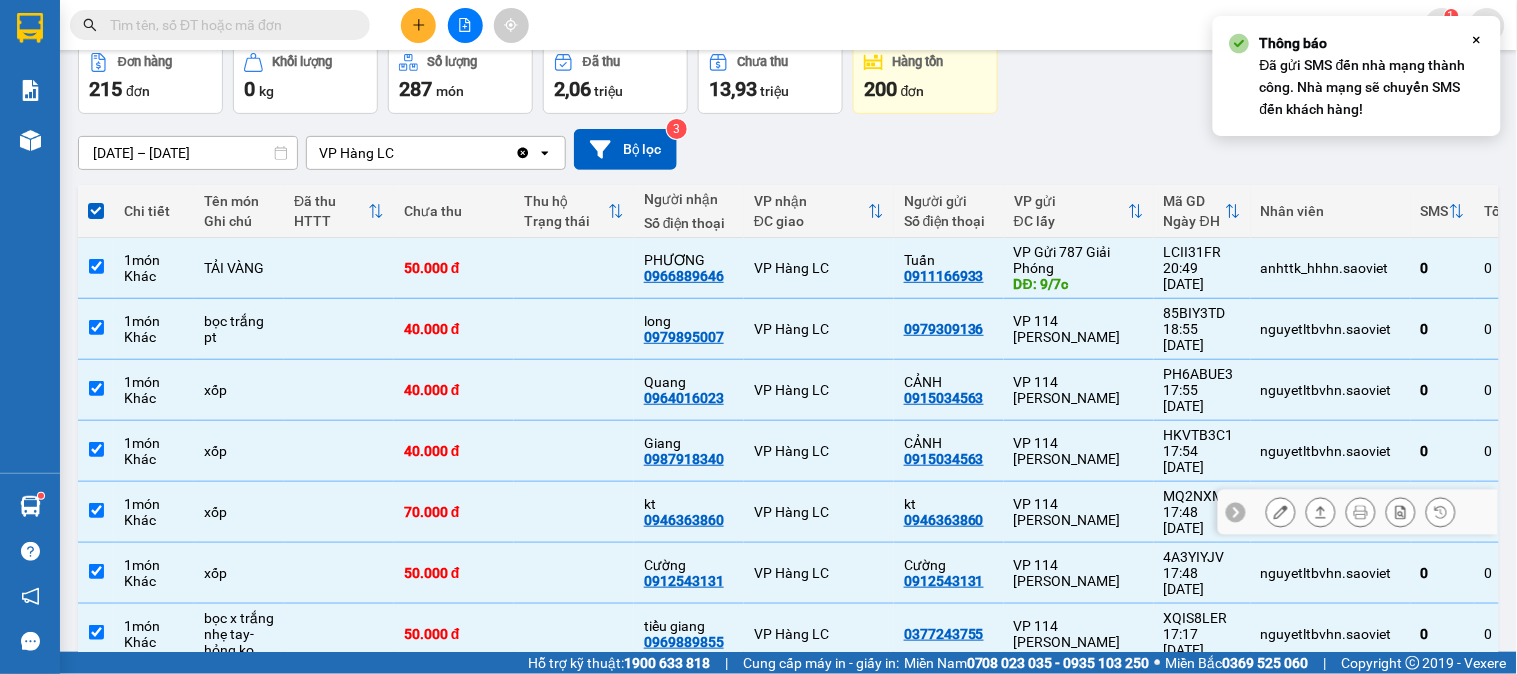 scroll, scrollTop: 0, scrollLeft: 0, axis: both 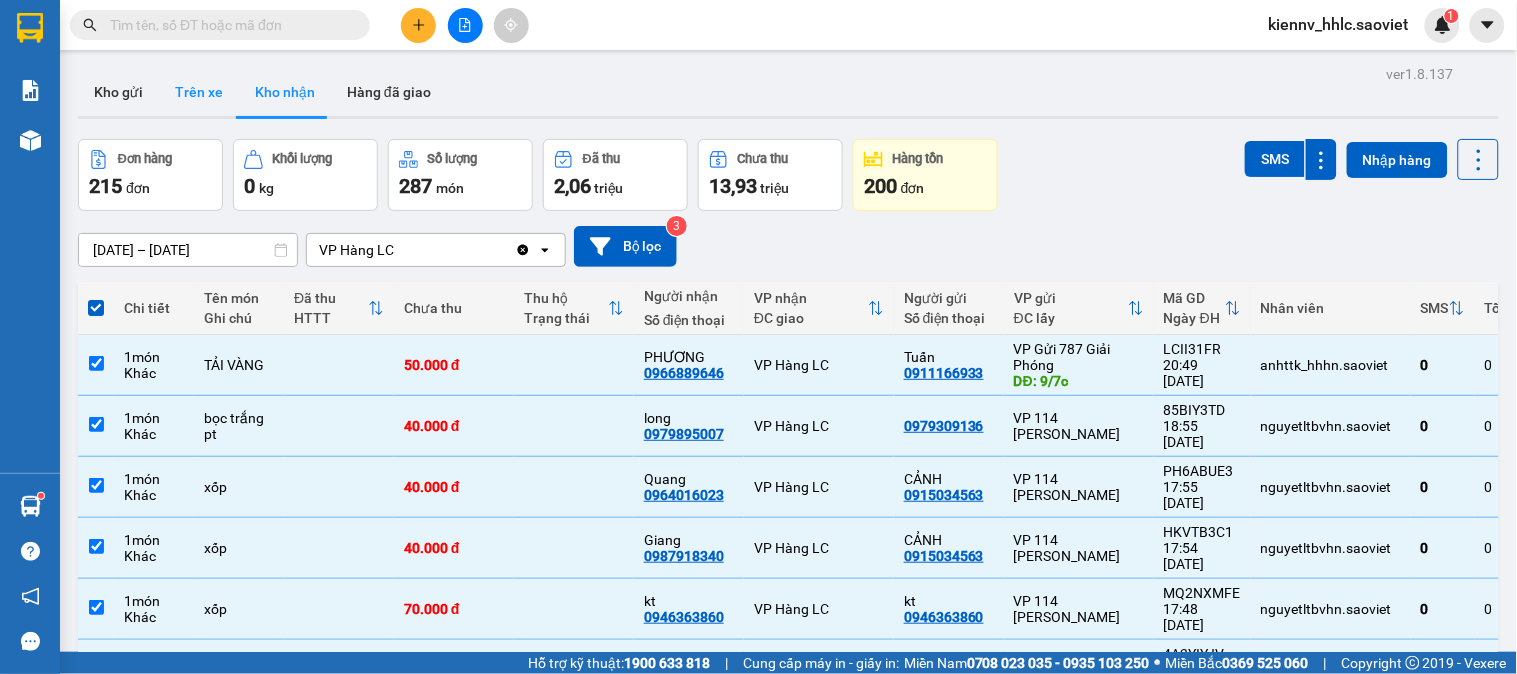 drag, startPoint x: 146, startPoint y: 91, endPoint x: 173, endPoint y: 86, distance: 27.45906 